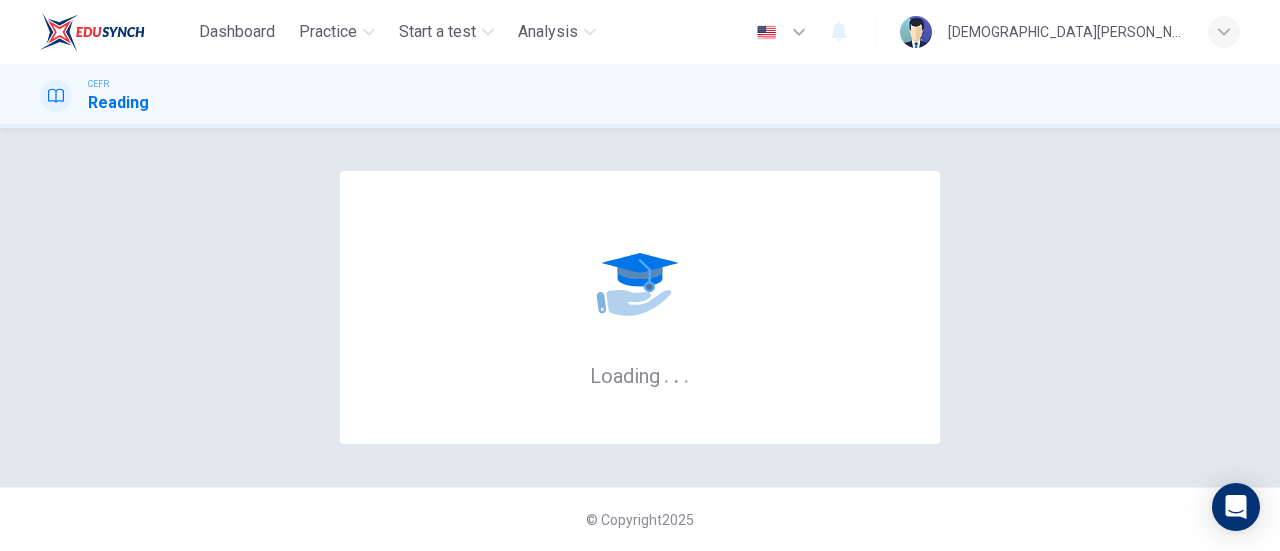 scroll, scrollTop: 0, scrollLeft: 0, axis: both 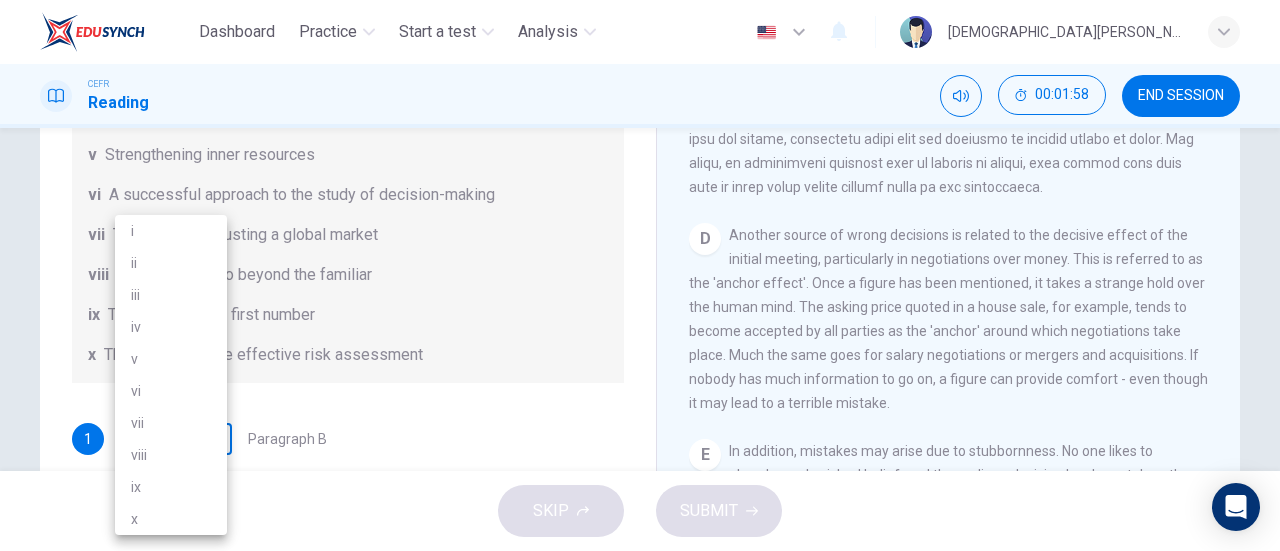 click on "Dashboard Practice Start a test Analysis English en ​ MUHAMMAD ZULHAKIM BIN BALUDIN CEFR Reading 00:01:58 END SESSION Questions 1 - 6 Reading Passage 1 has nine paragraphs  A-I
Choose the correct heading for Paragraphs  B  and  D-H  from the list of headings below.
Write the correct number  (i-xi)  in the boxes below. List of Headings i Not identifying the correct priorities ii A solution for the long term iii The difficulty of changing your mind iv Why looking back is unhelpful v Strengthening inner resources vi A successful approach to the study of decision-making vii The danger of trusting a global market viii Reluctance to go beyond the familiar ix The power of the first number x The need for more effective risk assessment 1 ​ ​ Paragraph B 2 ​ ​ Paragraph D 3 ​ ​ Paragraph E 4 ​ ​ Paragraph F 5 ​ ​ Paragraph G 6 ​ ​ Paragraph H Why Risks Can Go Wrong CLICK TO ZOOM Click to Zoom A B C D E F G H I SKIP SUBMIT EduSynch - Online Language Proficiency Testing
Dashboard 2025" at bounding box center [640, 275] 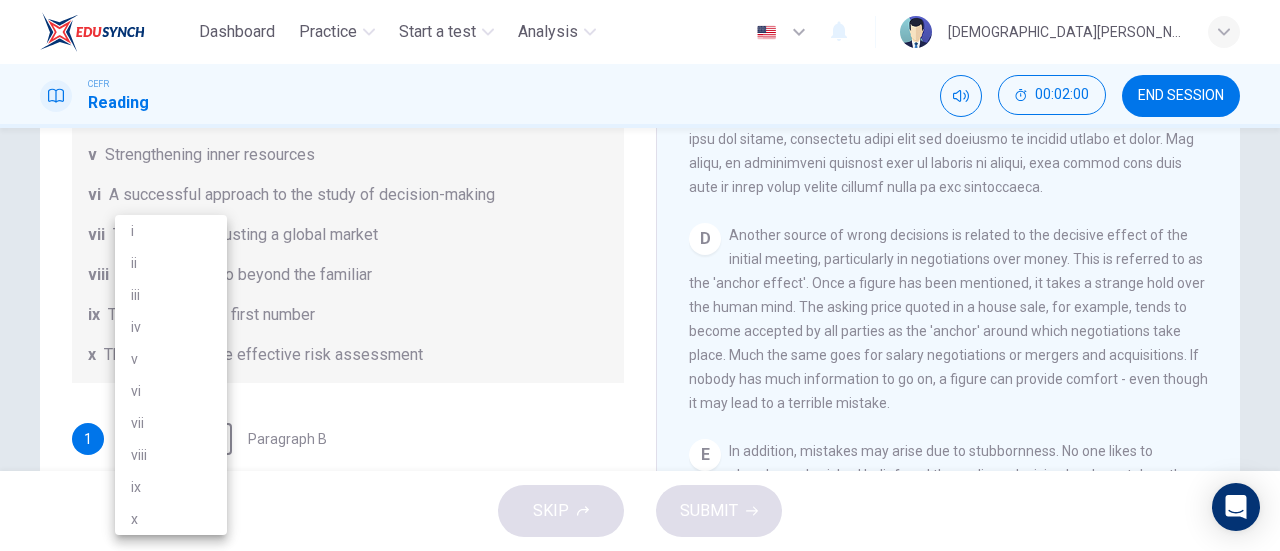 click at bounding box center [640, 275] 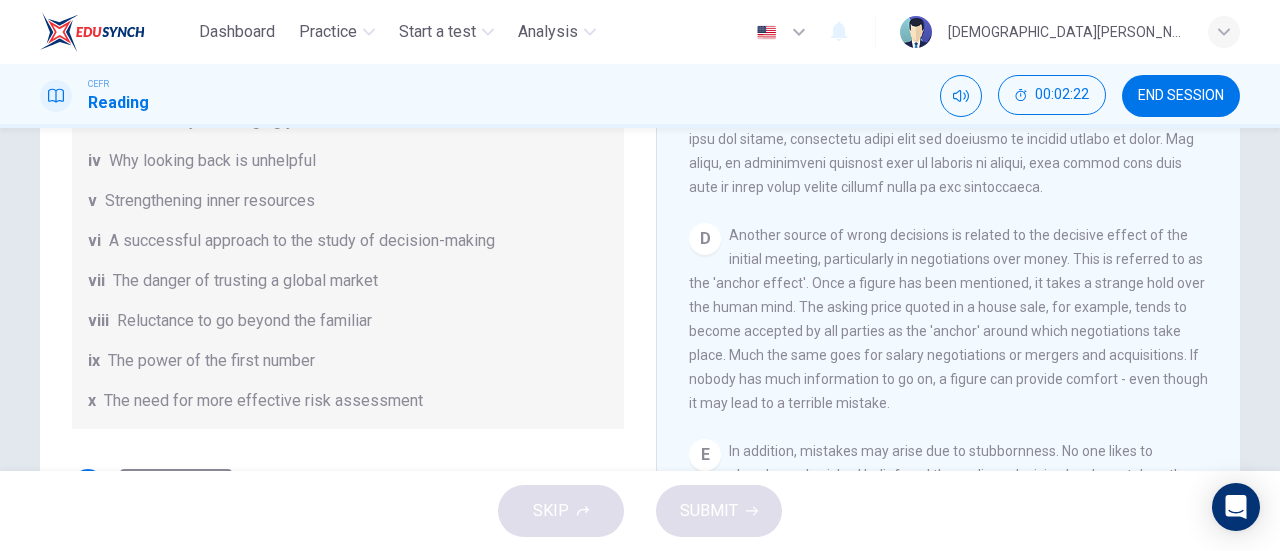 scroll, scrollTop: 62, scrollLeft: 0, axis: vertical 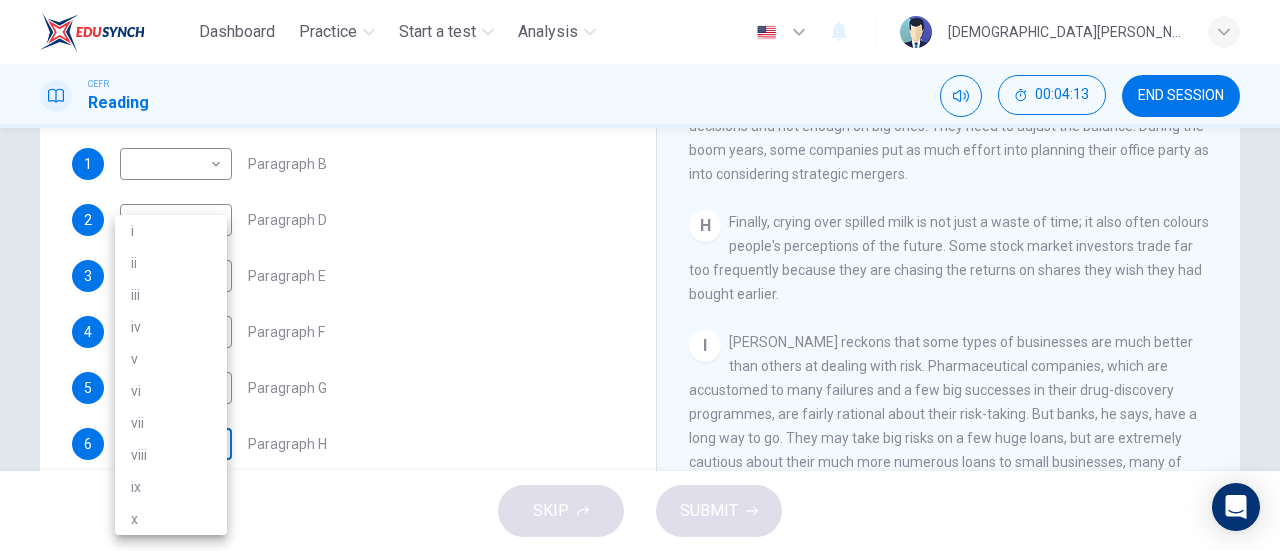 click on "Dashboard Practice Start a test Analysis English en ​ MUHAMMAD ZULHAKIM BIN BALUDIN CEFR Reading 00:04:13 END SESSION Questions 1 - 6 Reading Passage 1 has nine paragraphs  A-I
Choose the correct heading for Paragraphs  B  and  D-H  from the list of headings below.
Write the correct number  (i-xi)  in the boxes below. List of Headings i Not identifying the correct priorities ii A solution for the long term iii The difficulty of changing your mind iv Why looking back is unhelpful v Strengthening inner resources vi A successful approach to the study of decision-making vii The danger of trusting a global market viii Reluctance to go beyond the familiar ix The power of the first number x The need for more effective risk assessment 1 ​ ​ Paragraph B 2 ​ ​ Paragraph D 3 ​ ​ Paragraph E 4 ​ ​ Paragraph F 5 ​ ​ Paragraph G 6 ​ ​ Paragraph H Why Risks Can Go Wrong CLICK TO ZOOM Click to Zoom A B C D E F G H I SKIP SUBMIT EduSynch - Online Language Proficiency Testing
Dashboard 2025" at bounding box center (640, 275) 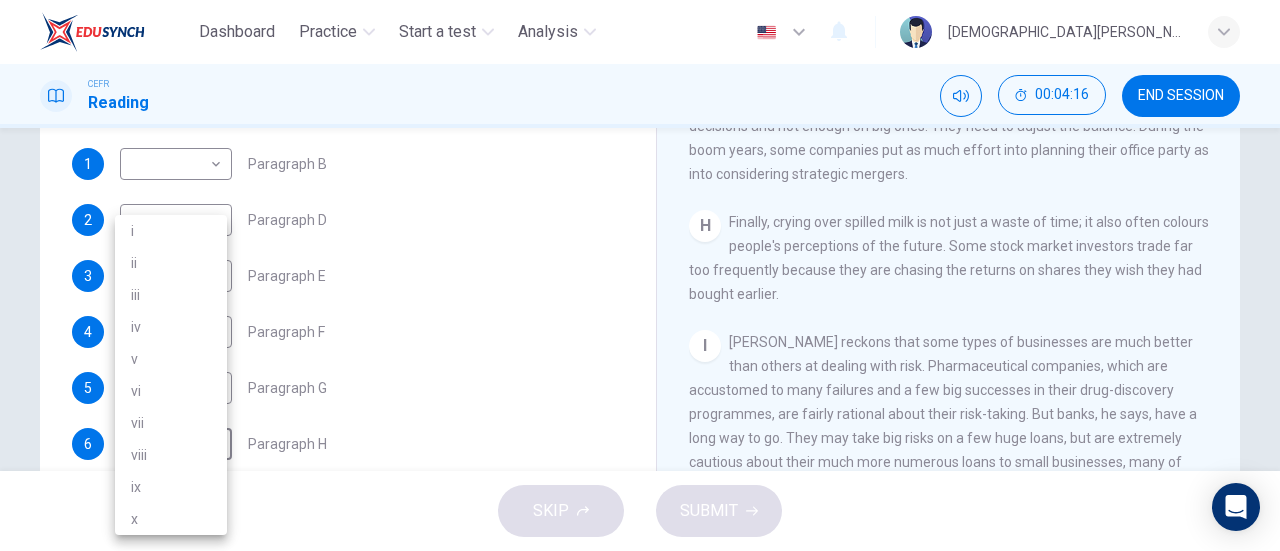 click on "iv" at bounding box center [171, 327] 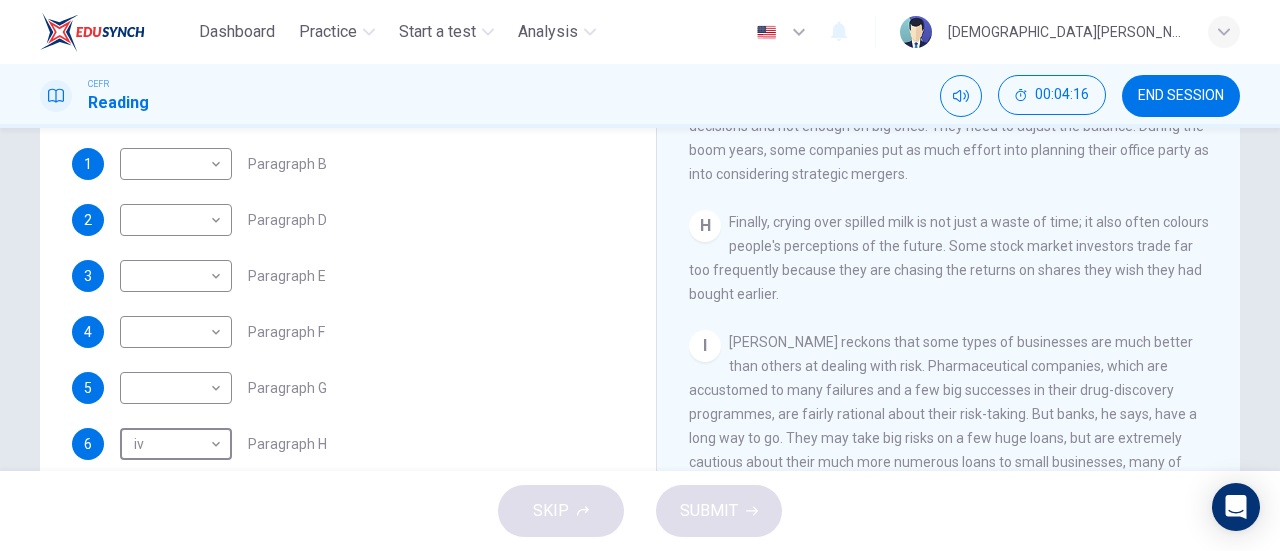 type on "iv" 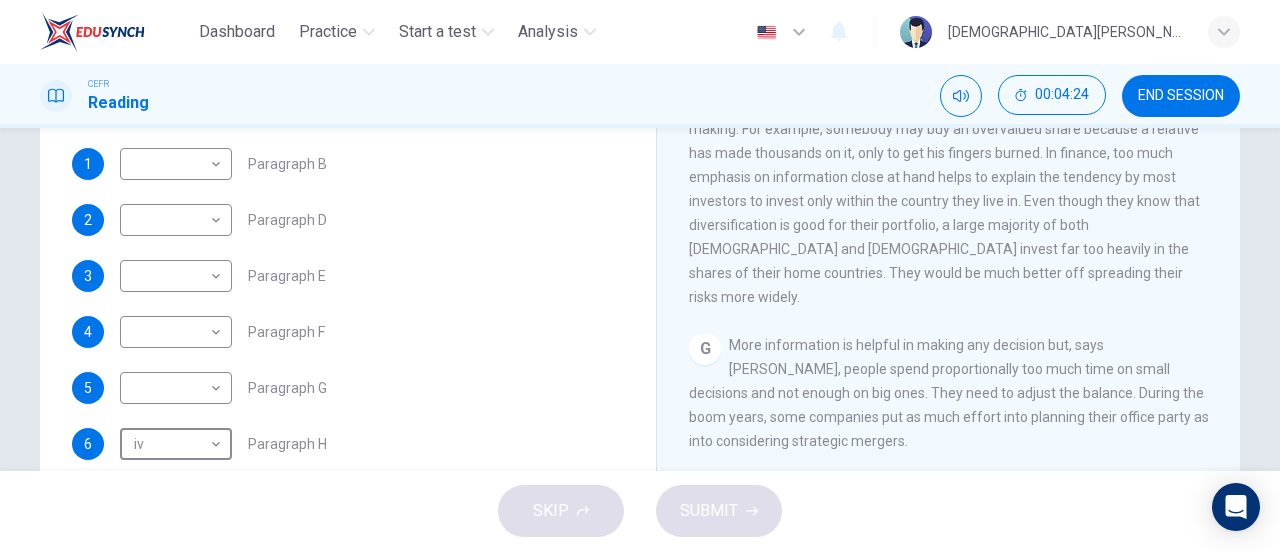 scroll, scrollTop: 1456, scrollLeft: 0, axis: vertical 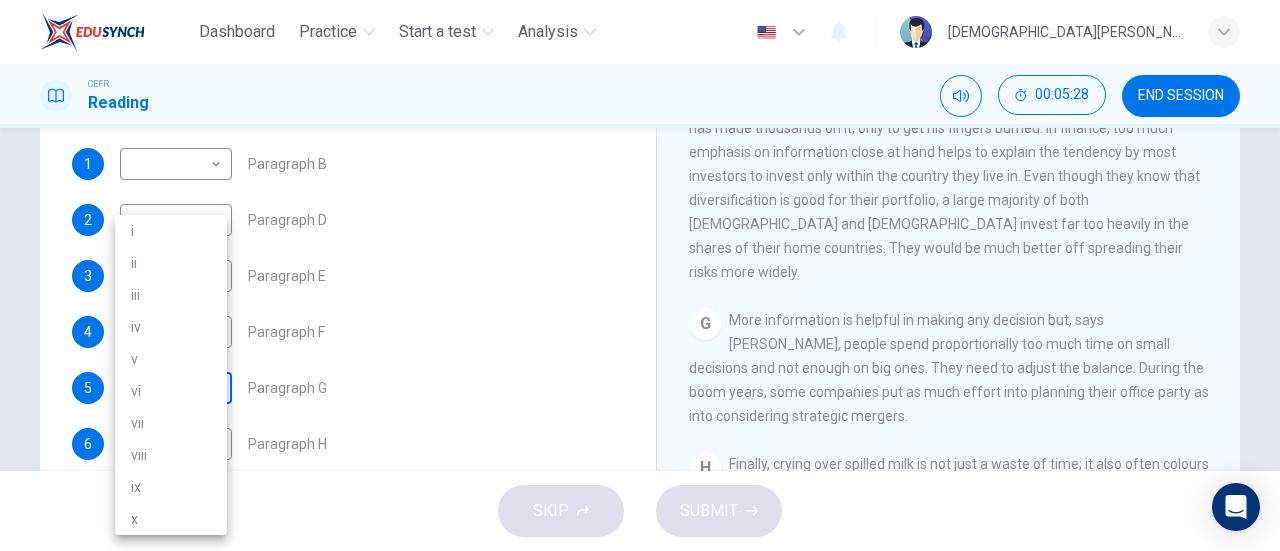 click on "Dashboard Practice Start a test Analysis English en ​ MUHAMMAD ZULHAKIM BIN BALUDIN CEFR Reading 00:05:28 END SESSION Questions 1 - 6 Reading Passage 1 has nine paragraphs  A-I
Choose the correct heading for Paragraphs  B  and  D-H  from the list of headings below.
Write the correct number  (i-xi)  in the boxes below. List of Headings i Not identifying the correct priorities ii A solution for the long term iii The difficulty of changing your mind iv Why looking back is unhelpful v Strengthening inner resources vi A successful approach to the study of decision-making vii The danger of trusting a global market viii Reluctance to go beyond the familiar ix The power of the first number x The need for more effective risk assessment 1 ​ ​ Paragraph B 2 ​ ​ Paragraph D 3 ​ ​ Paragraph E 4 ​ ​ Paragraph F 5 ​ ​ Paragraph G 6 iv iv ​ Paragraph H Why Risks Can Go Wrong CLICK TO ZOOM Click to Zoom A B C D E F G H I SKIP SUBMIT EduSynch - Online Language Proficiency Testing
Dashboard i" at bounding box center [640, 275] 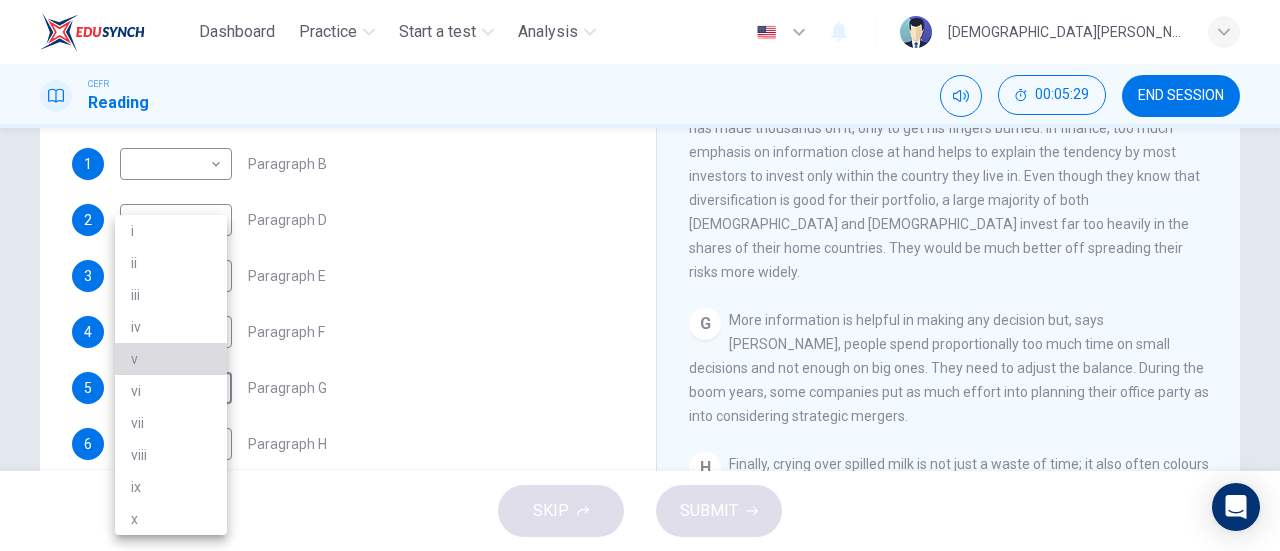 click on "v" at bounding box center (171, 359) 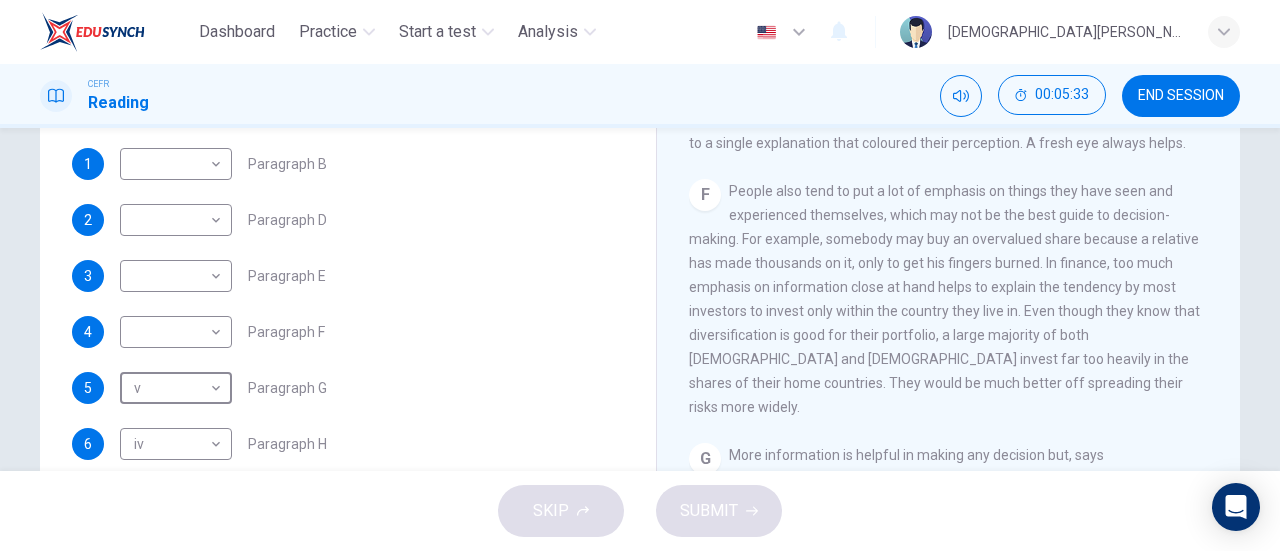 scroll, scrollTop: 1333, scrollLeft: 0, axis: vertical 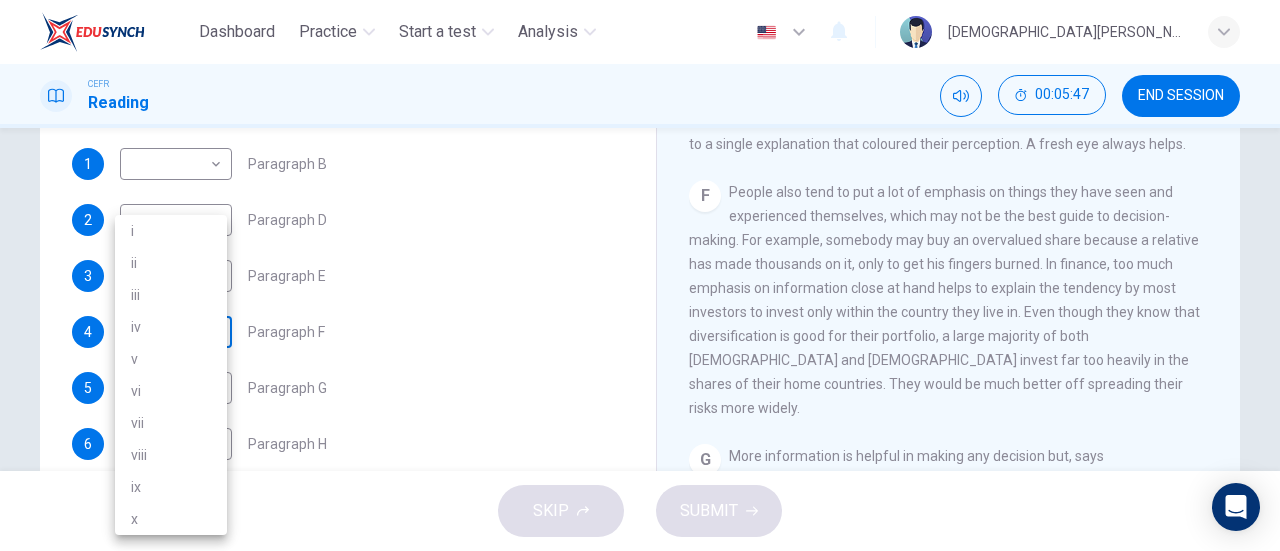click on "Dashboard Practice Start a test Analysis English en ​ MUHAMMAD ZULHAKIM BIN BALUDIN CEFR Reading 00:05:47 END SESSION Questions 1 - 6 Reading Passage 1 has nine paragraphs  A-I
Choose the correct heading for Paragraphs  B  and  D-H  from the list of headings below.
Write the correct number  (i-xi)  in the boxes below. List of Headings i Not identifying the correct priorities ii A solution for the long term iii The difficulty of changing your mind iv Why looking back is unhelpful v Strengthening inner resources vi A successful approach to the study of decision-making vii The danger of trusting a global market viii Reluctance to go beyond the familiar ix The power of the first number x The need for more effective risk assessment 1 ​ ​ Paragraph B 2 ​ ​ Paragraph D 3 ​ ​ Paragraph E 4 ​ ​ Paragraph F 5 v v ​ Paragraph G 6 iv iv ​ Paragraph H Why Risks Can Go Wrong CLICK TO ZOOM Click to Zoom A B C D E F G H I SKIP SUBMIT EduSynch - Online Language Proficiency Testing
Dashboard i" at bounding box center [640, 275] 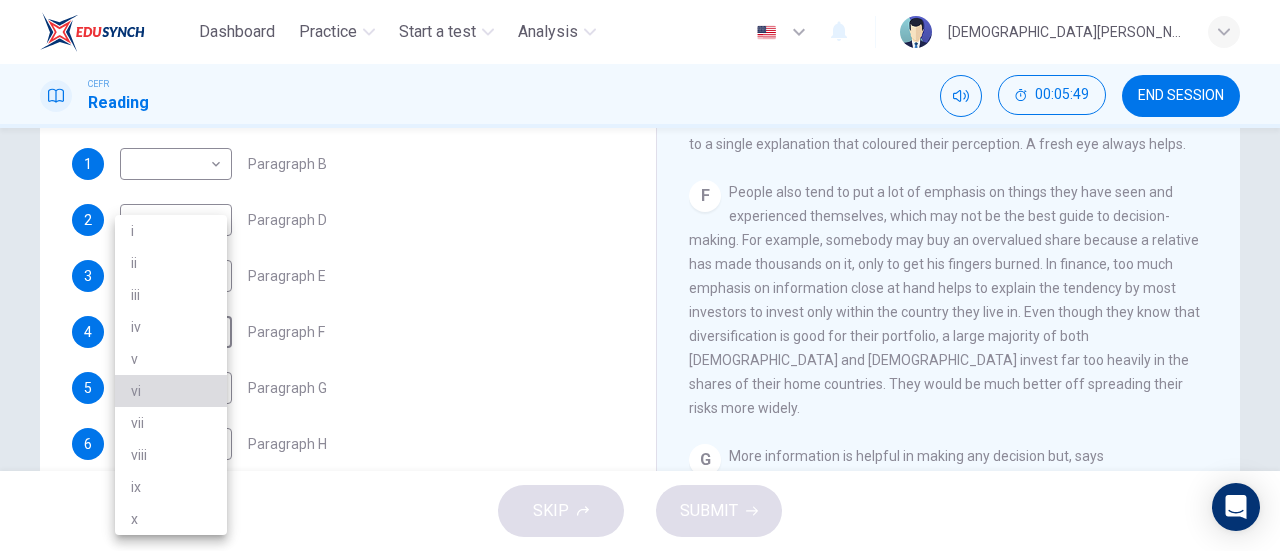 click on "vi" at bounding box center [171, 391] 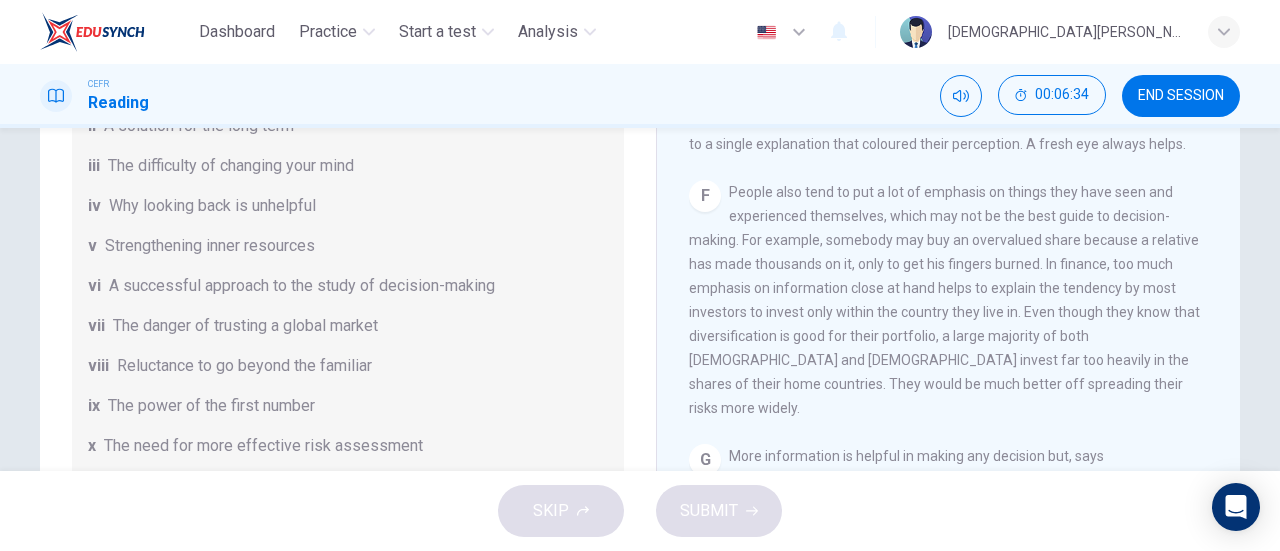 scroll, scrollTop: 384, scrollLeft: 0, axis: vertical 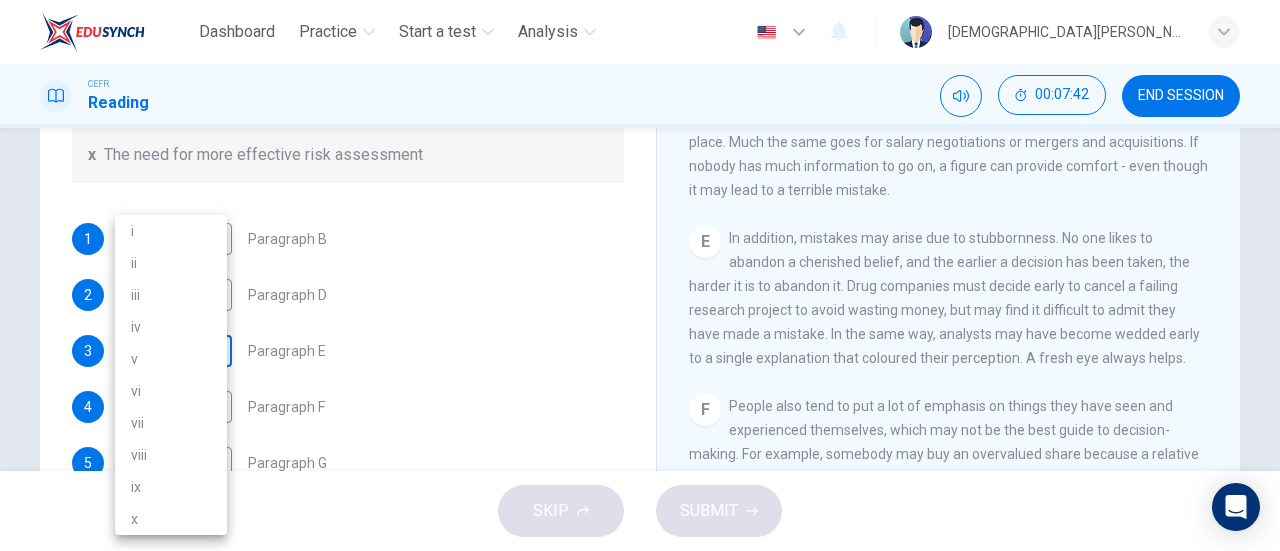 click on "Dashboard Practice Start a test Analysis English en ​ MUHAMMAD ZULHAKIM BIN BALUDIN CEFR Reading 00:07:42 END SESSION Questions 1 - 6 Reading Passage 1 has nine paragraphs  A-I
Choose the correct heading for Paragraphs  B  and  D-H  from the list of headings below.
Write the correct number  (i-xi)  in the boxes below. List of Headings i Not identifying the correct priorities ii A solution for the long term iii The difficulty of changing your mind iv Why looking back is unhelpful v Strengthening inner resources vi A successful approach to the study of decision-making vii The danger of trusting a global market viii Reluctance to go beyond the familiar ix The power of the first number x The need for more effective risk assessment 1 ​ ​ Paragraph B 2 ​ ​ Paragraph D 3 ​ ​ Paragraph E 4 vi vi ​ Paragraph F 5 v v ​ Paragraph G 6 iv iv ​ Paragraph H Why Risks Can Go Wrong CLICK TO ZOOM Click to Zoom A B C D E F G H I SKIP SUBMIT EduSynch - Online Language Proficiency Testing
Dashboard" at bounding box center [640, 275] 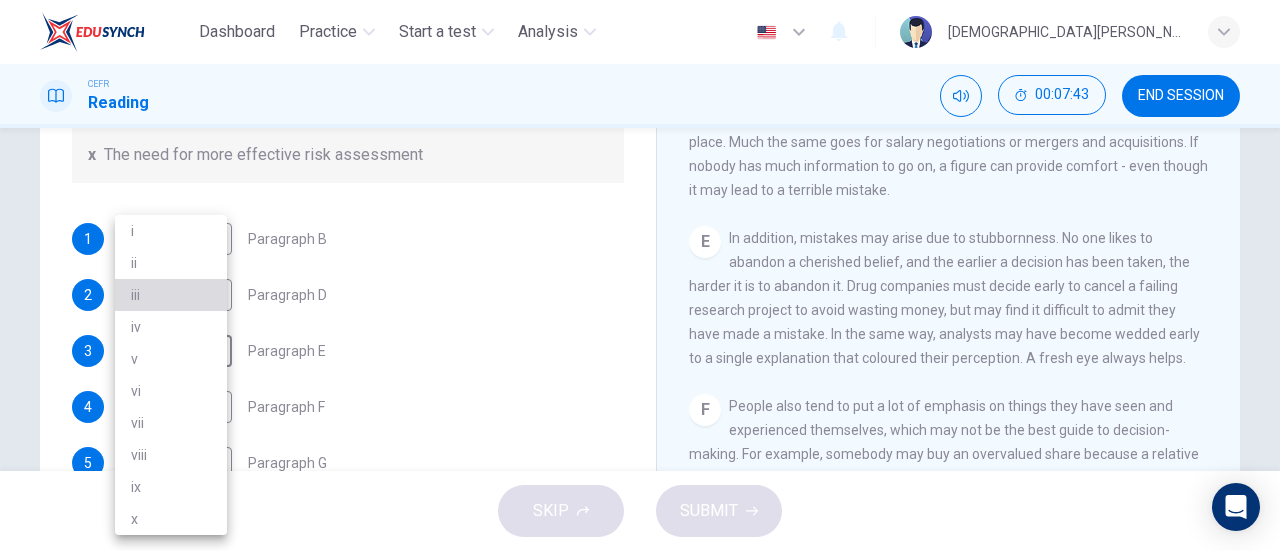 click on "iii" at bounding box center [171, 295] 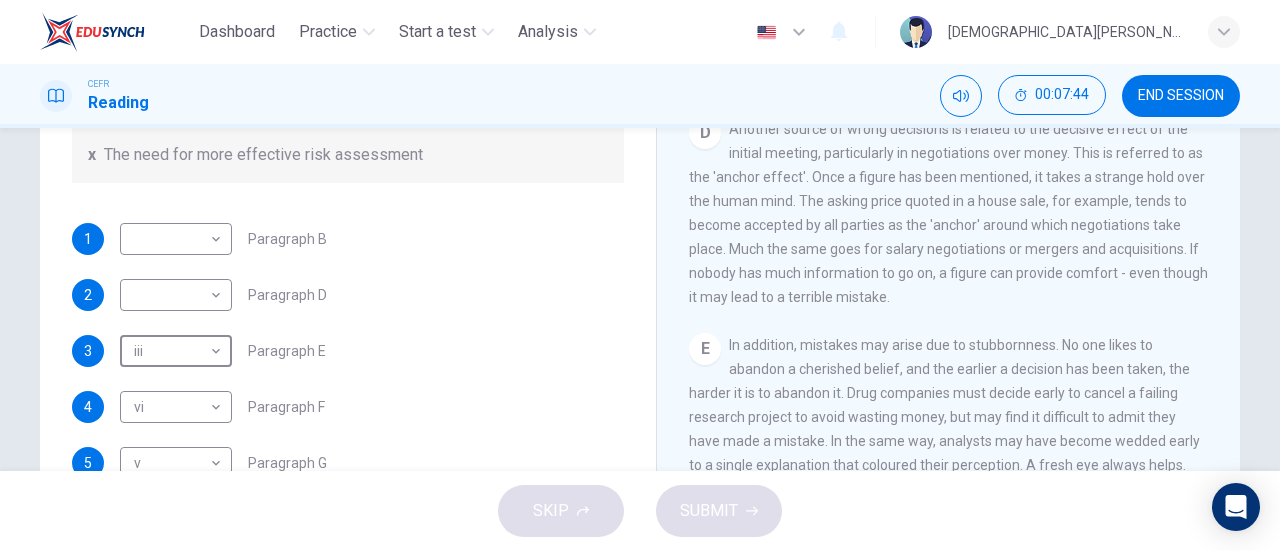 scroll, scrollTop: 960, scrollLeft: 0, axis: vertical 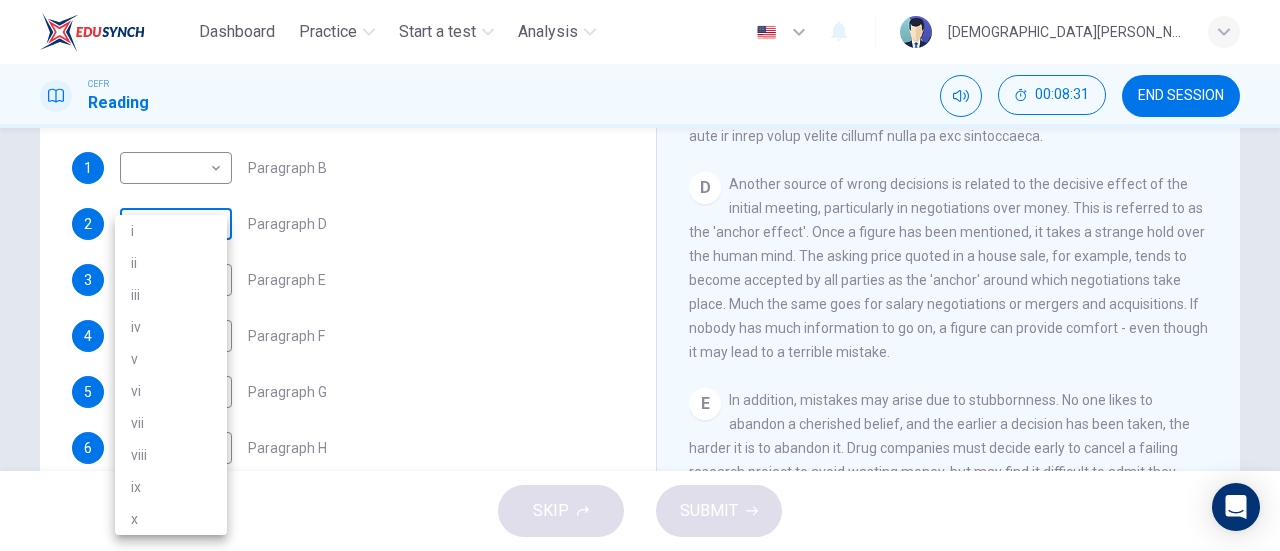 click on "Dashboard Practice Start a test Analysis English en ​ MUHAMMAD ZULHAKIM BIN BALUDIN CEFR Reading 00:08:31 END SESSION Questions 1 - 6 Reading Passage 1 has nine paragraphs  A-I
Choose the correct heading for Paragraphs  B  and  D-H  from the list of headings below.
Write the correct number  (i-xi)  in the boxes below. List of Headings i Not identifying the correct priorities ii A solution for the long term iii The difficulty of changing your mind iv Why looking back is unhelpful v Strengthening inner resources vi A successful approach to the study of decision-making vii The danger of trusting a global market viii Reluctance to go beyond the familiar ix The power of the first number x The need for more effective risk assessment 1 ​ ​ Paragraph B 2 ​ ​ Paragraph D 3 iii iii ​ Paragraph E 4 vi vi ​ Paragraph F 5 v v ​ Paragraph G 6 iv iv ​ Paragraph H Why Risks Can Go Wrong CLICK TO ZOOM Click to Zoom A B C D E F G H I SKIP SUBMIT EduSynch - Online Language Proficiency Testing
2025 i" at bounding box center [640, 275] 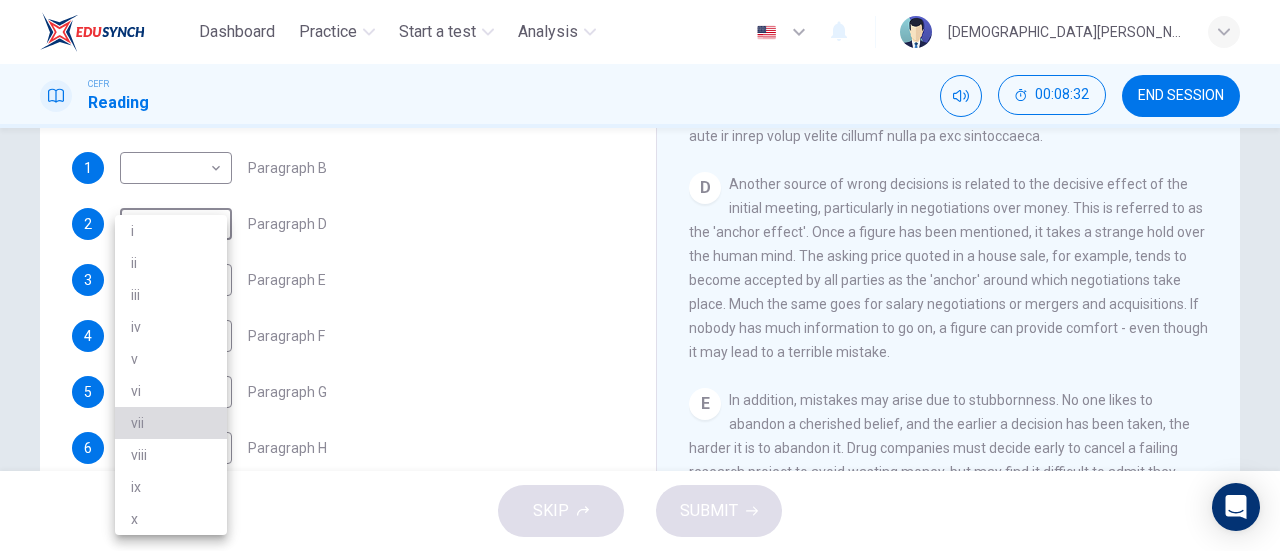 click on "vii" at bounding box center (171, 423) 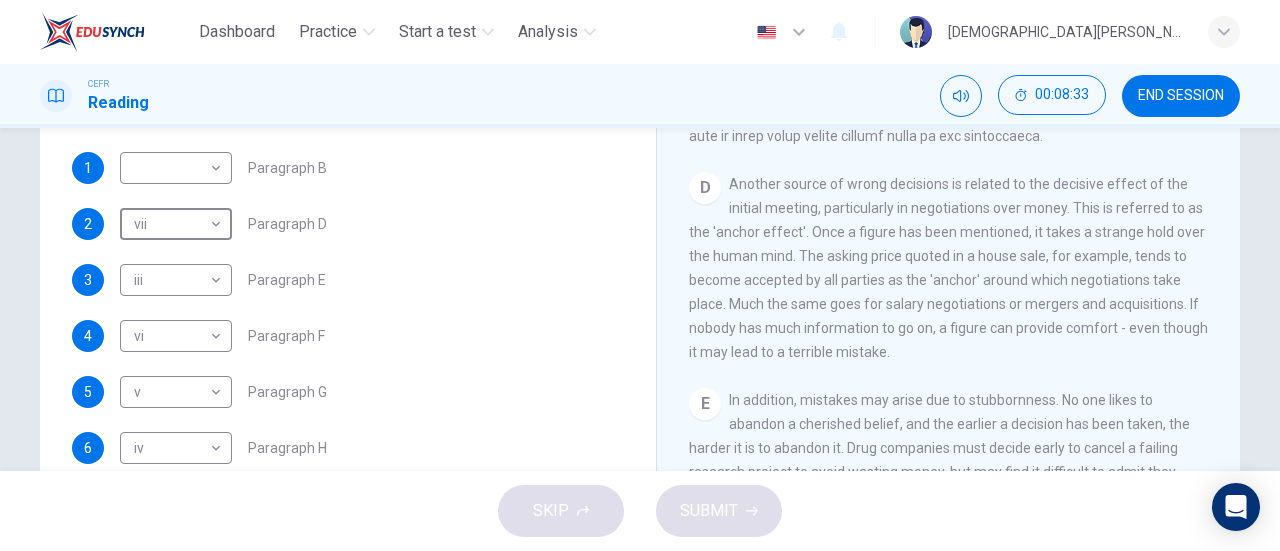 click on "Why Risks Can Go Wrong CLICK TO ZOOM Click to Zoom A People make terrible decisions about the future. The evidence is all around, from their investments in the stock markets to the way they run their businesses. In fact, people are consistently bad at dealing with uncertainty, underestimating some kinds of risk and overestimating others. Surely there must be a better way than using intuition? B C D Another source of wrong decisions is related to the decisive effect of the initial meeting, particularly in negotiations over money. This is referred to as the 'anchor effect'. Once a figure has been mentioned, it takes a strange hold over the human mind. The asking price quoted in a house sale, for example, tends to become accepted by all parties as the 'anchor' around which negotiations take place. Much the same goes for salary negotiations or mergers and acquisitions. If nobody has much information to go on, a figure can provide comfort - even though it may lead to a terrible mistake. E F G H I" at bounding box center [948, 170] 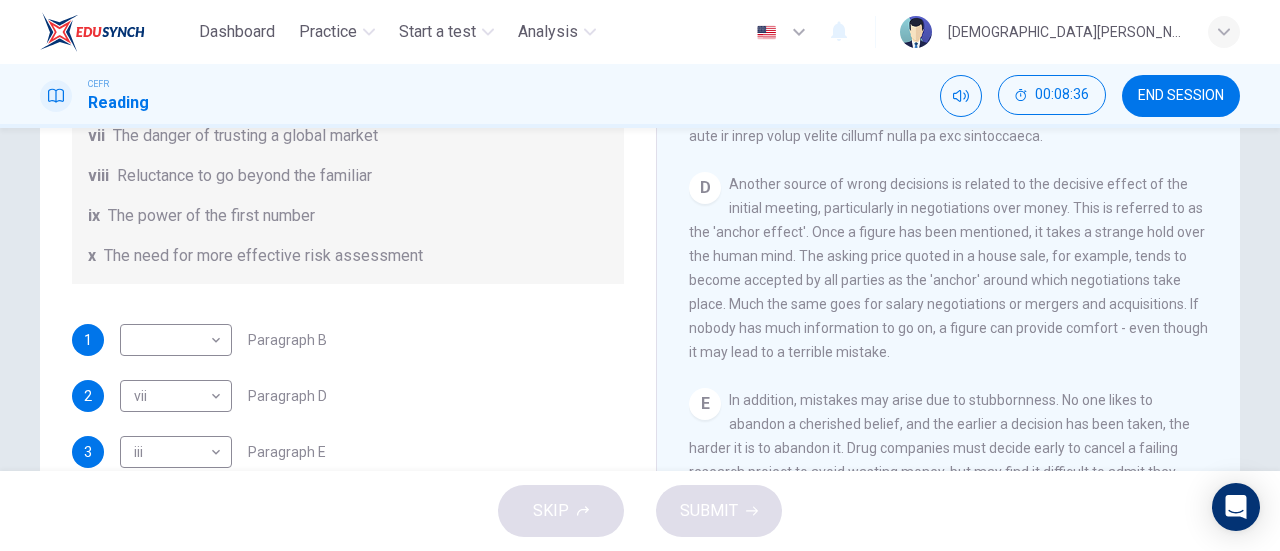 scroll, scrollTop: 204, scrollLeft: 0, axis: vertical 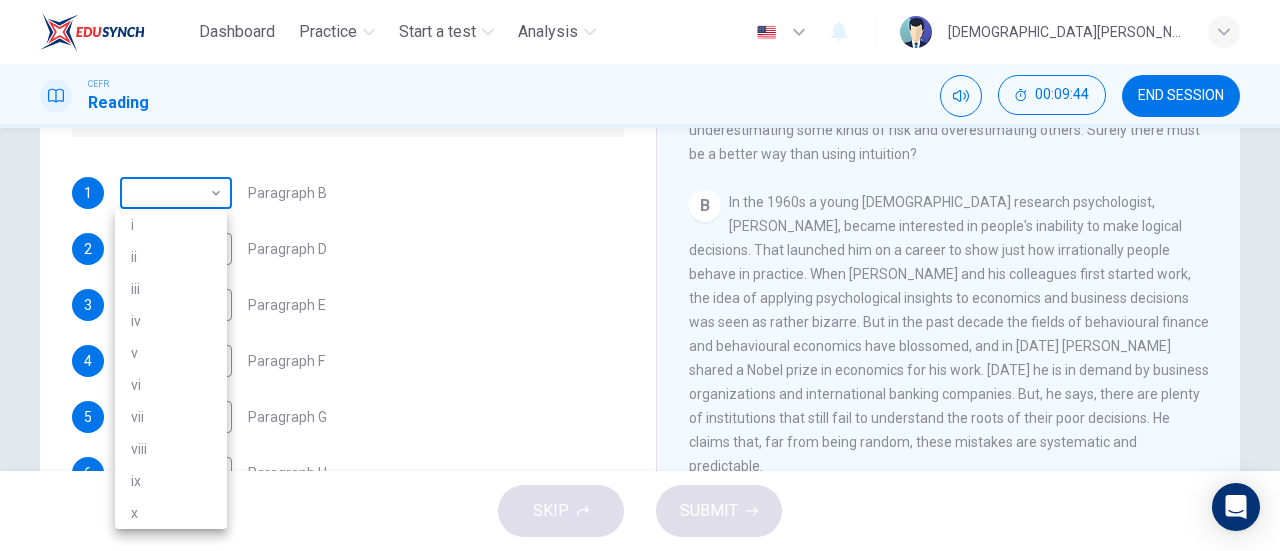 click on "Dashboard Practice Start a test Analysis English en ​ MUHAMMAD ZULHAKIM BIN BALUDIN CEFR Reading 00:09:44 END SESSION Questions 1 - 6 Reading Passage 1 has nine paragraphs  A-I
Choose the correct heading for Paragraphs  B  and  D-H  from the list of headings below.
Write the correct number  (i-xi)  in the boxes below. List of Headings i Not identifying the correct priorities ii A solution for the long term iii The difficulty of changing your mind iv Why looking back is unhelpful v Strengthening inner resources vi A successful approach to the study of decision-making vii The danger of trusting a global market viii Reluctance to go beyond the familiar ix The power of the first number x The need for more effective risk assessment 1 ​ ​ Paragraph B 2 vii vii ​ Paragraph D 3 iii iii ​ Paragraph E 4 vi vi ​ Paragraph F 5 v v ​ Paragraph G 6 iv iv ​ Paragraph H Why Risks Can Go Wrong CLICK TO ZOOM Click to Zoom A B C D E F G H I SKIP SUBMIT EduSynch - Online Language Proficiency Testing
i" at bounding box center (640, 275) 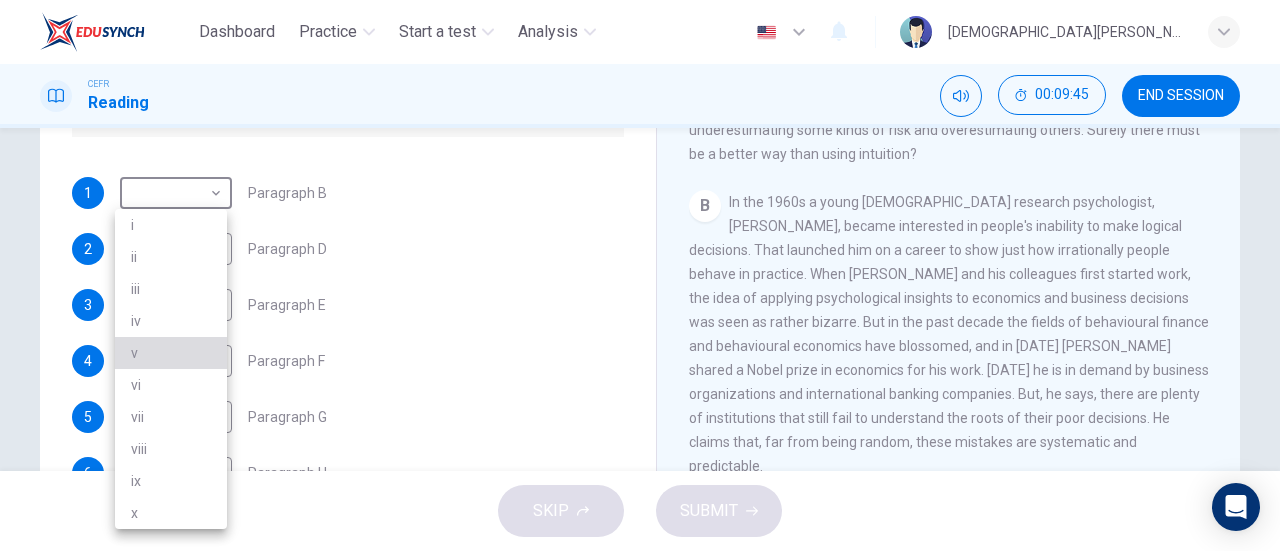 click on "v" at bounding box center (171, 353) 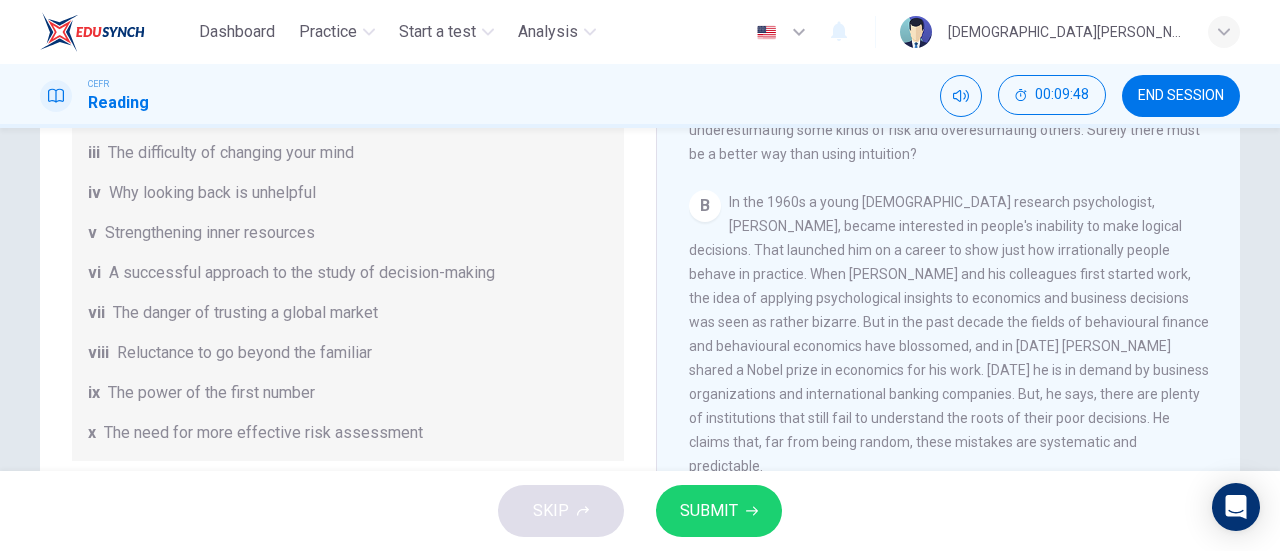 scroll, scrollTop: 0, scrollLeft: 0, axis: both 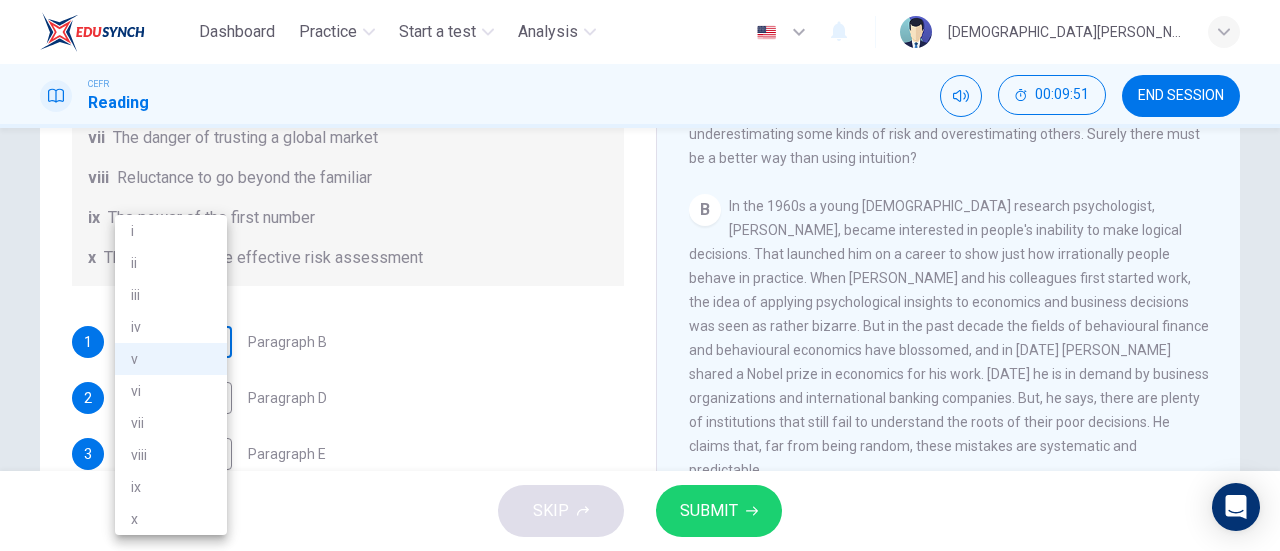 click on "Dashboard Practice Start a test Analysis English en ​ MUHAMMAD ZULHAKIM BIN BALUDIN CEFR Reading 00:09:51 END SESSION Questions 1 - 6 Reading Passage 1 has nine paragraphs  A-I
Choose the correct heading for Paragraphs  B  and  D-H  from the list of headings below.
Write the correct number  (i-xi)  in the boxes below. List of Headings i Not identifying the correct priorities ii A solution for the long term iii The difficulty of changing your mind iv Why looking back is unhelpful v Strengthening inner resources vi A successful approach to the study of decision-making vii The danger of trusting a global market viii Reluctance to go beyond the familiar ix The power of the first number x The need for more effective risk assessment 1 v v ​ Paragraph B 2 vii vii ​ Paragraph D 3 iii iii ​ Paragraph E 4 vi vi ​ Paragraph F 5 v v ​ Paragraph G 6 iv iv ​ Paragraph H Why Risks Can Go Wrong CLICK TO ZOOM Click to Zoom A B C D E F G H I SKIP SUBMIT EduSynch - Online Language Proficiency Testing
i" at bounding box center (640, 275) 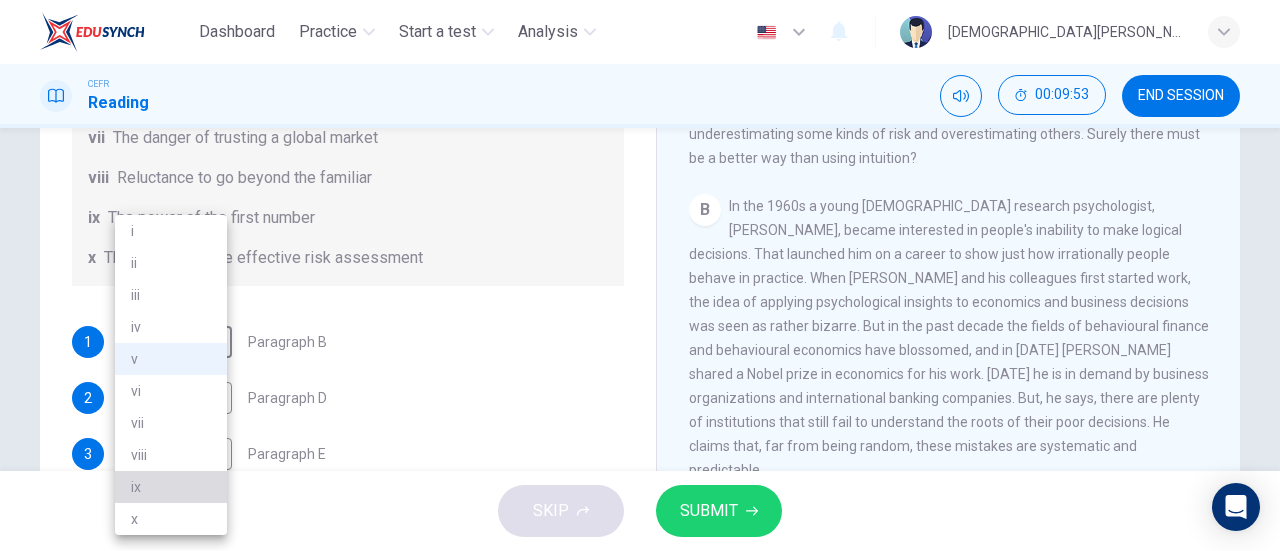 click on "ix" at bounding box center (171, 487) 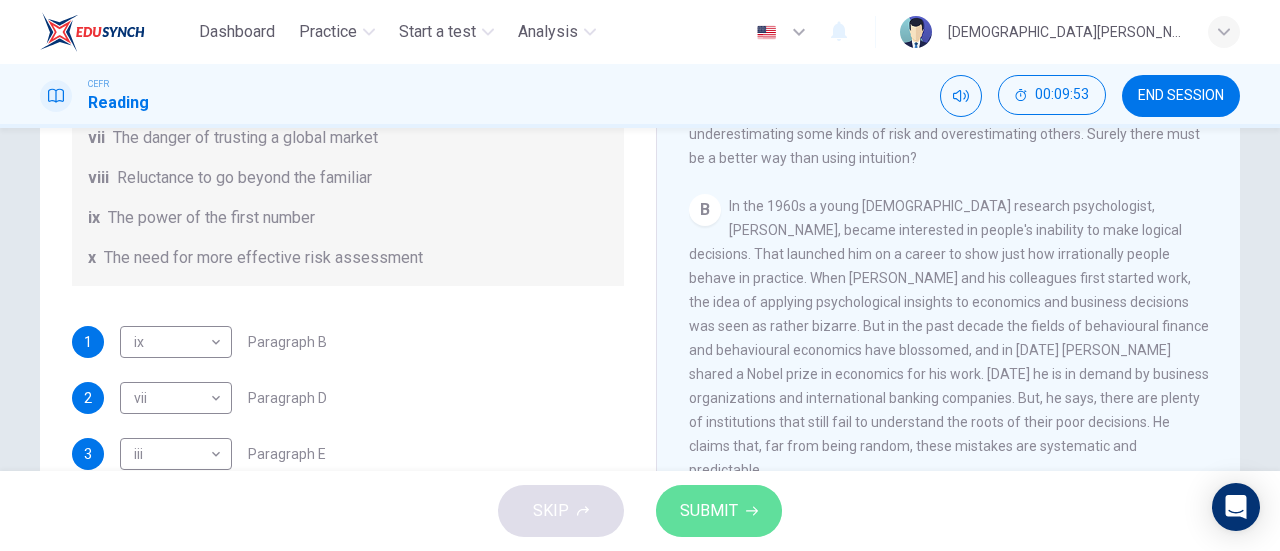 click on "SUBMIT" at bounding box center (719, 511) 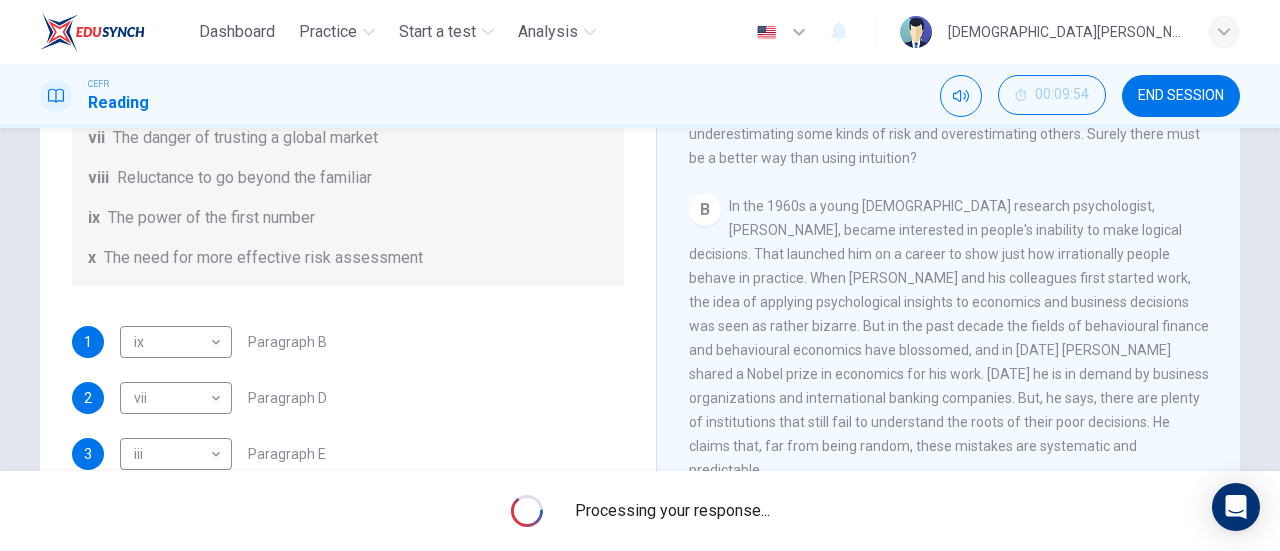 scroll, scrollTop: 384, scrollLeft: 0, axis: vertical 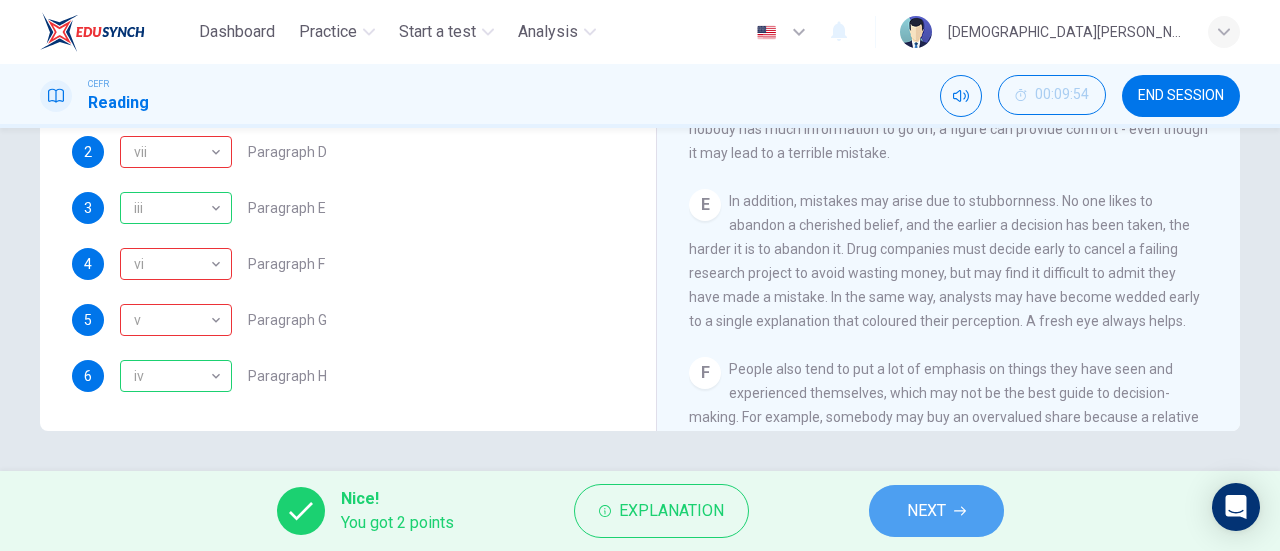 click on "NEXT" at bounding box center [936, 511] 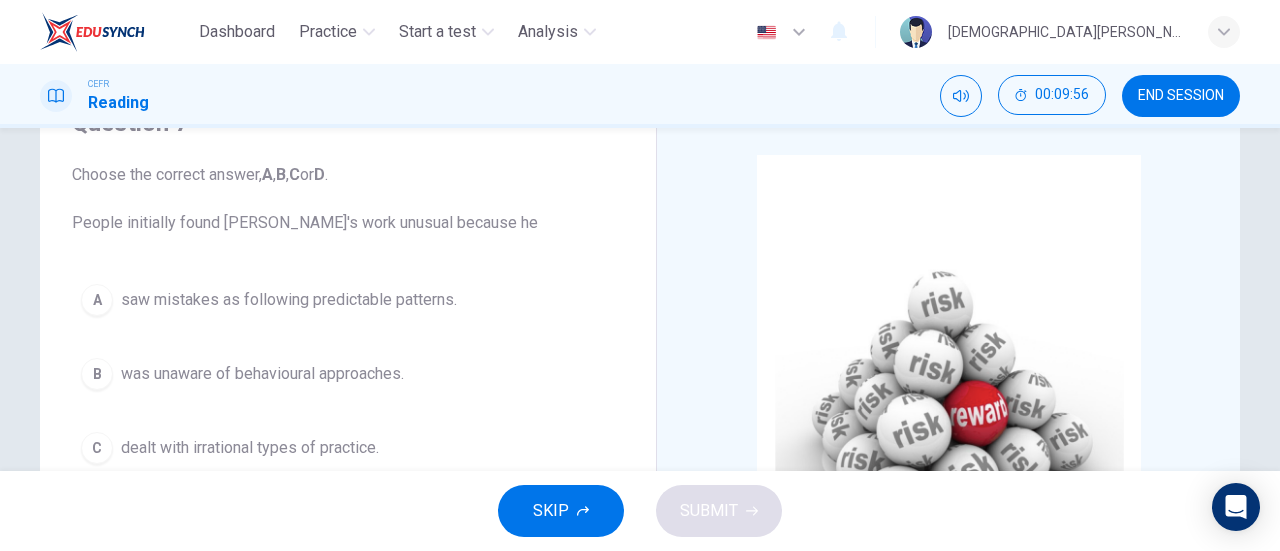 scroll, scrollTop: 102, scrollLeft: 0, axis: vertical 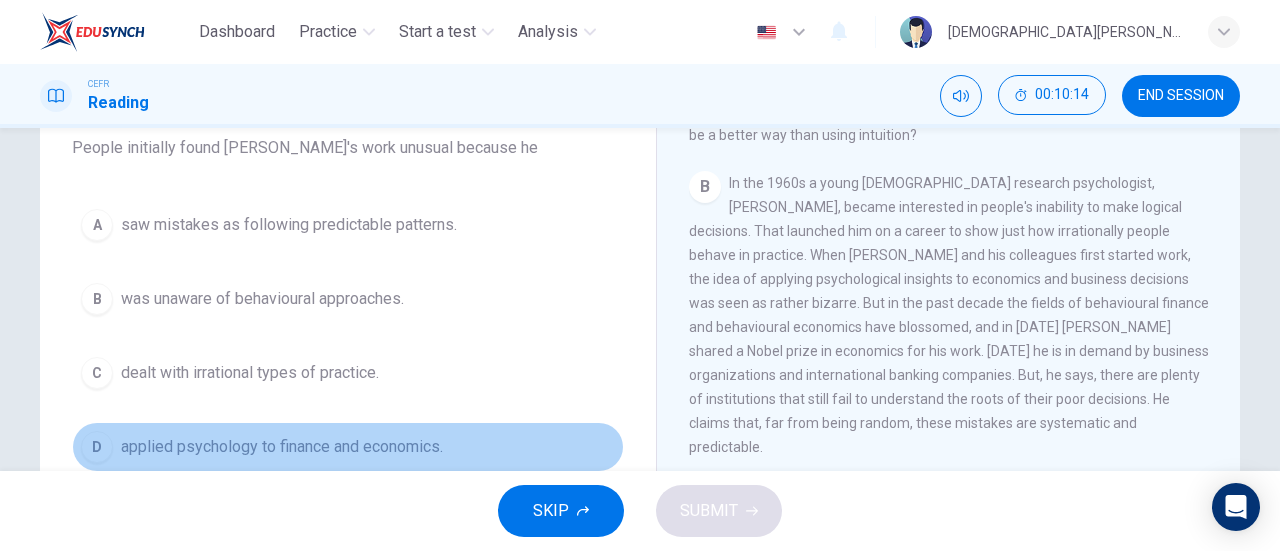 click on "applied psychology to finance and economics." at bounding box center (282, 447) 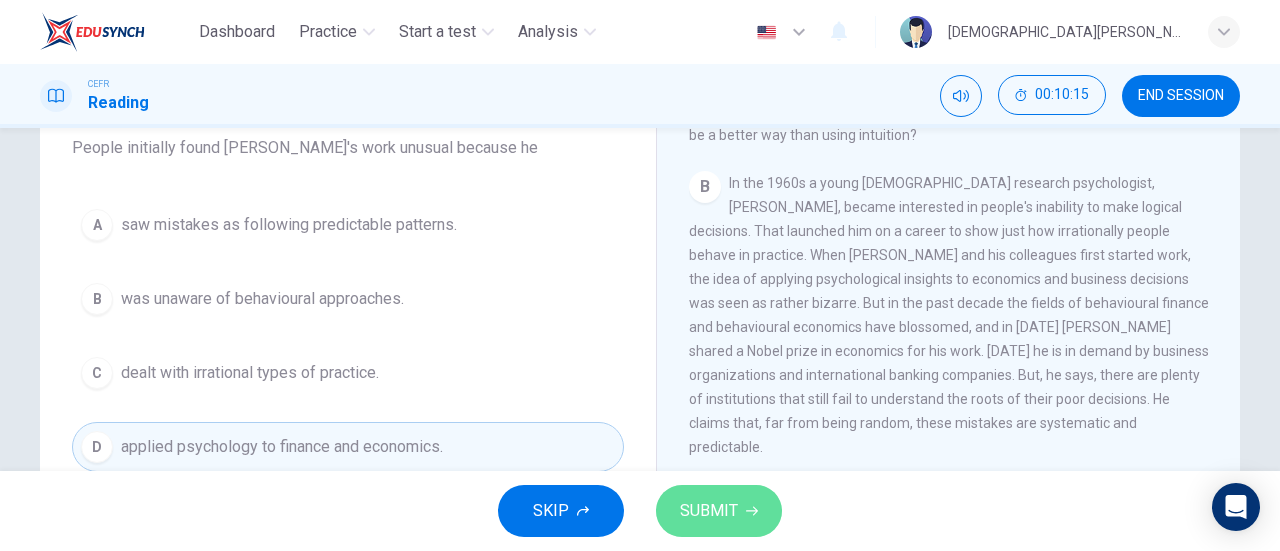 click on "SUBMIT" at bounding box center [709, 511] 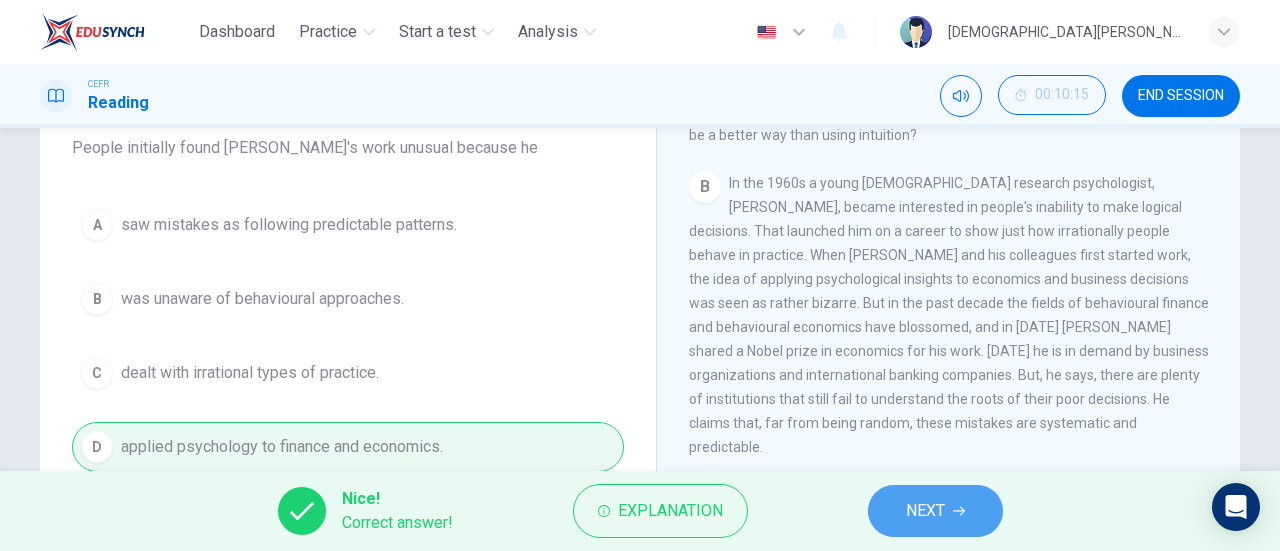 click on "NEXT" at bounding box center (925, 511) 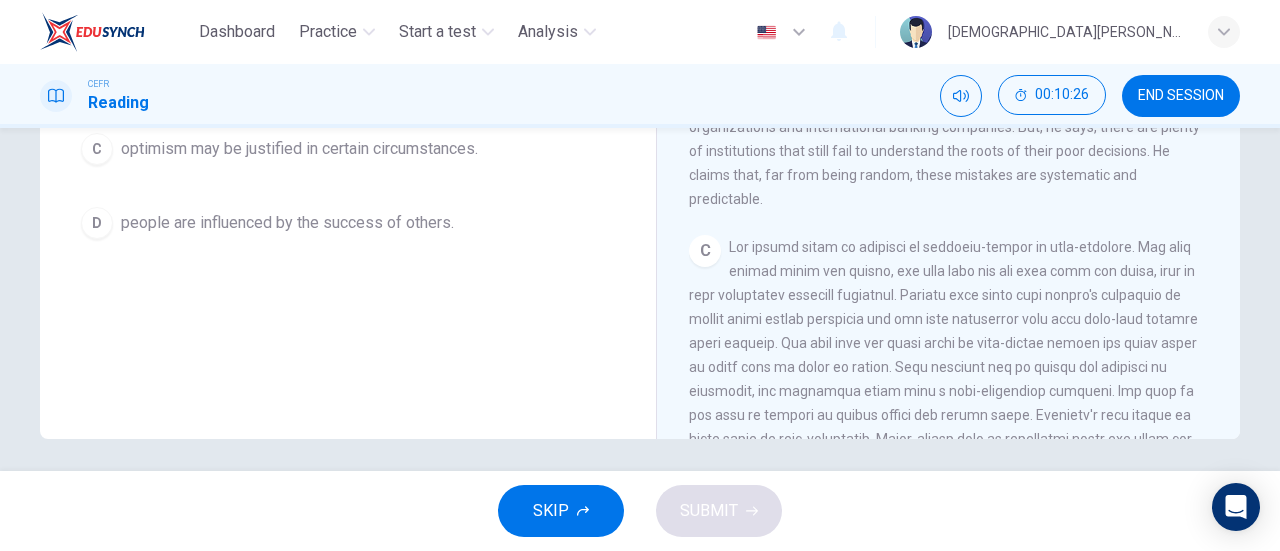 scroll, scrollTop: 310, scrollLeft: 0, axis: vertical 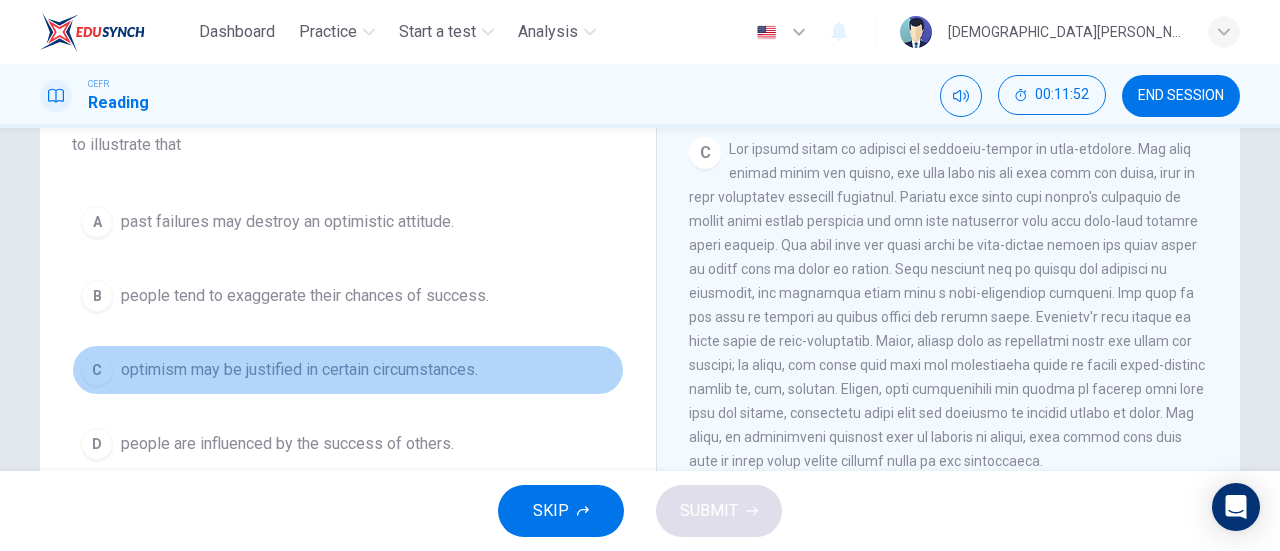 click on "C optimism may be justified in certain circumstances." at bounding box center [348, 370] 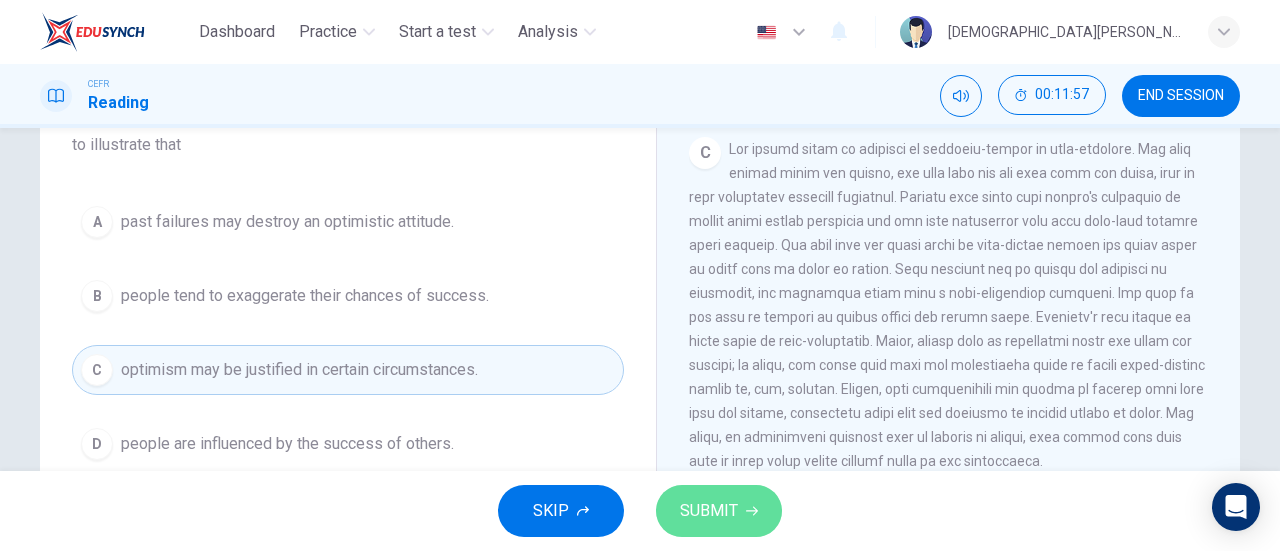 click on "SUBMIT" at bounding box center [719, 511] 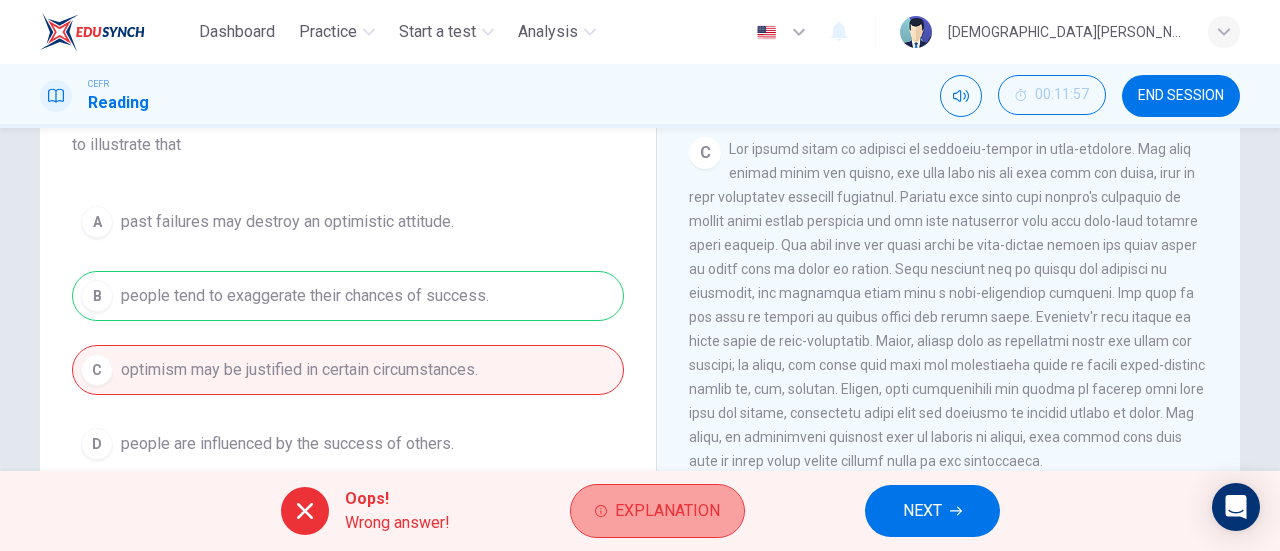 click on "Explanation" at bounding box center (667, 511) 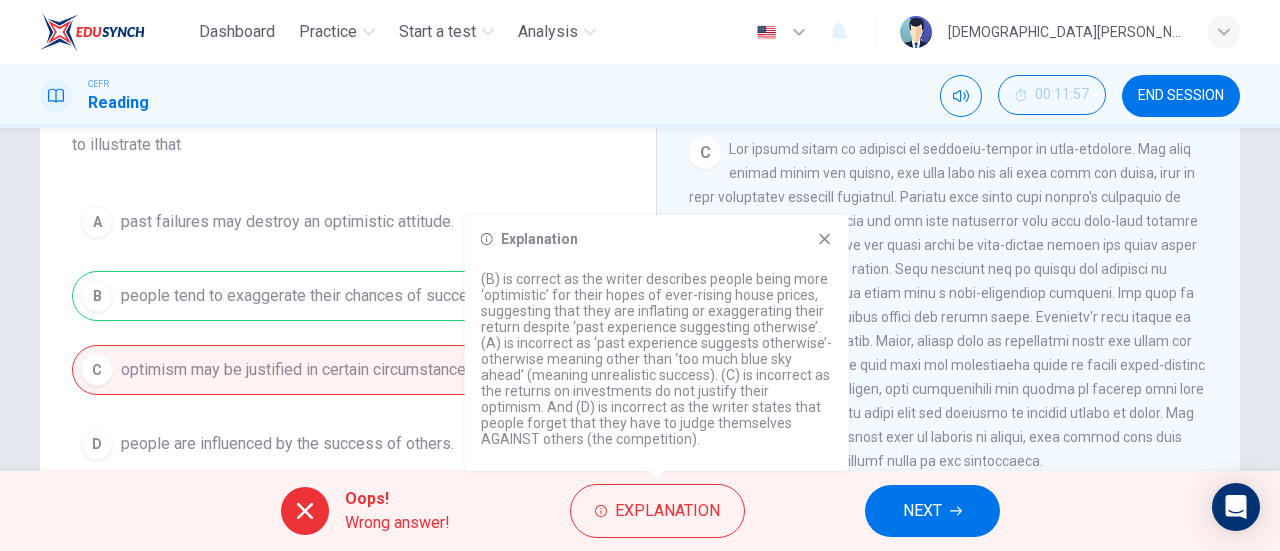 click on "Explanation (B) is correct as the writer describes people being more ‘optimistic’ for their hopes of ever-rising house prices, suggesting that they are inflating or exaggerating their return despite ‘past experience suggesting otherwise’.  (A) is incorrect as ‘past experience suggests otherwise’- otherwise meaning other than ‘too much blue sky ahead’ (meaning unrealistic success). (C) is incorrect as the returns on investments do not justify their optimism. And (D) is incorrect as the writer states that people forget that they have to judge themselves AGAINST others (the competition)." at bounding box center (657, 343) 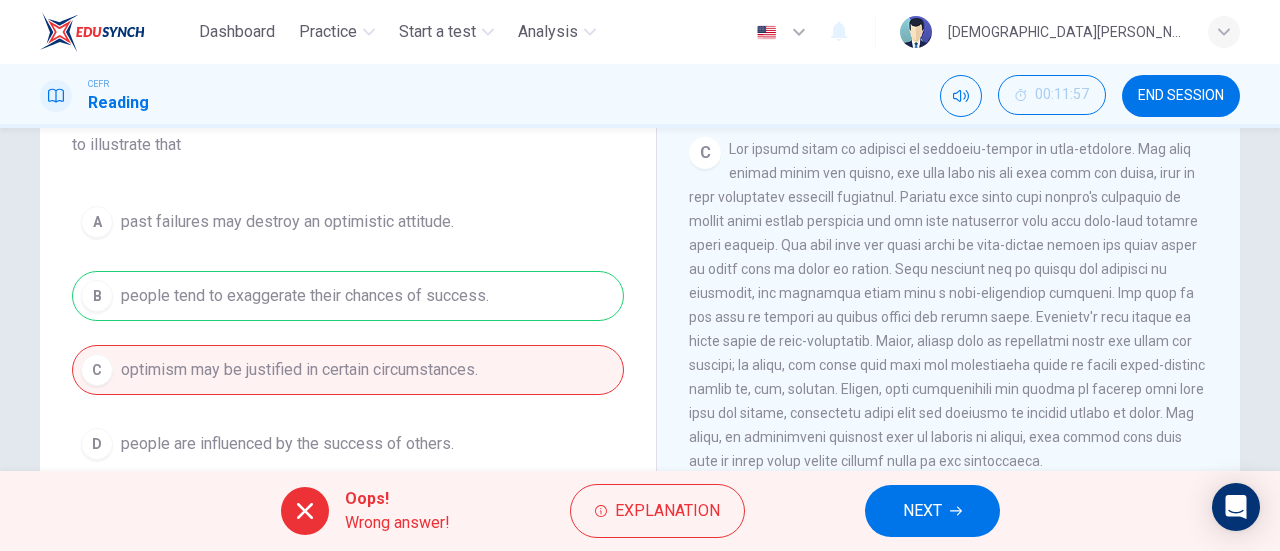 click on "Oops! Wrong answer! Explanation NEXT" at bounding box center [640, 511] 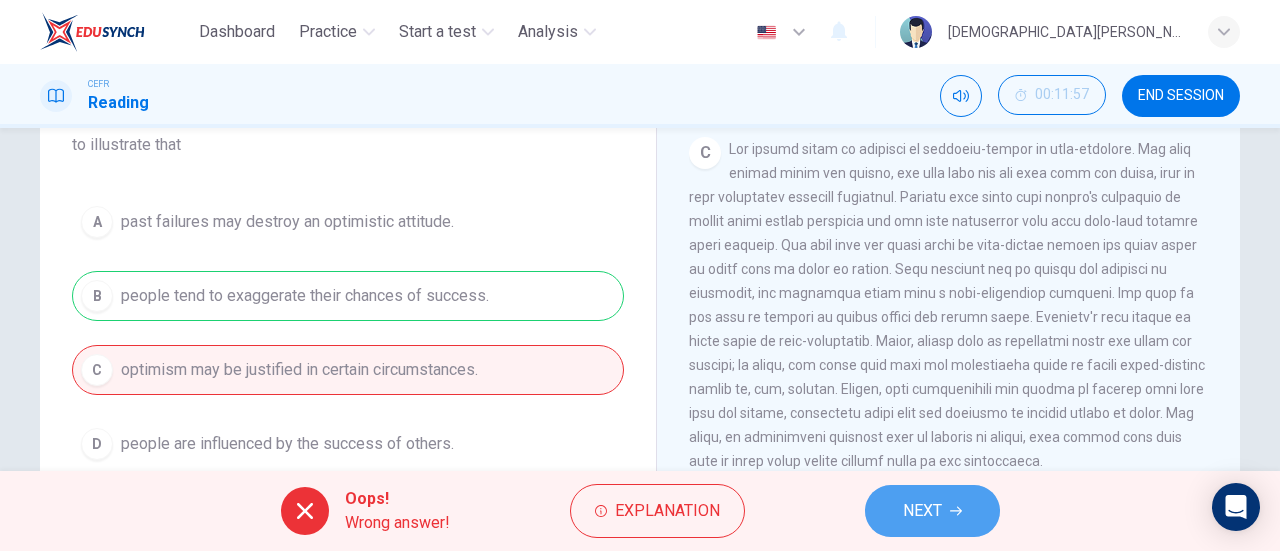 click on "NEXT" at bounding box center (922, 511) 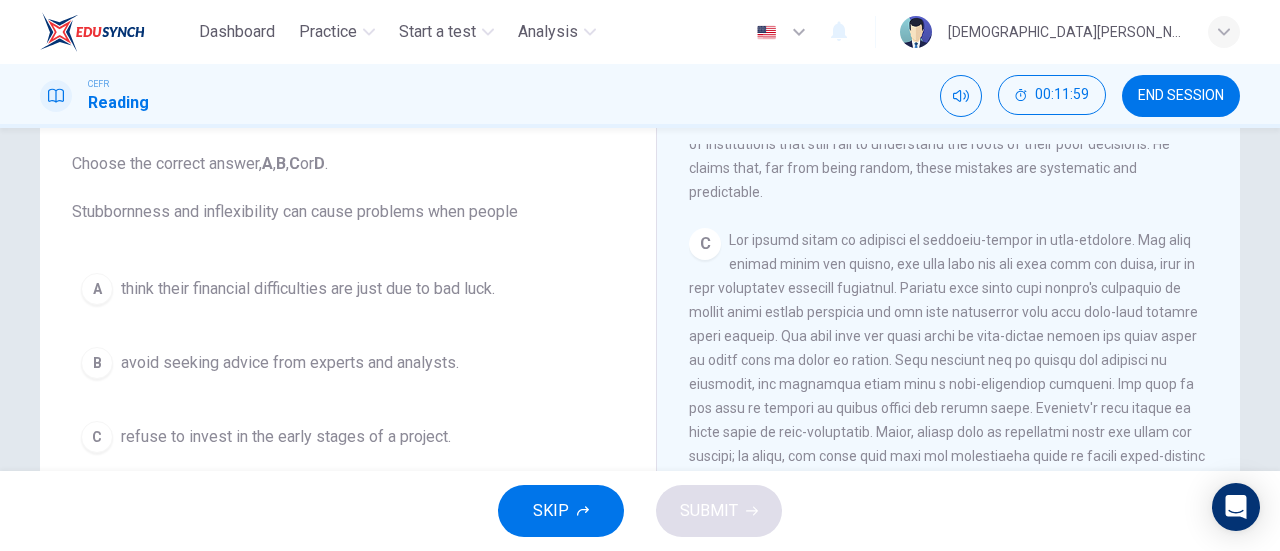 scroll, scrollTop: 111, scrollLeft: 0, axis: vertical 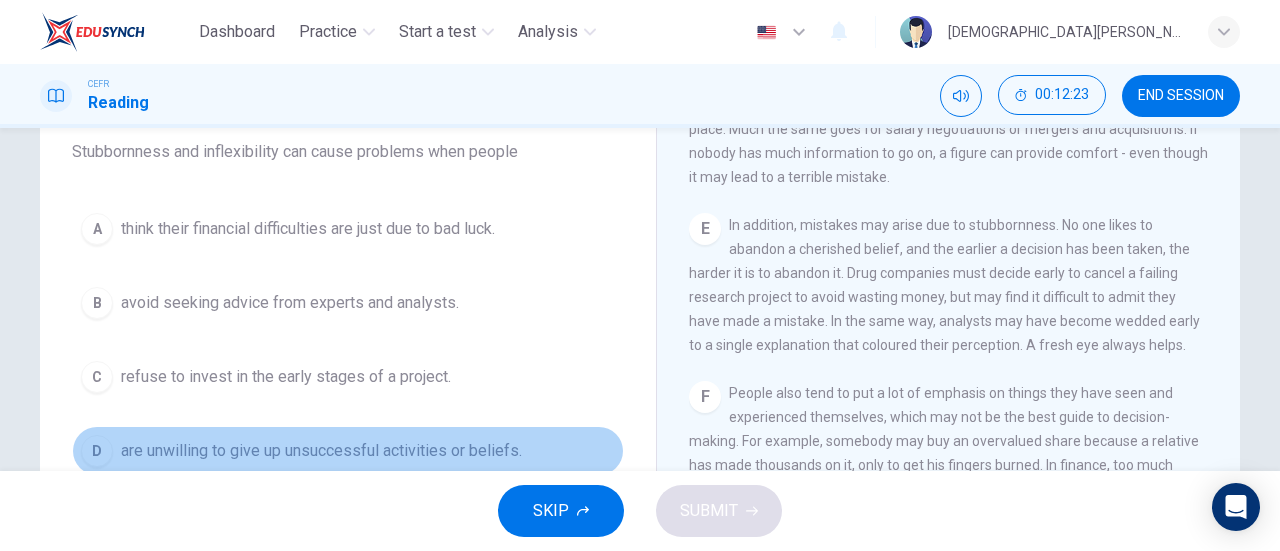 click on "are unwilling to give up unsuccessful activities or beliefs." at bounding box center (321, 451) 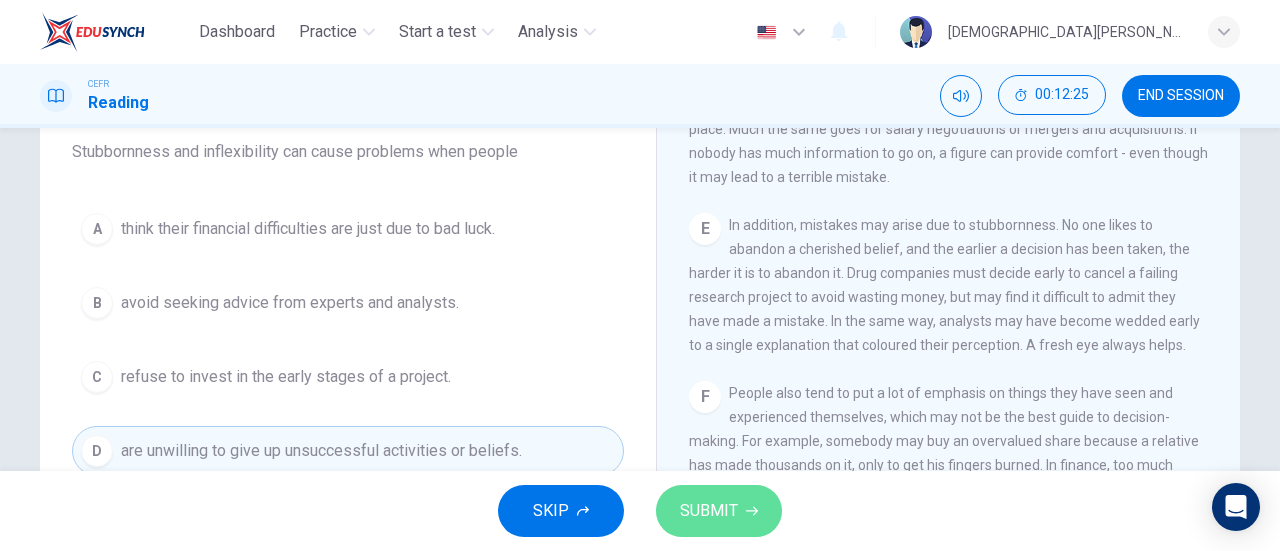 click on "SUBMIT" at bounding box center [719, 511] 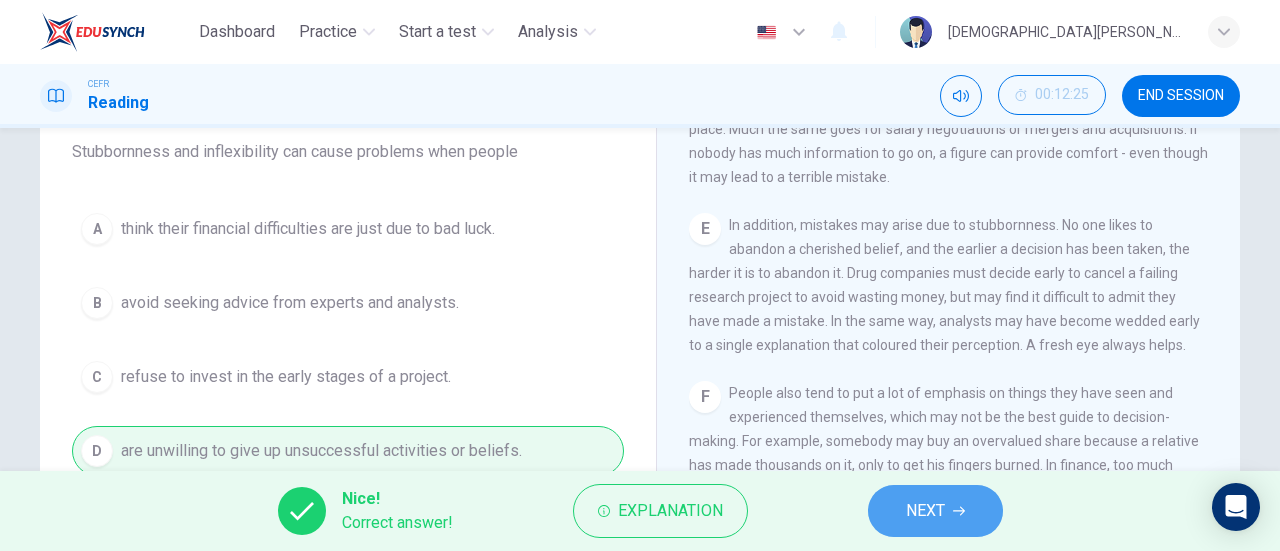click on "NEXT" at bounding box center (935, 511) 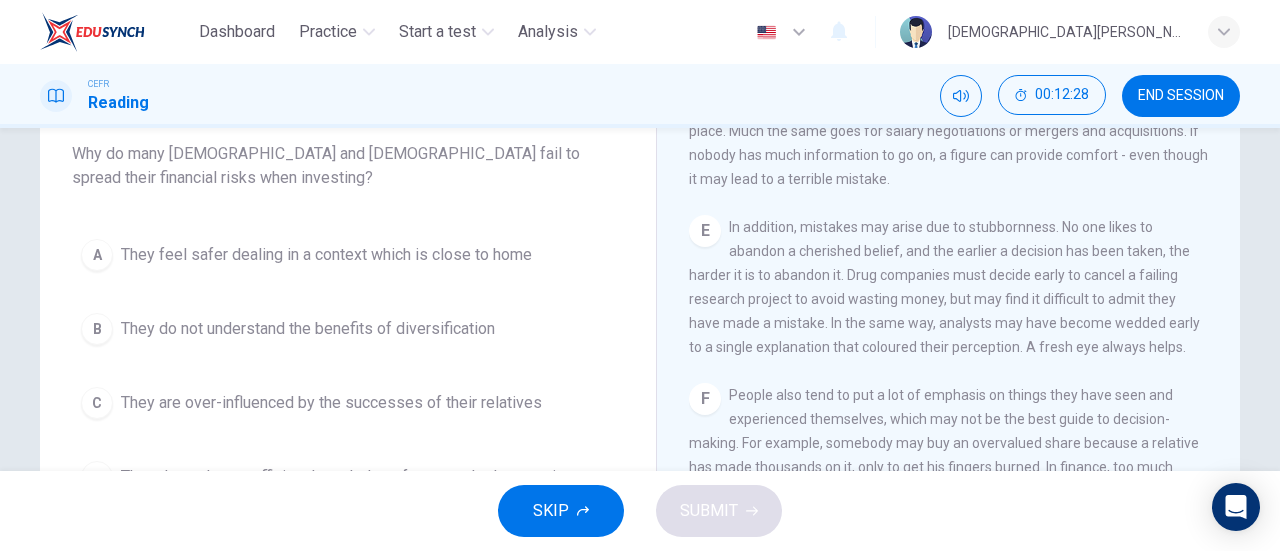 scroll, scrollTop: 171, scrollLeft: 0, axis: vertical 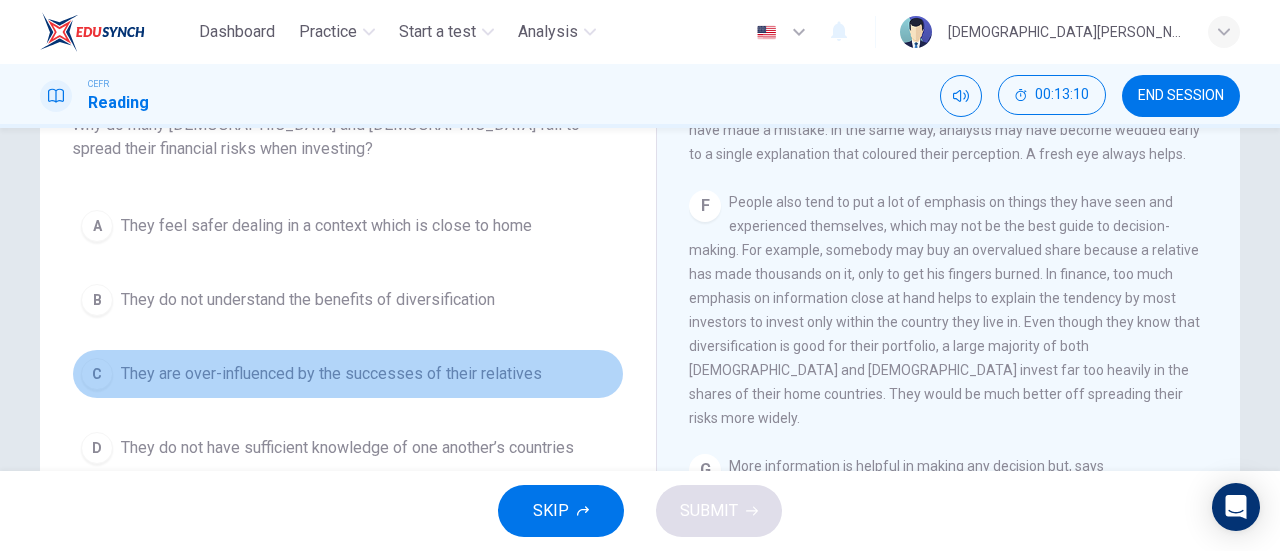 click on "They are over-influenced by the successes of their relatives" at bounding box center [331, 374] 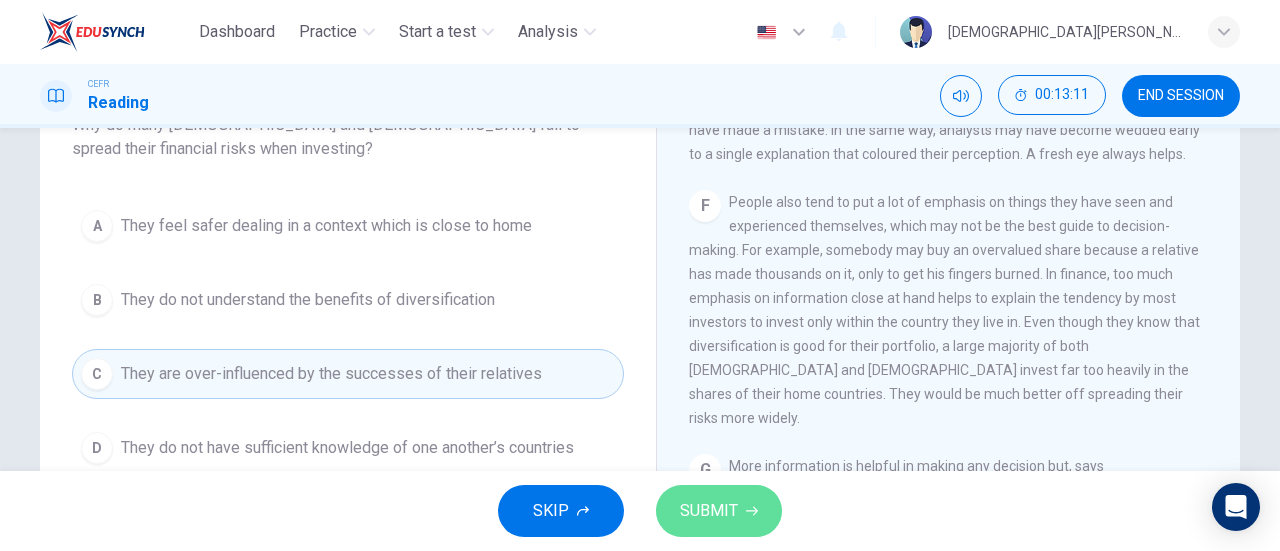 click on "SUBMIT" at bounding box center [719, 511] 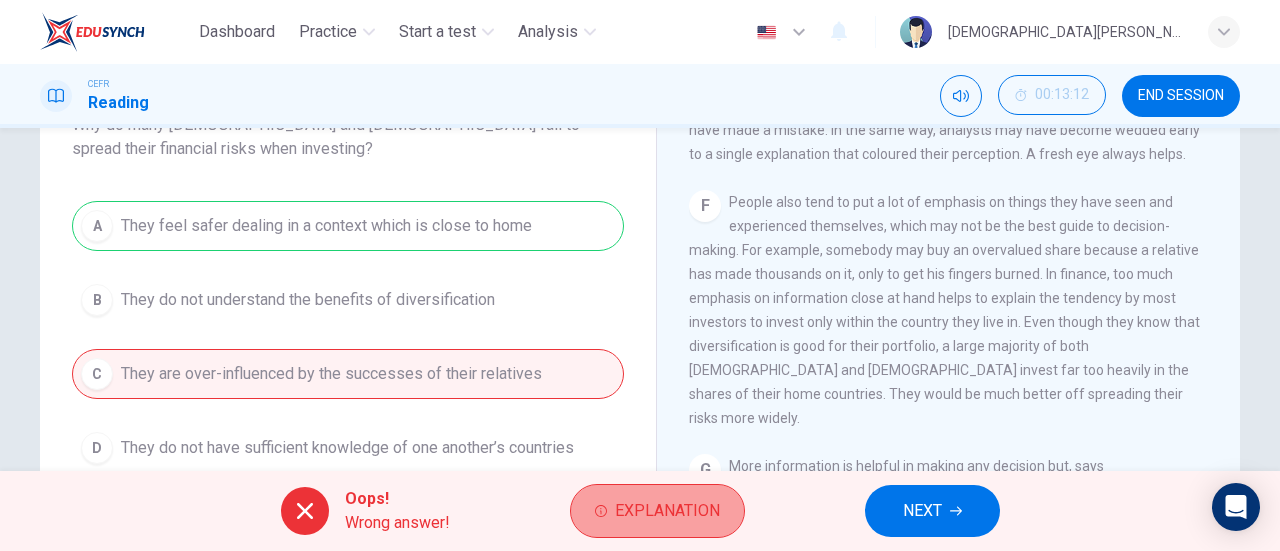 click on "Explanation" at bounding box center [657, 511] 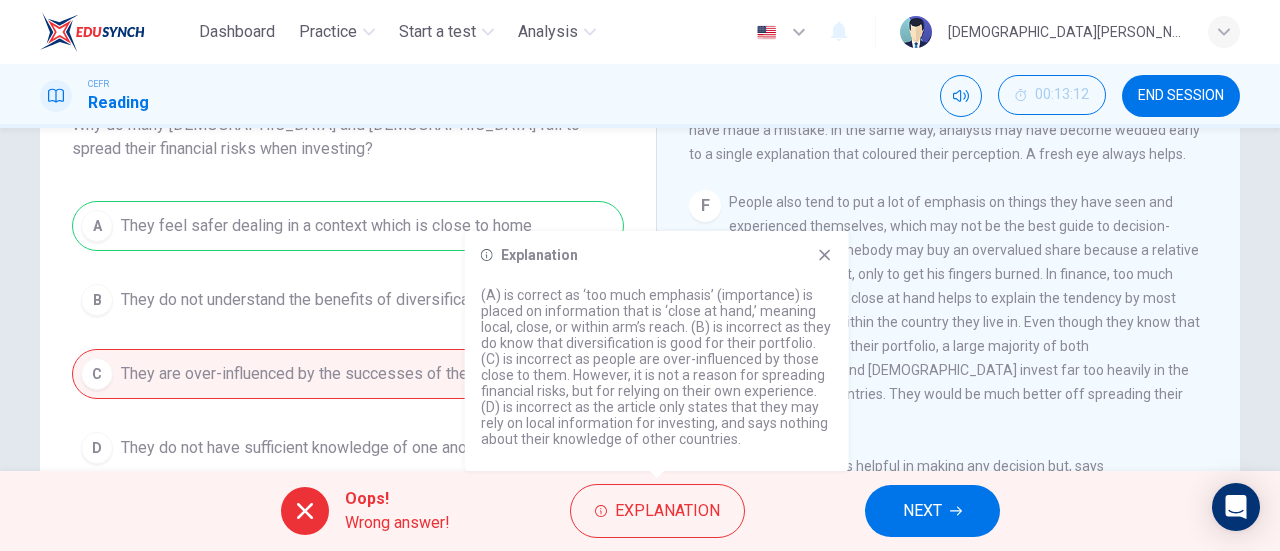 drag, startPoint x: 855, startPoint y: 245, endPoint x: 836, endPoint y: 253, distance: 20.615528 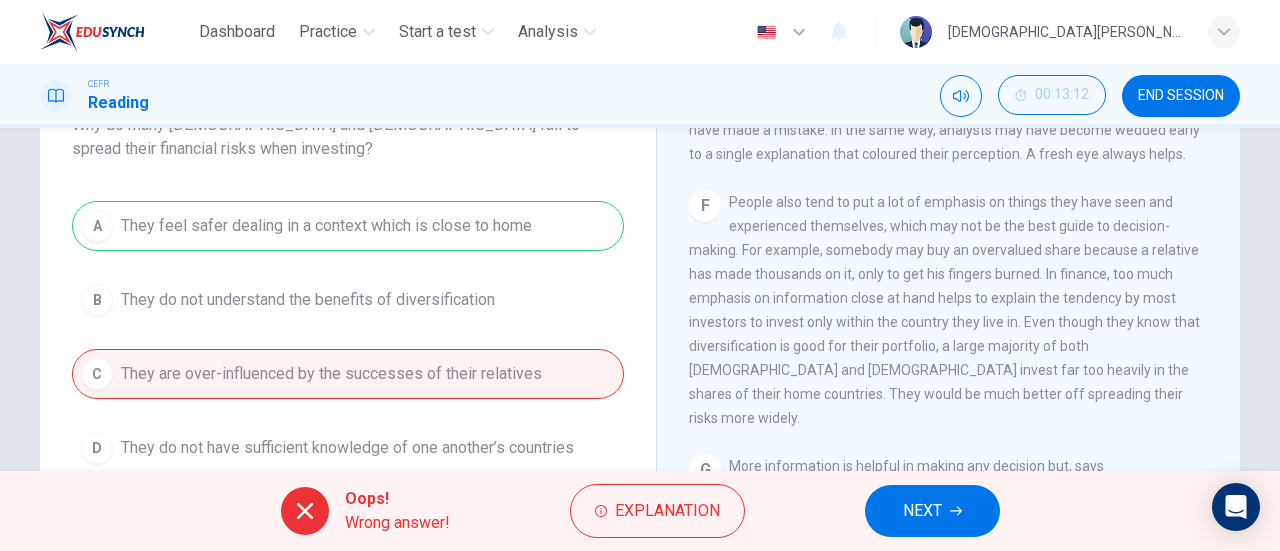click on "People also tend to put a lot of emphasis on things they have seen and experienced themselves, which may not be the best guide to decision-making. For example, somebody may buy an overvalued share because a relative has made thousands on it, only to get his fingers burned. In finance, too much emphasis on information close at hand helps to explain the tendency by most investors to invest only within the country they live in. Even though they know that diversification is good for their portfolio, a large majority of both Americans and Europeans invest far too heavily in the shares of their home countries. They would be much better off spreading their risks more widely." at bounding box center [944, 310] 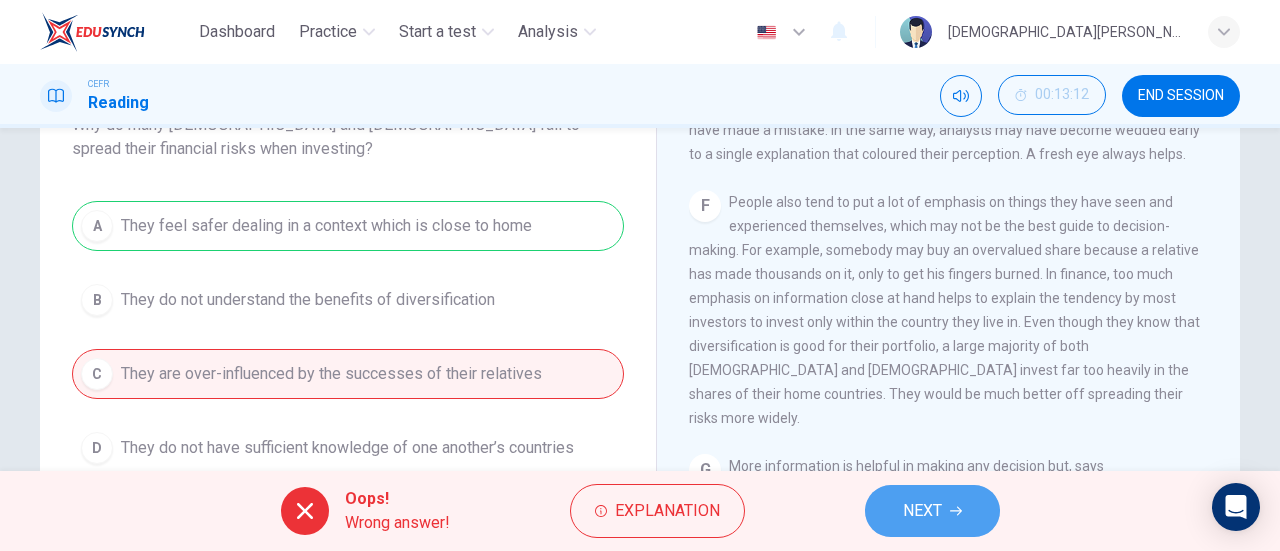 click on "NEXT" at bounding box center (932, 511) 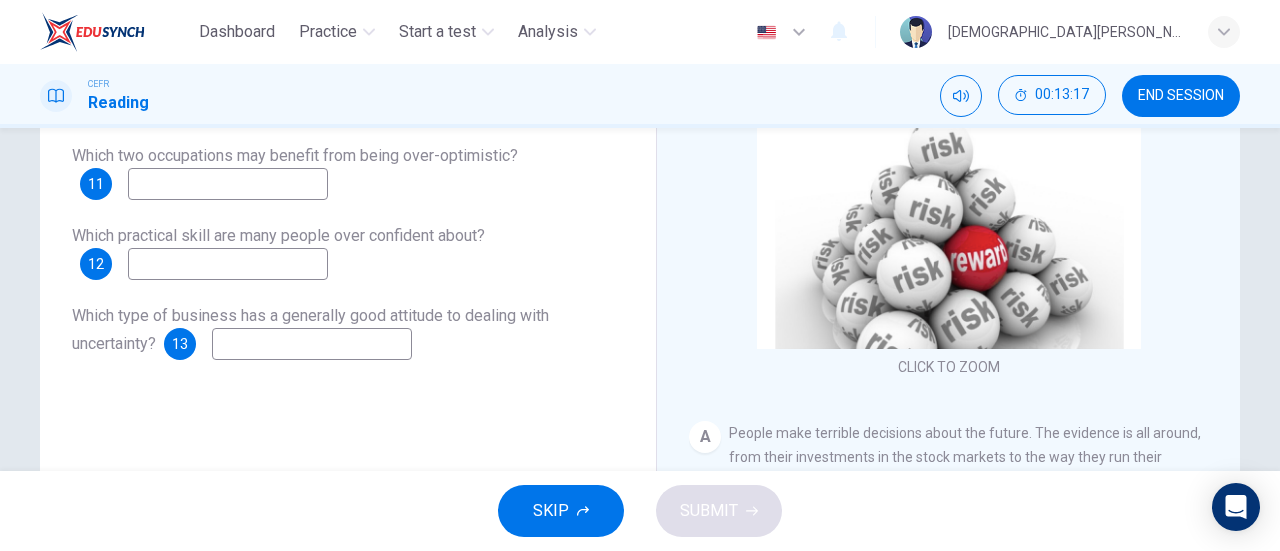 scroll, scrollTop: 257, scrollLeft: 0, axis: vertical 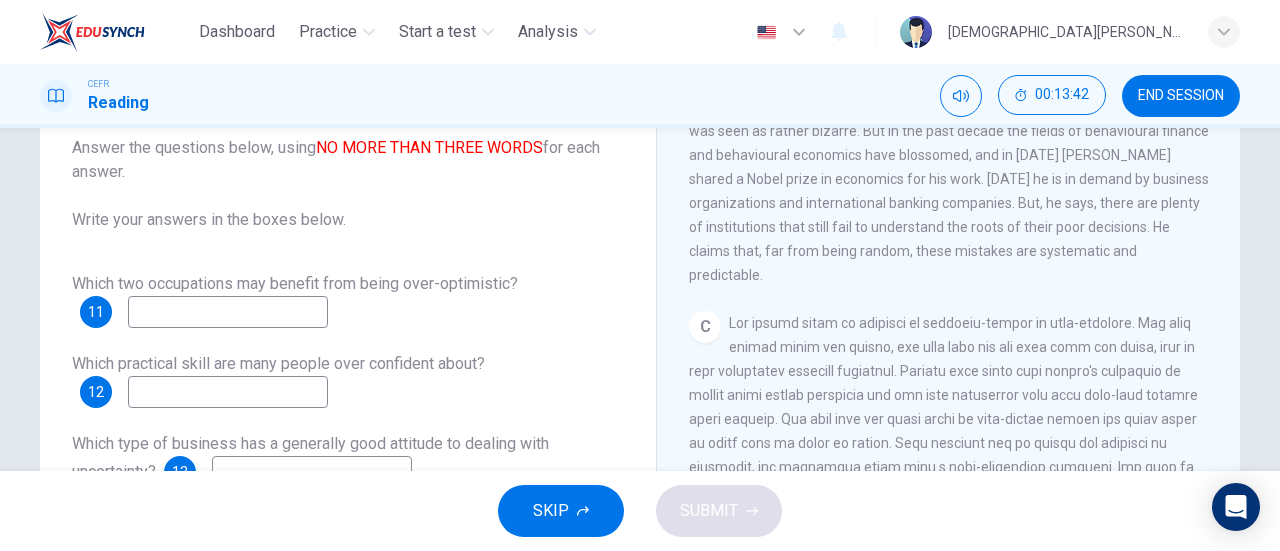 click at bounding box center (228, 312) 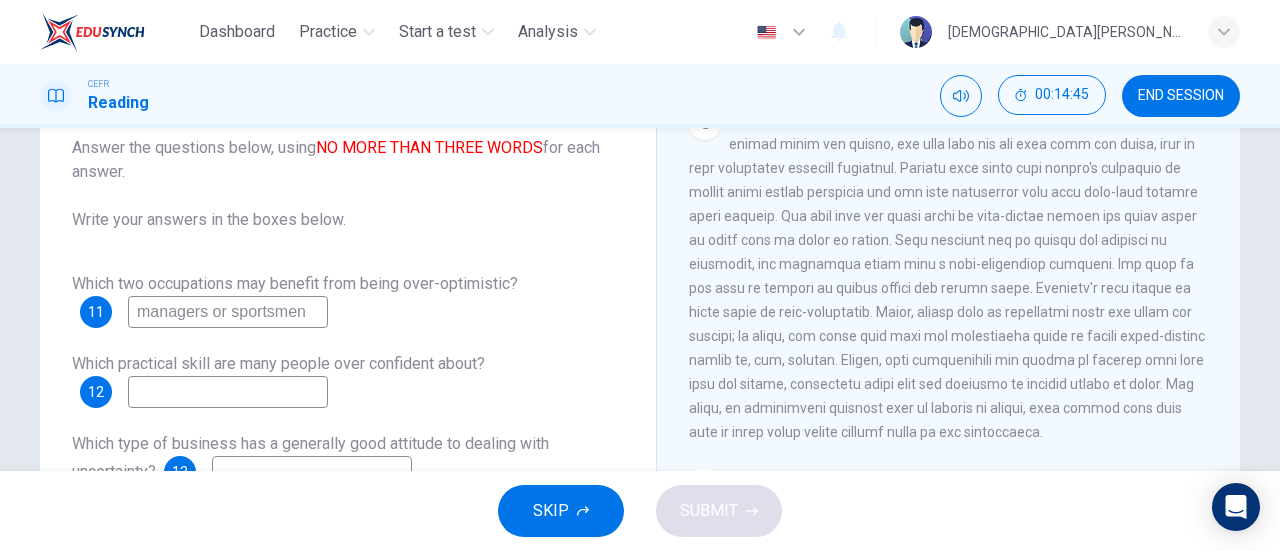 scroll, scrollTop: 896, scrollLeft: 0, axis: vertical 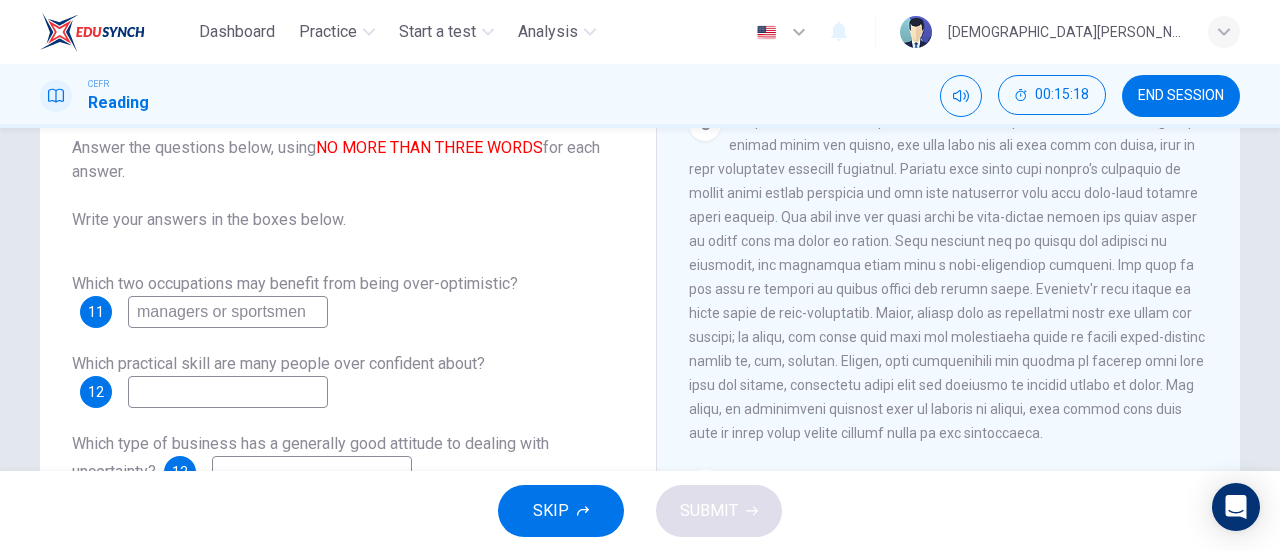 type on "managers or sportsmen" 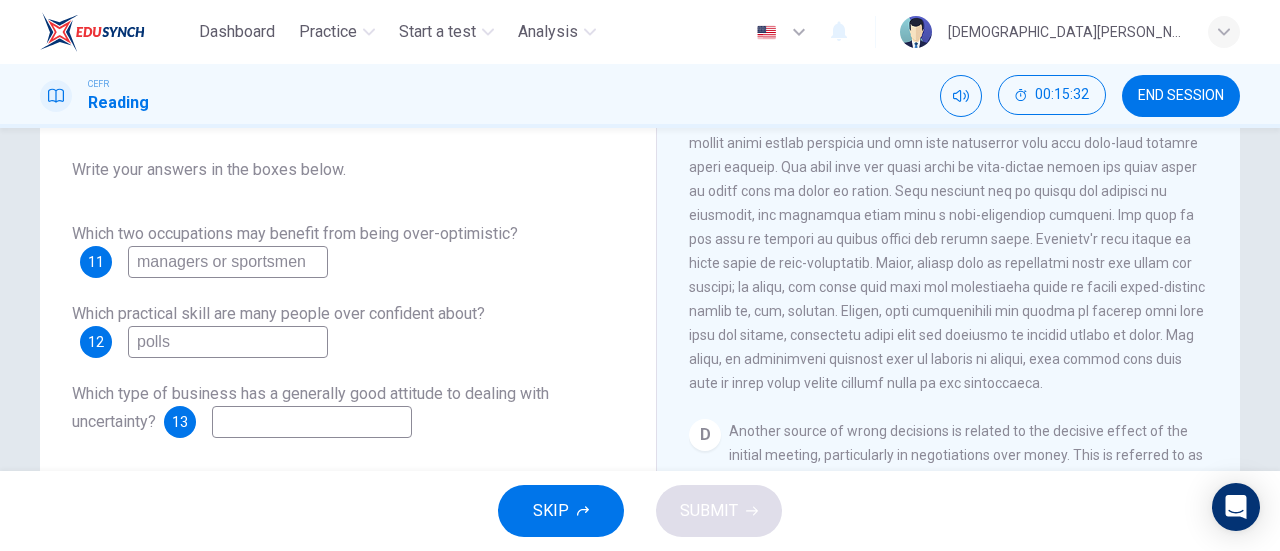 scroll, scrollTop: 177, scrollLeft: 0, axis: vertical 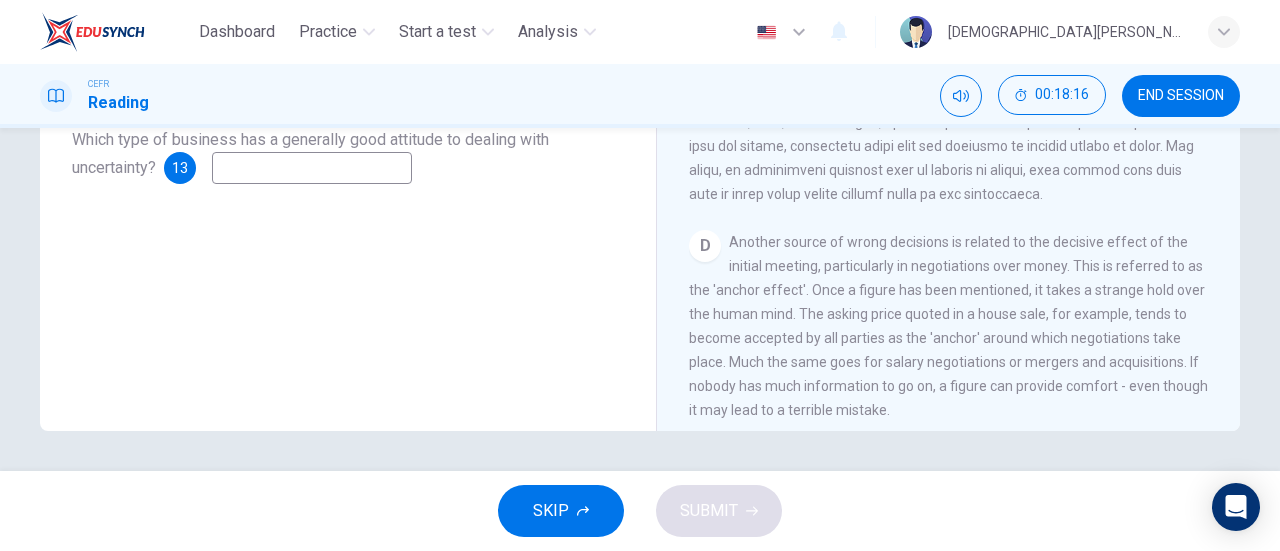 type on "polls" 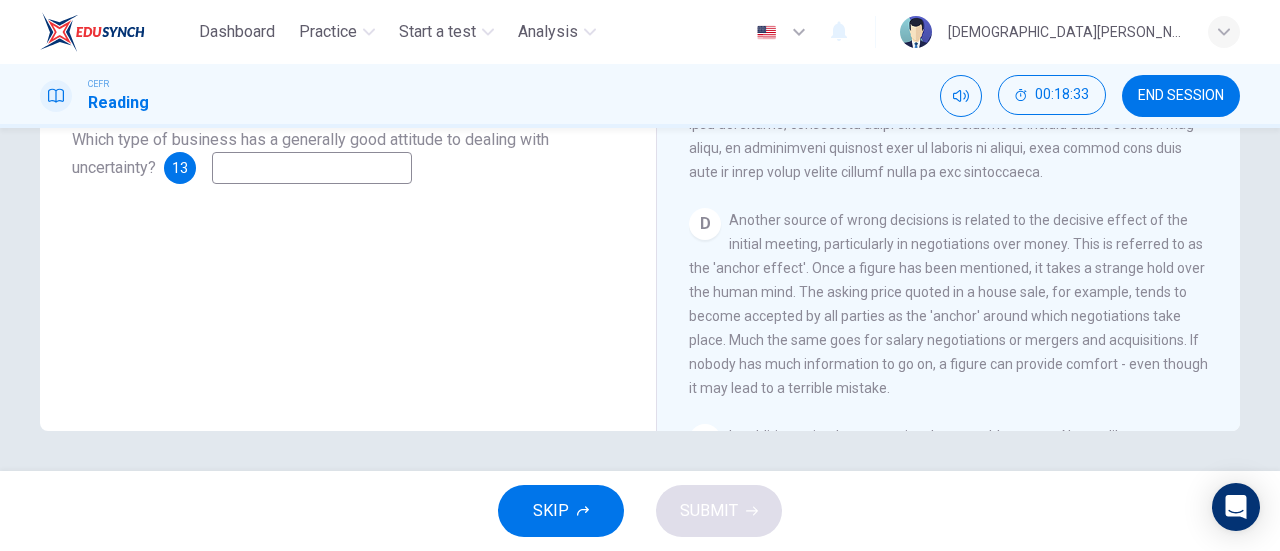 scroll, scrollTop: 851, scrollLeft: 0, axis: vertical 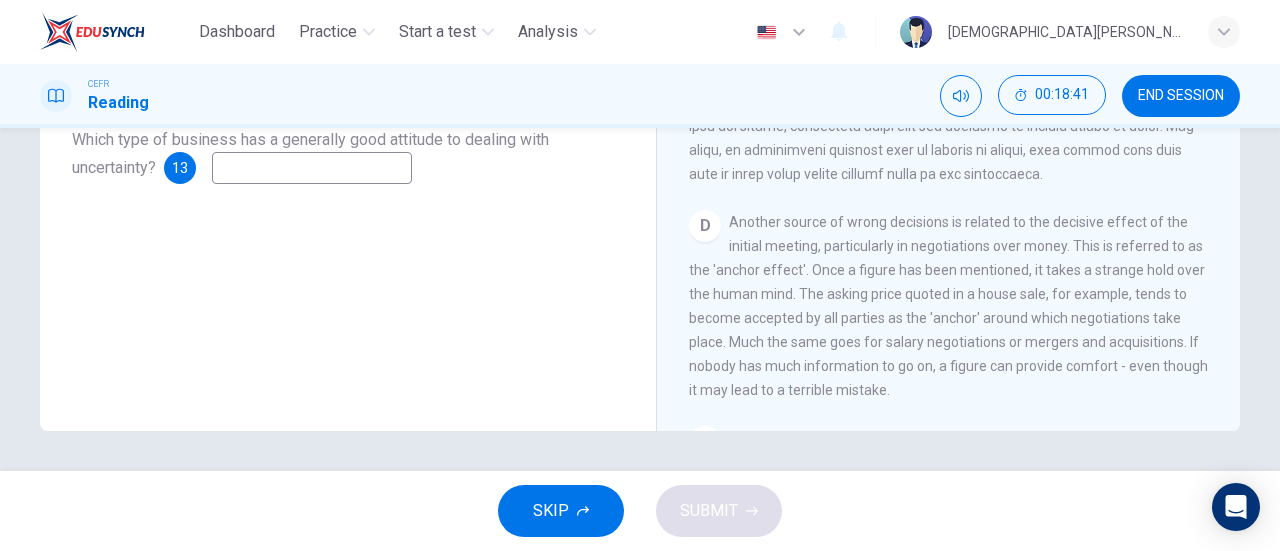 click at bounding box center [312, 168] 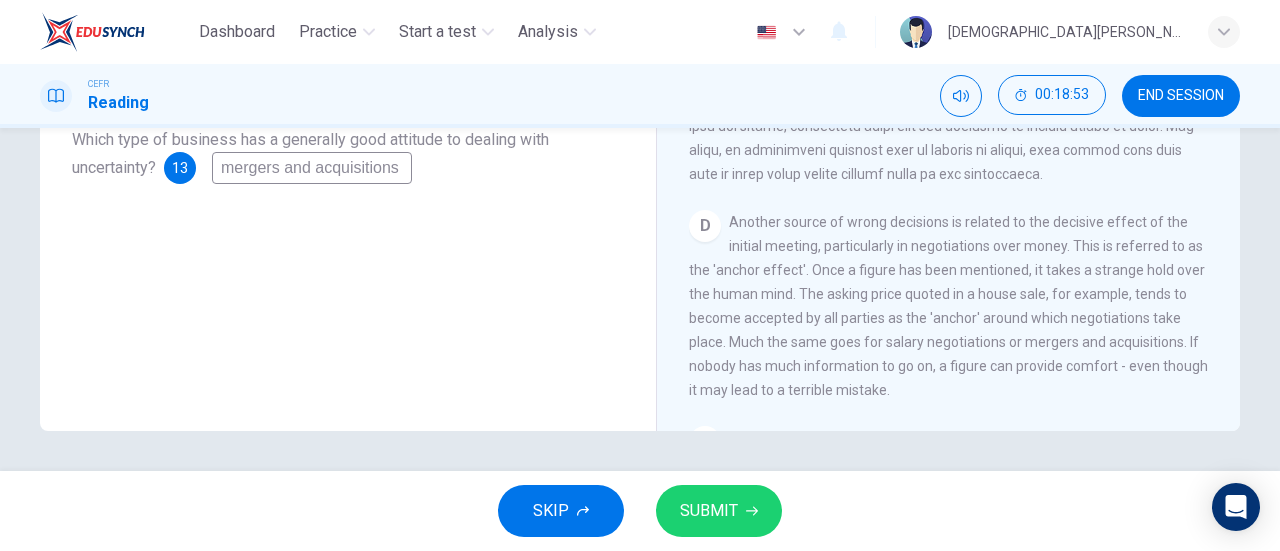 type on "mergers and acquisitions" 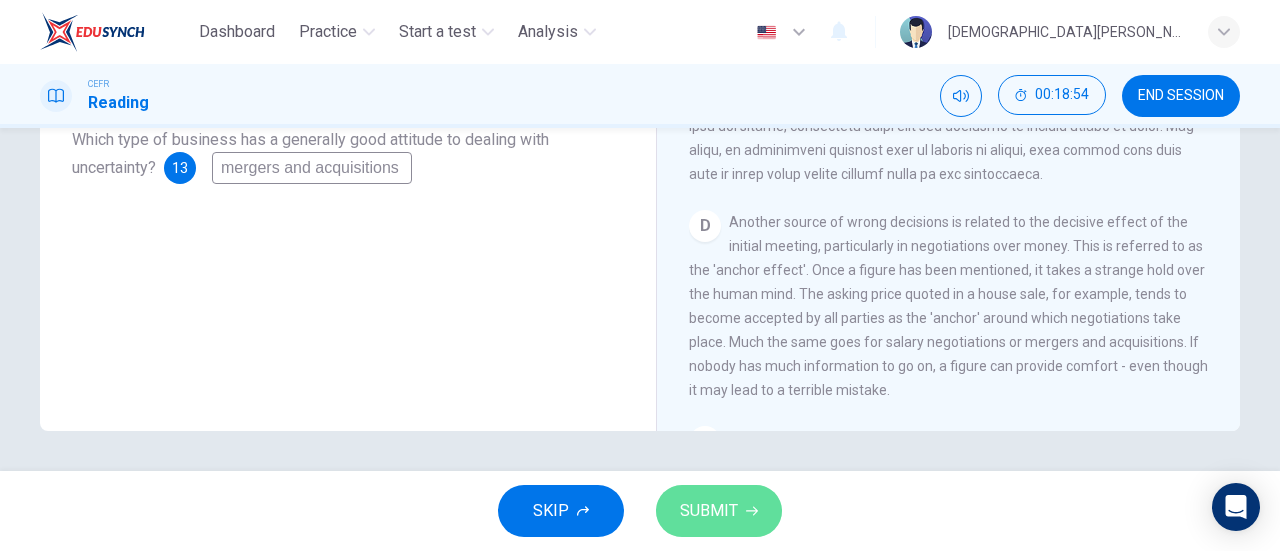 click on "SUBMIT" at bounding box center (709, 511) 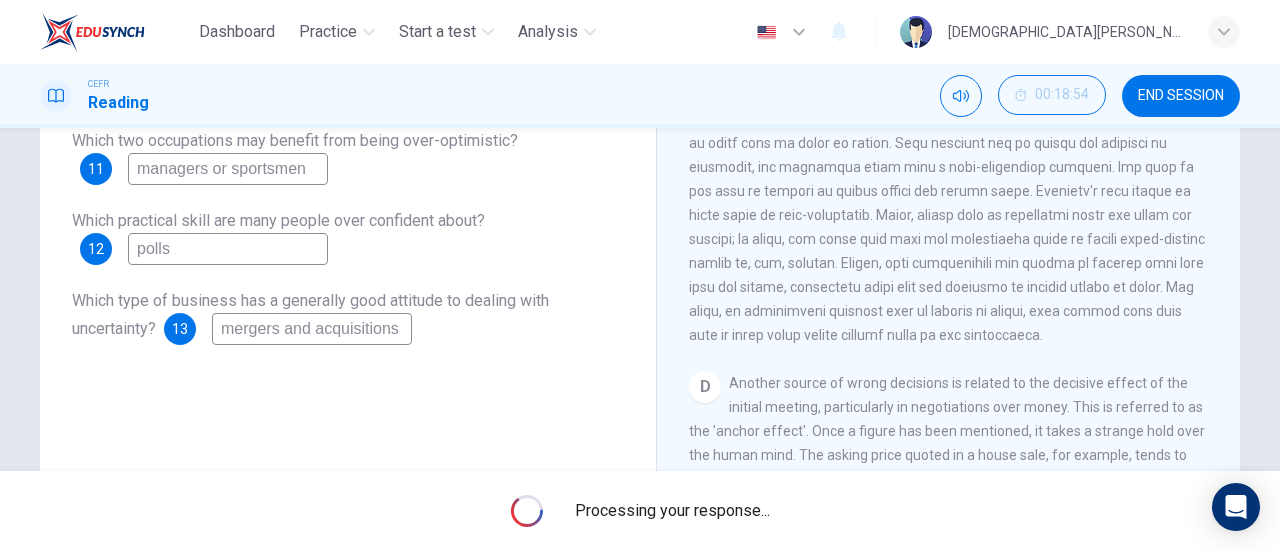 scroll, scrollTop: 203, scrollLeft: 0, axis: vertical 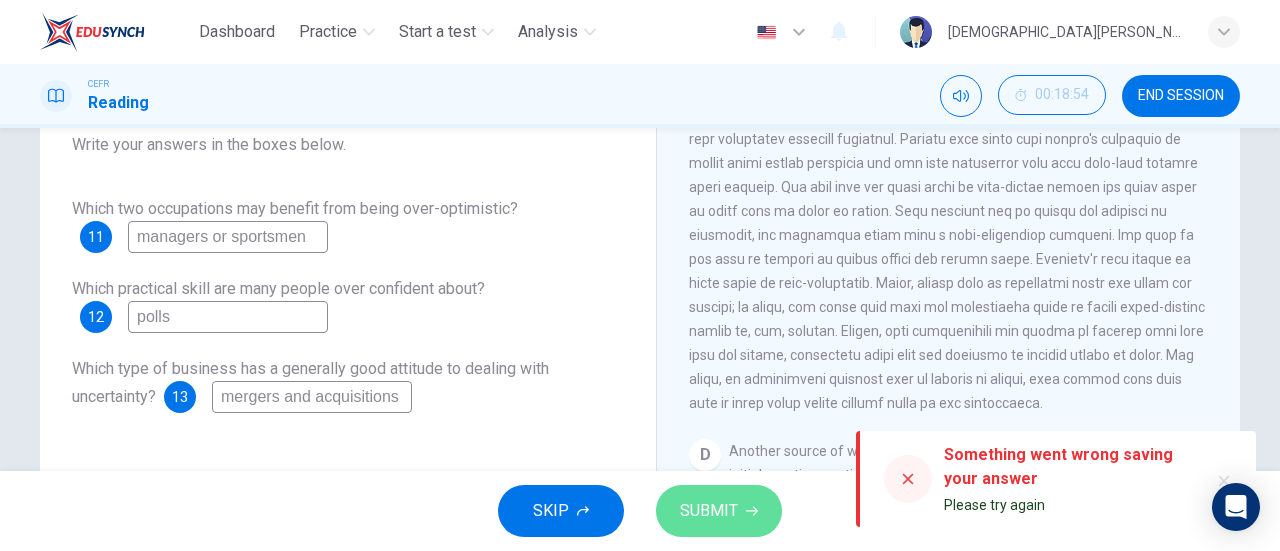 click on "SUBMIT" at bounding box center [709, 511] 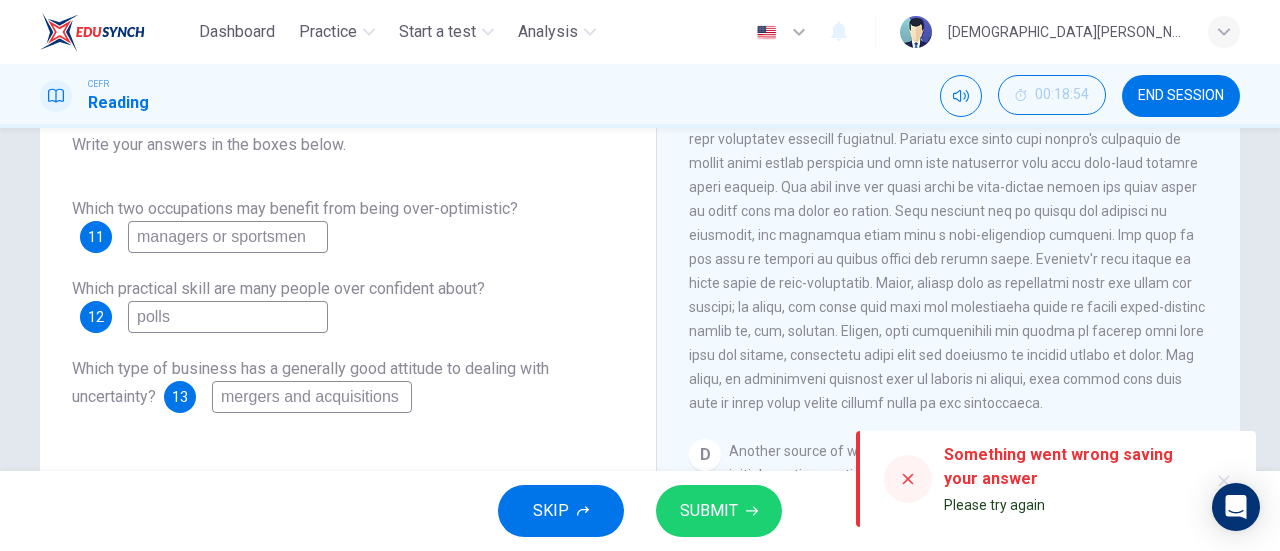 click on "SUBMIT" at bounding box center [709, 511] 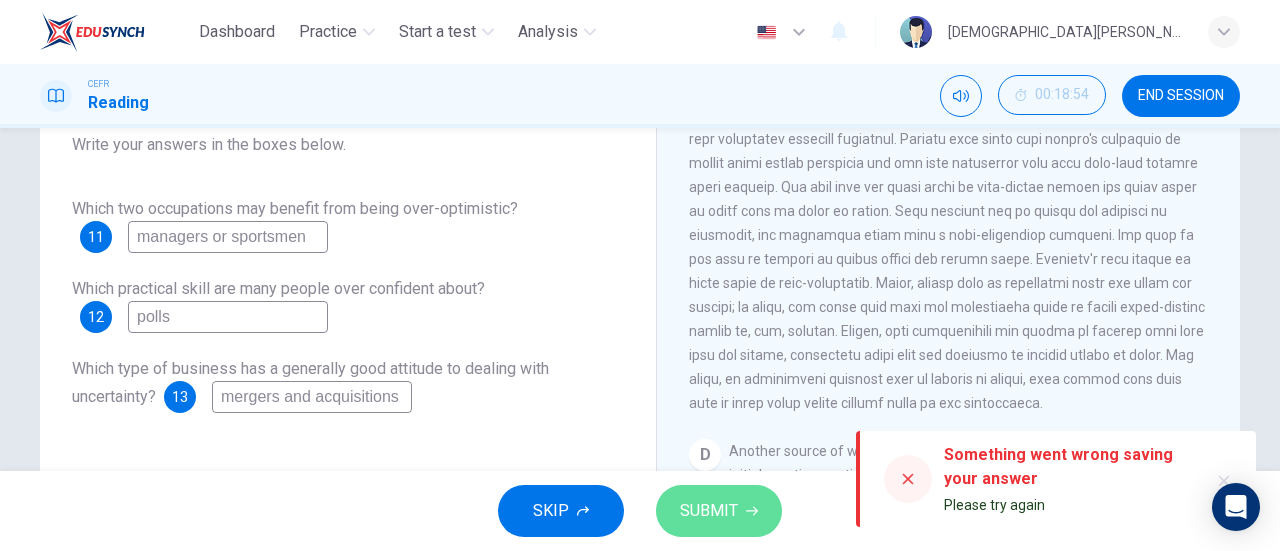 click on "SUBMIT" at bounding box center [709, 511] 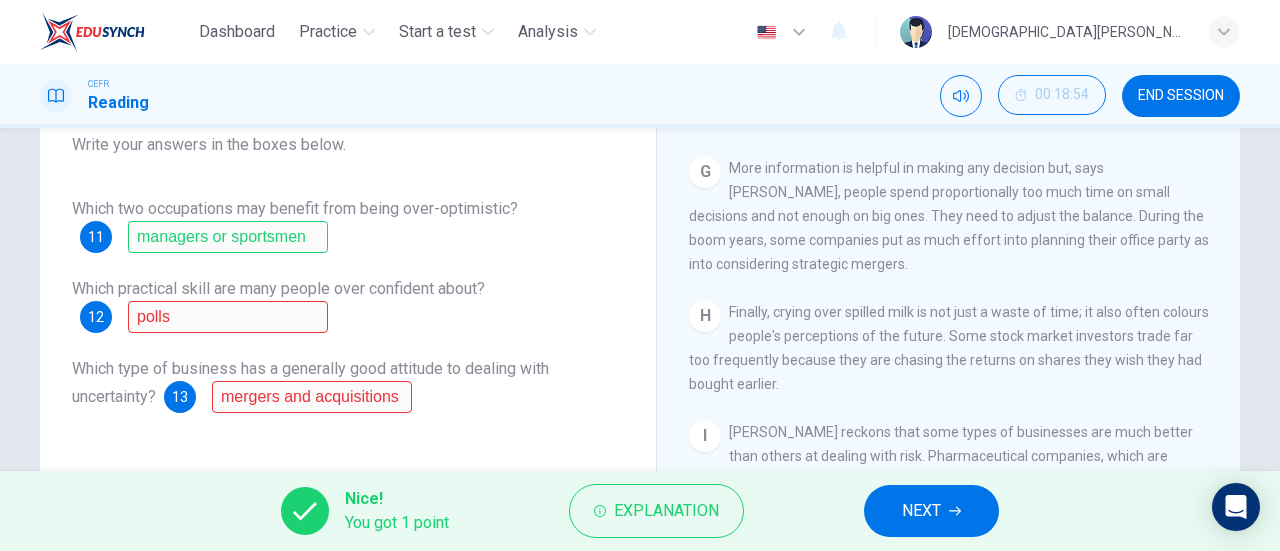 scroll, scrollTop: 1806, scrollLeft: 0, axis: vertical 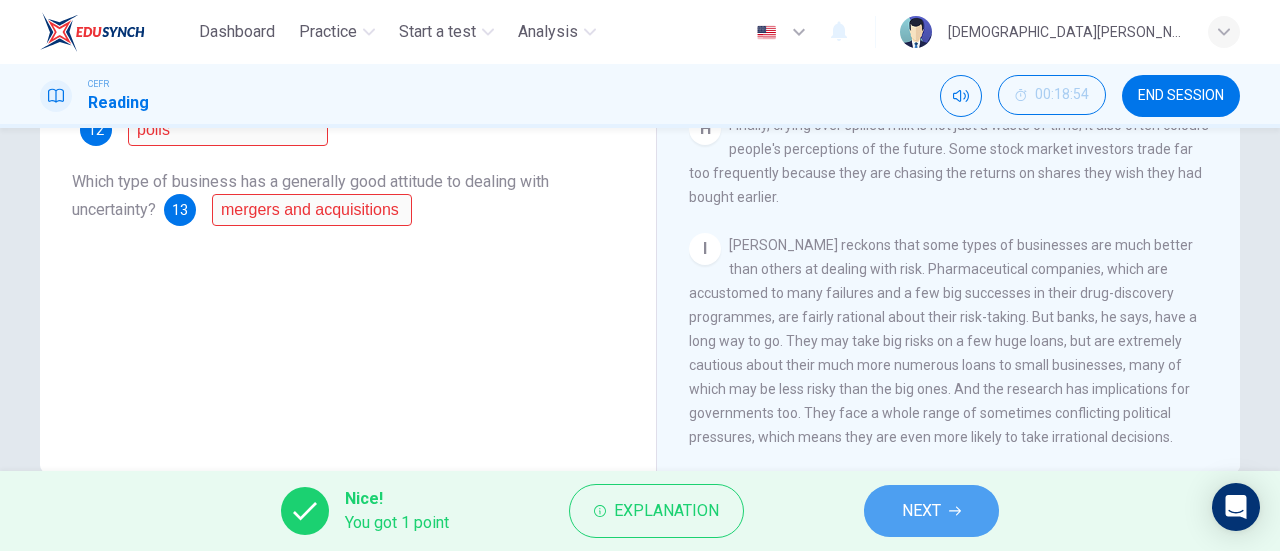 click on "NEXT" at bounding box center [931, 511] 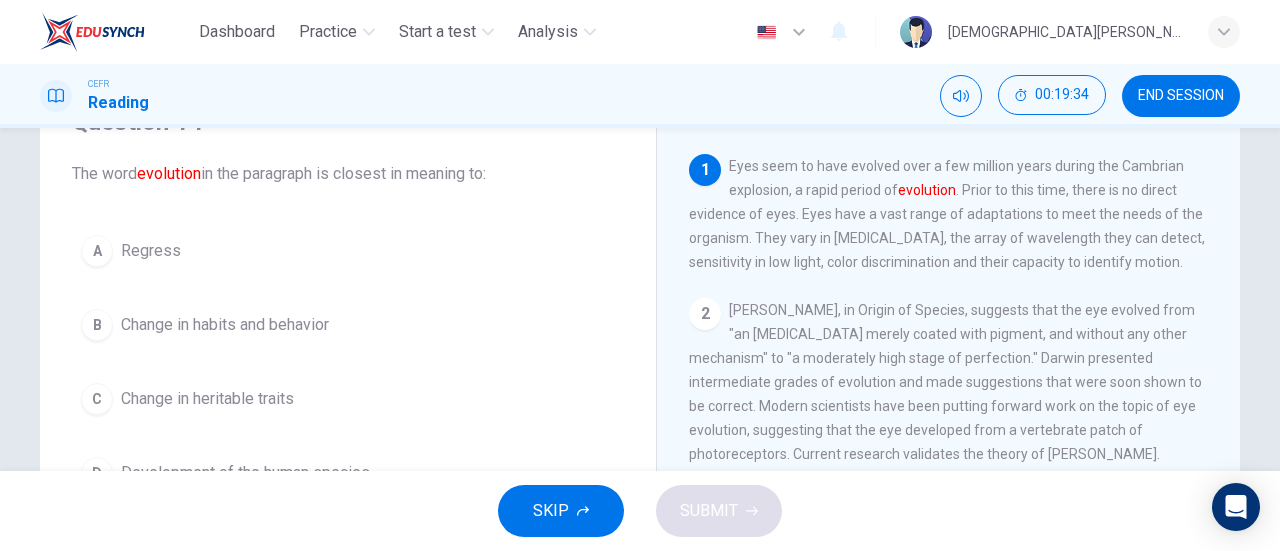 scroll, scrollTop: 122, scrollLeft: 0, axis: vertical 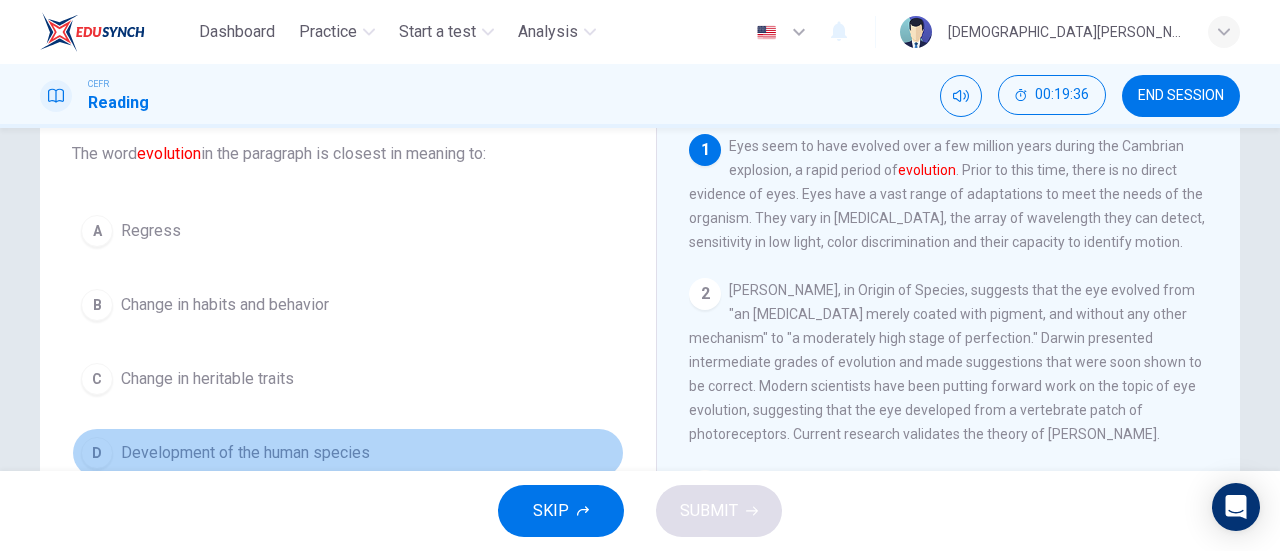 click on "Development of the human species" at bounding box center (245, 453) 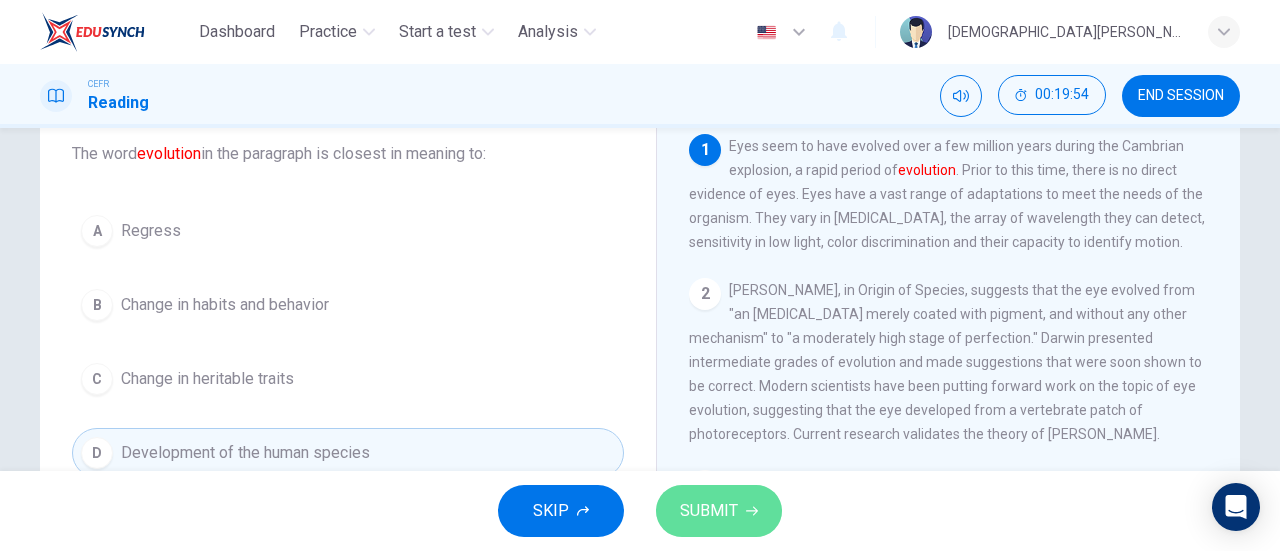 click on "SUBMIT" at bounding box center (709, 511) 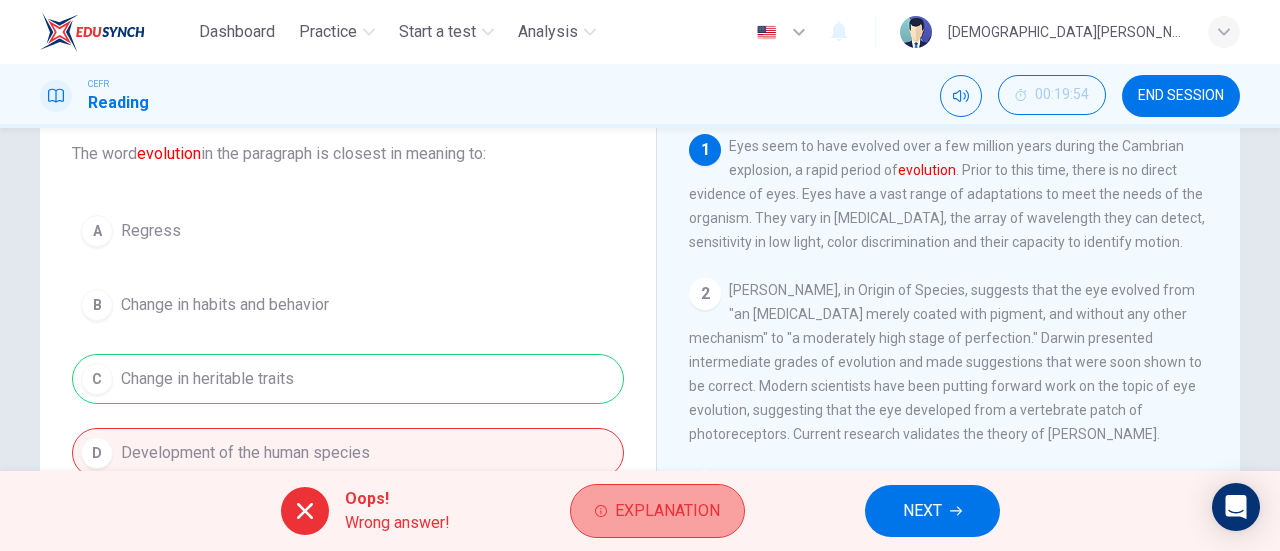 click on "Explanation" at bounding box center (667, 511) 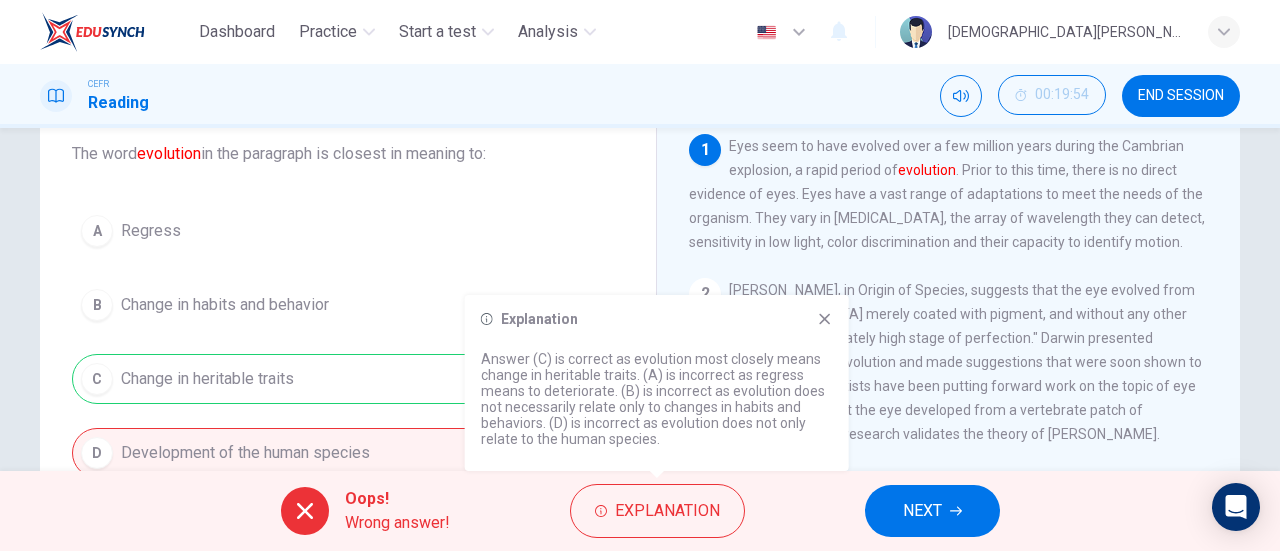 click 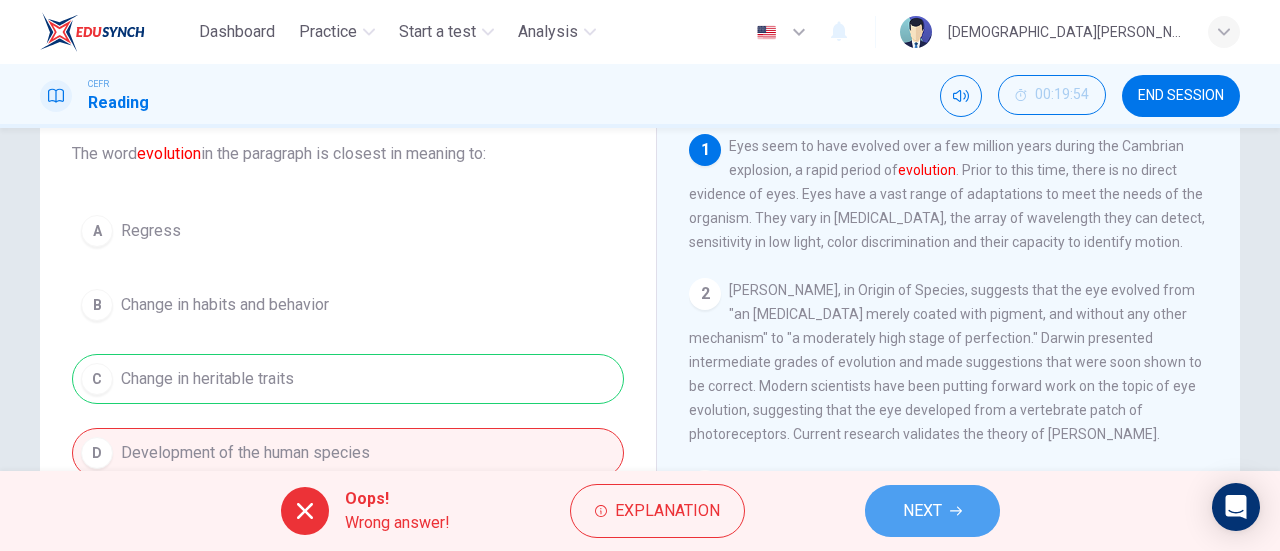 click on "NEXT" at bounding box center [922, 511] 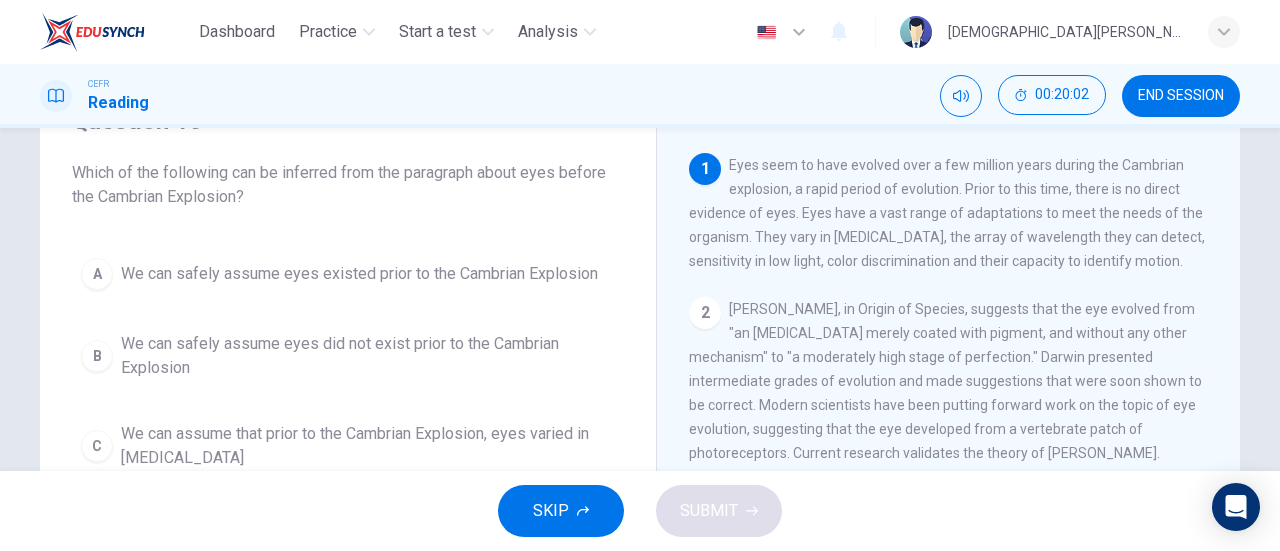 scroll, scrollTop: 102, scrollLeft: 0, axis: vertical 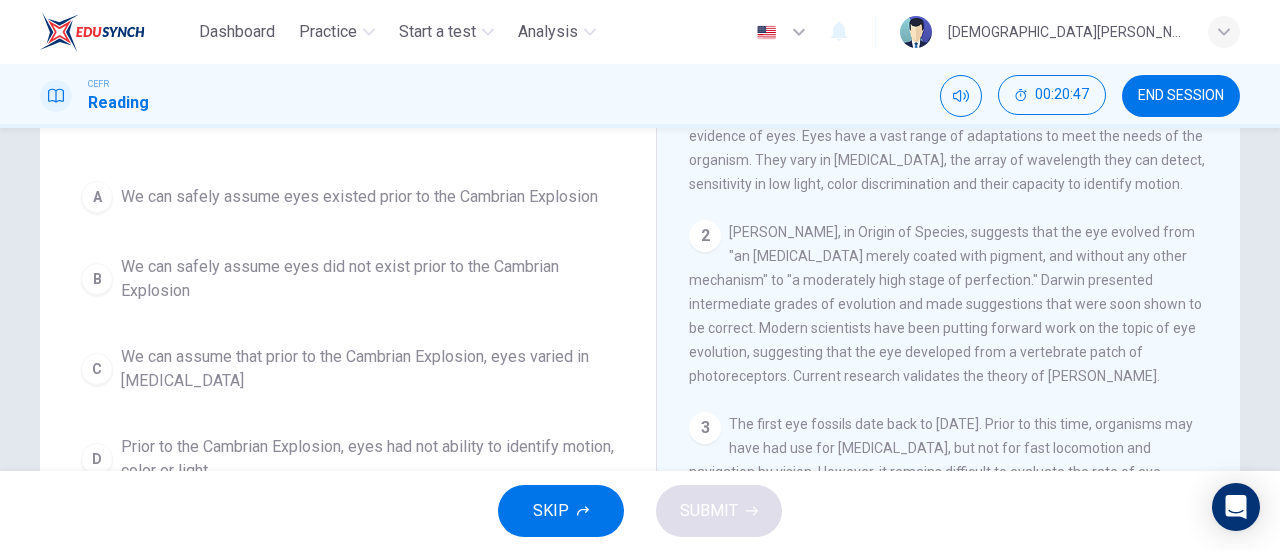 click on "C We can assume that prior to the Cambrian Explosion, eyes varied in visual acuity" at bounding box center [348, 369] 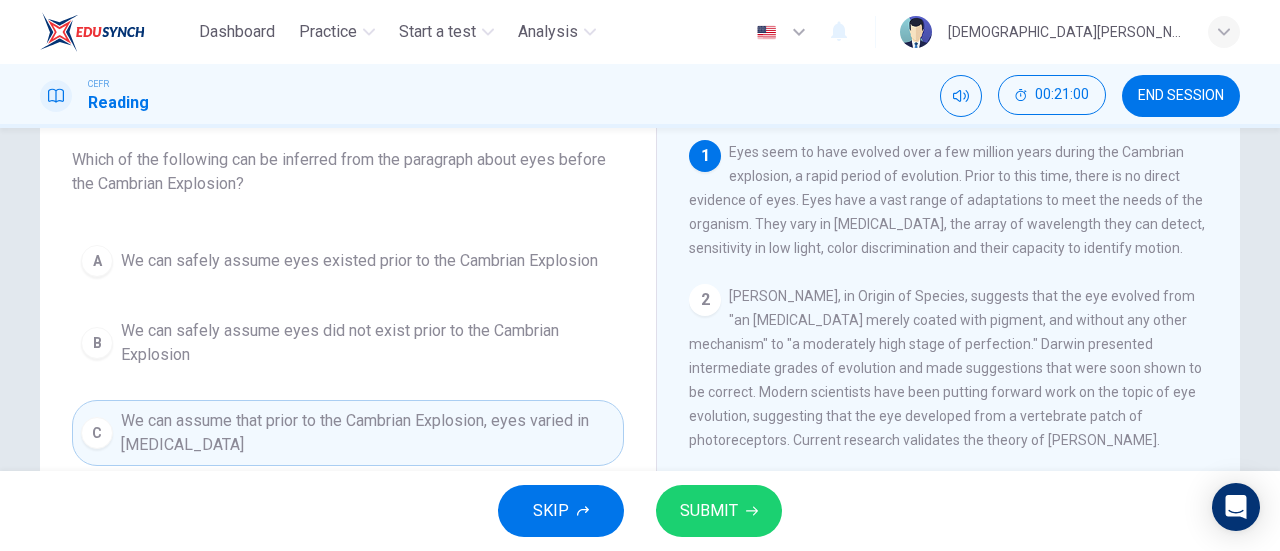 scroll, scrollTop: 0, scrollLeft: 0, axis: both 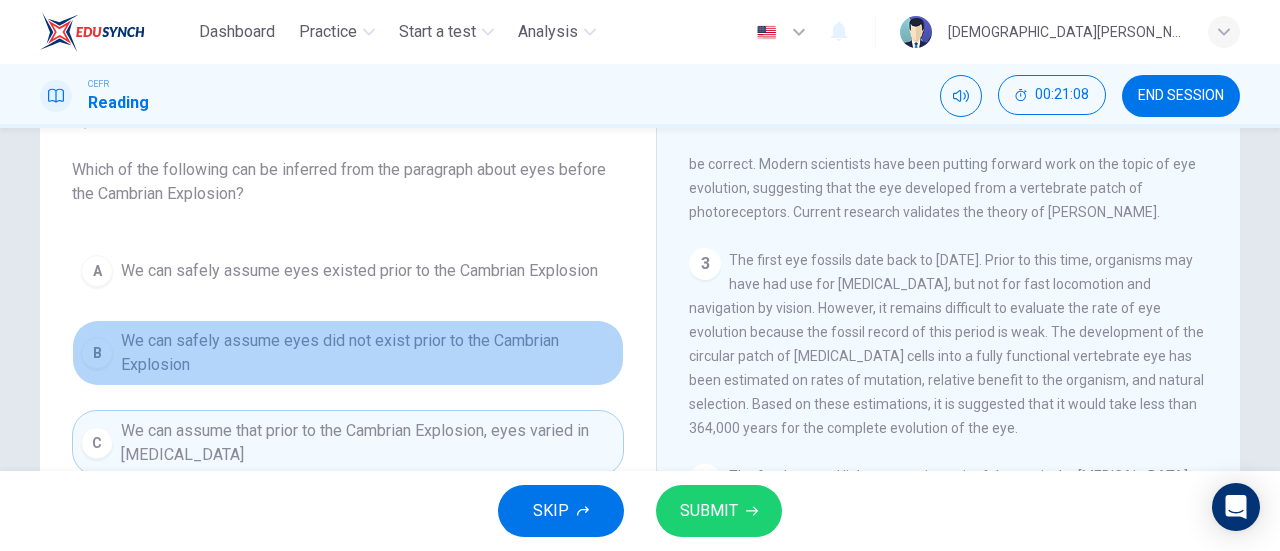 click on "We can safely assume eyes did not exist prior to the Cambrian Explosion" at bounding box center [368, 353] 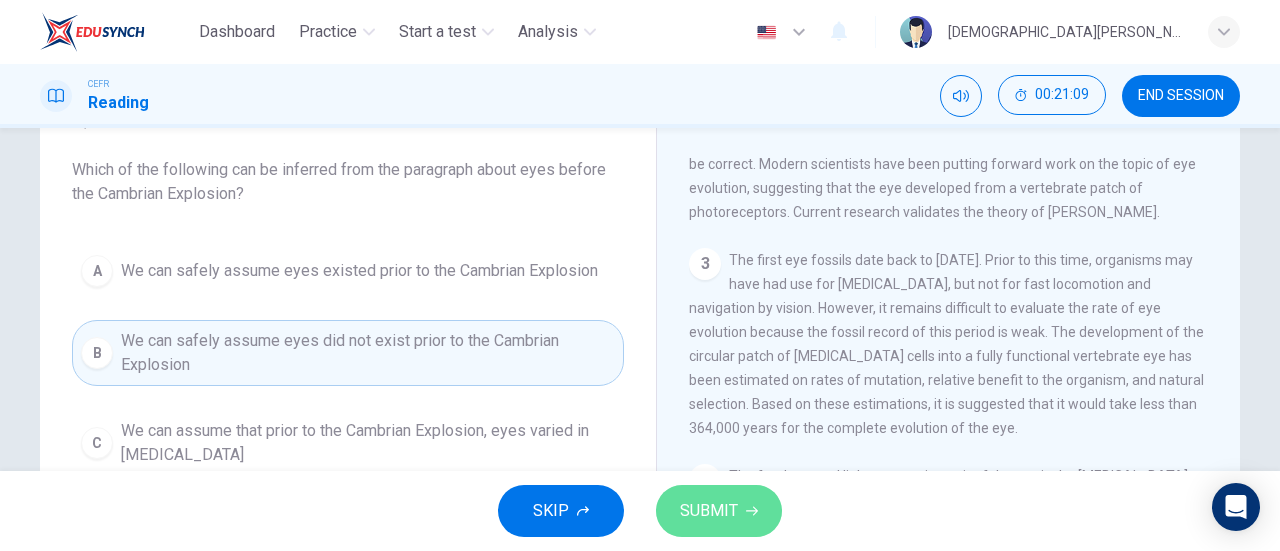 click on "SUBMIT" at bounding box center [709, 511] 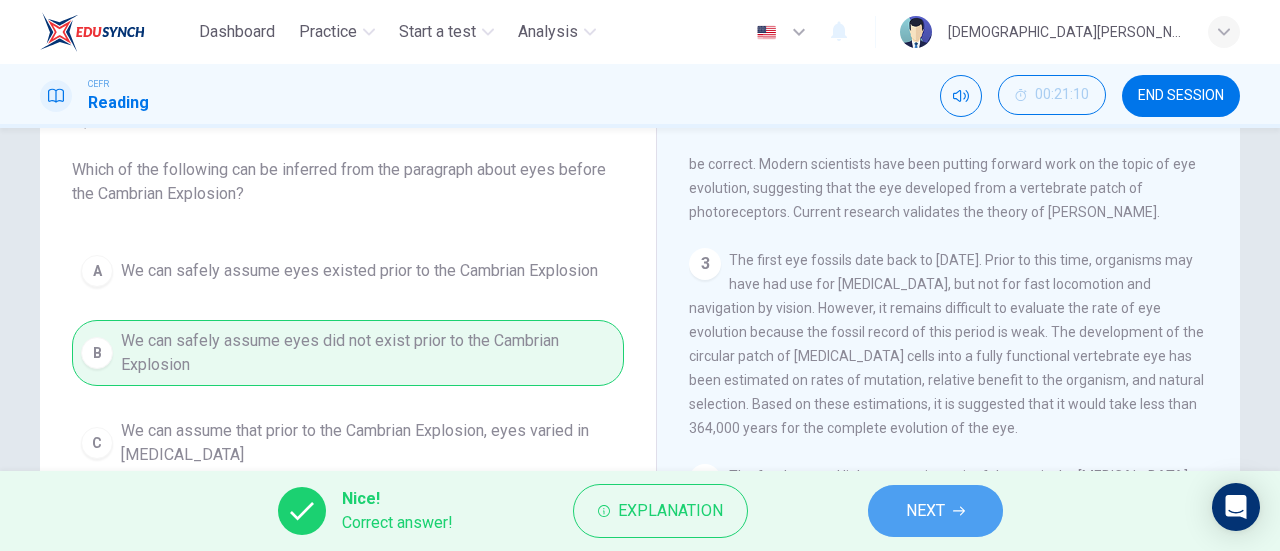 click on "NEXT" at bounding box center [925, 511] 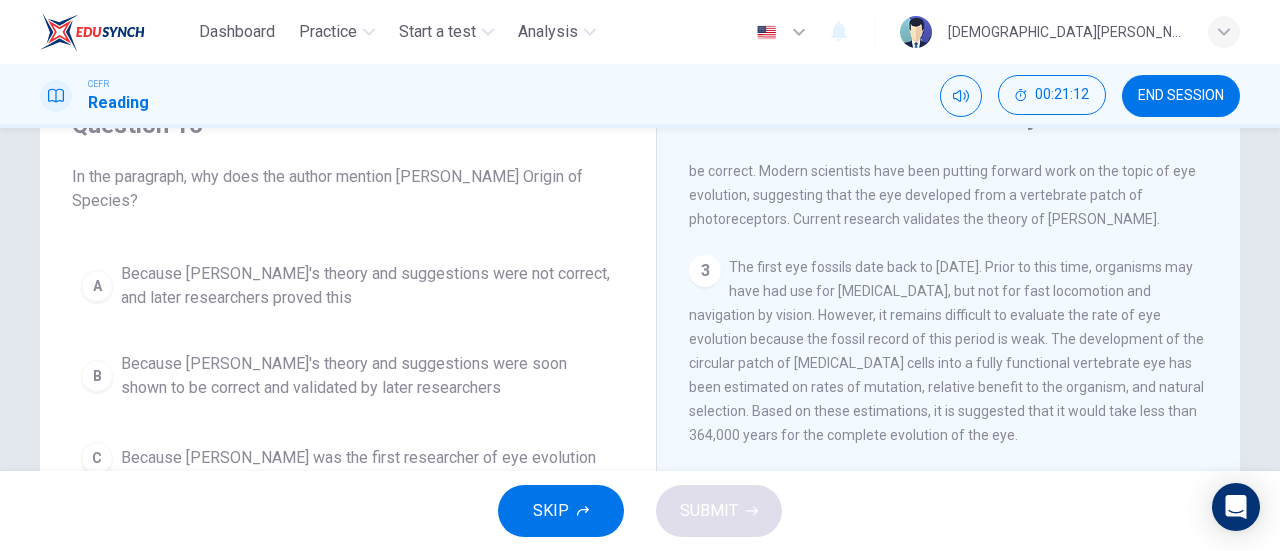 scroll, scrollTop: 100, scrollLeft: 0, axis: vertical 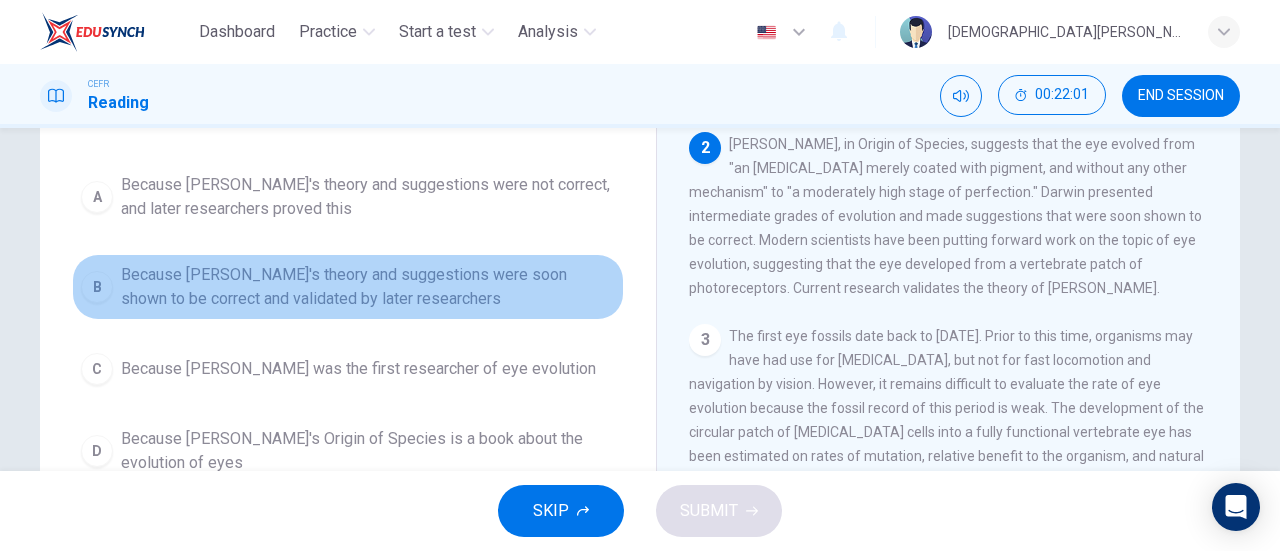 click on "Because Darwin's theory and suggestions were soon shown to be correct and validated by later researchers" at bounding box center [368, 287] 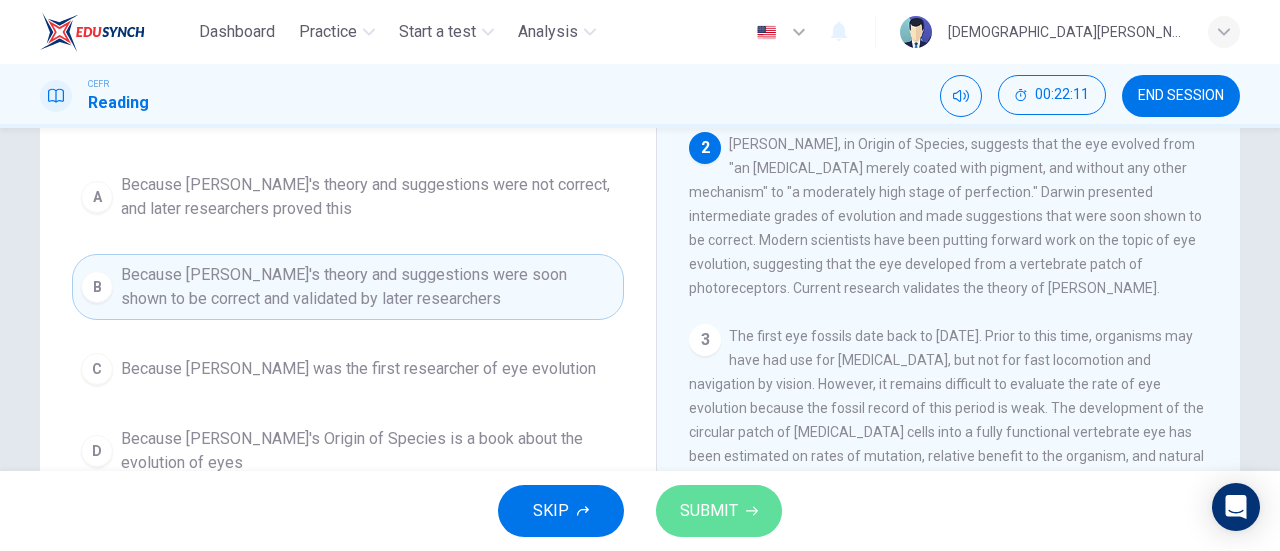 click on "SUBMIT" at bounding box center [709, 511] 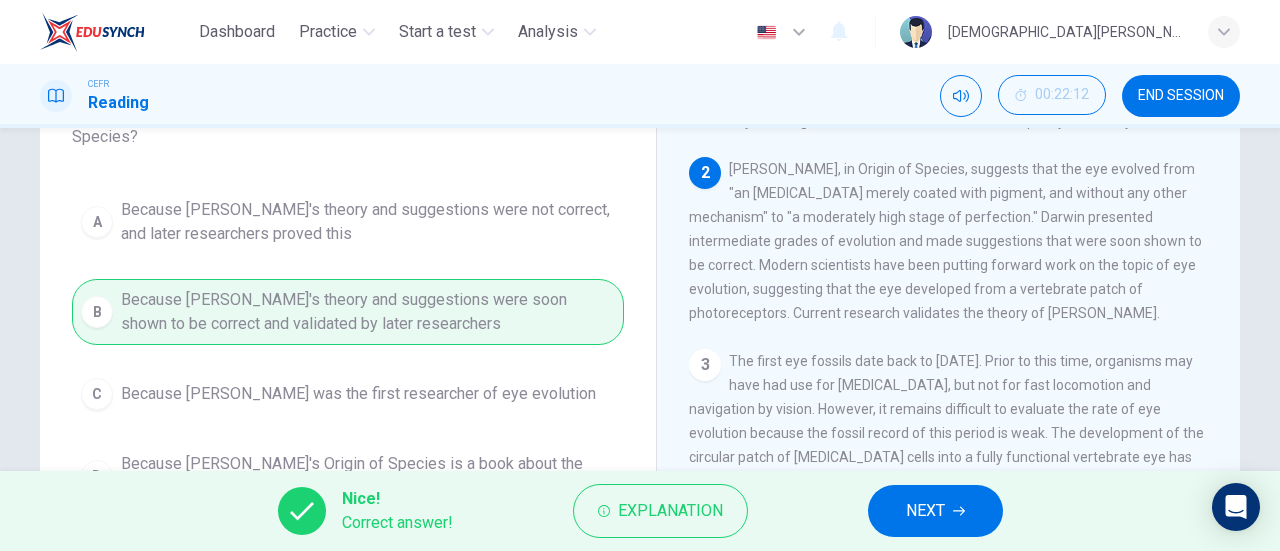 scroll, scrollTop: 162, scrollLeft: 0, axis: vertical 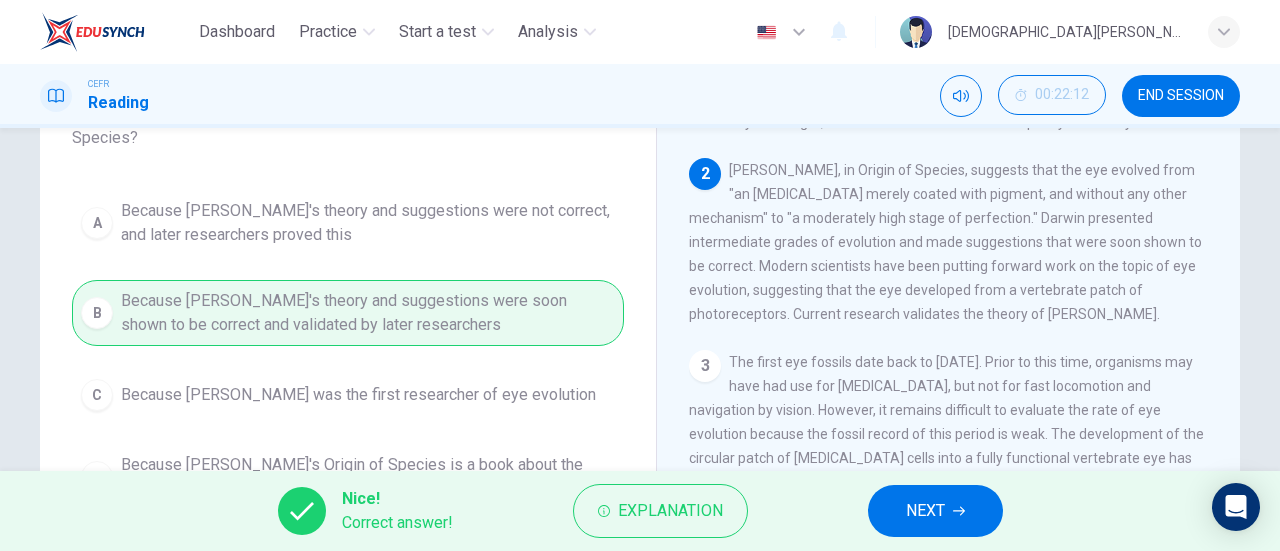 click on "NEXT" at bounding box center (925, 511) 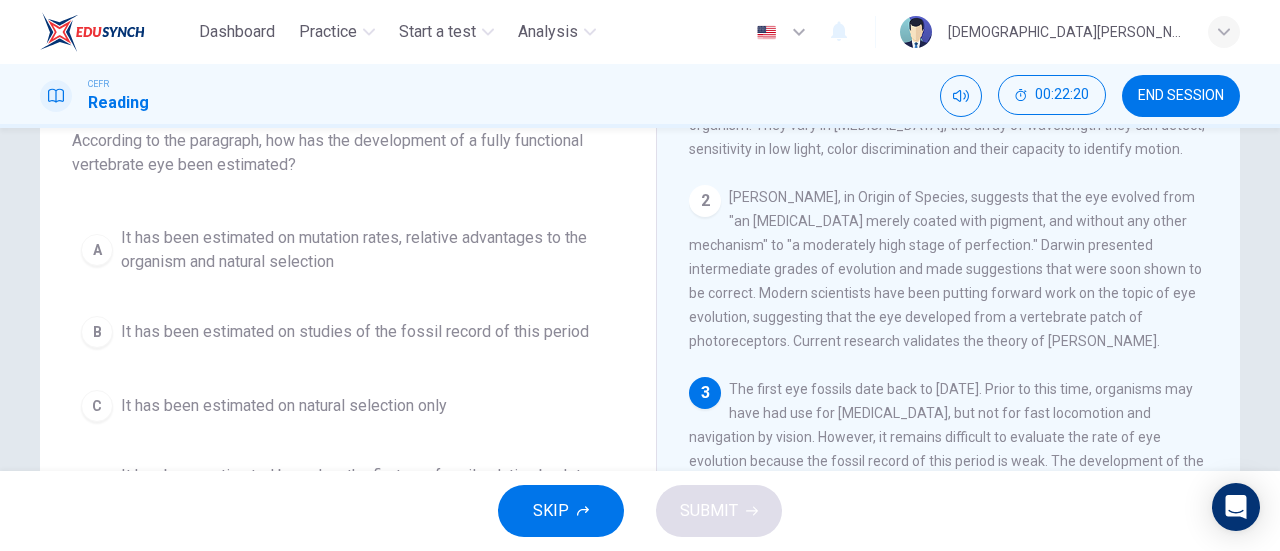 scroll, scrollTop: 136, scrollLeft: 0, axis: vertical 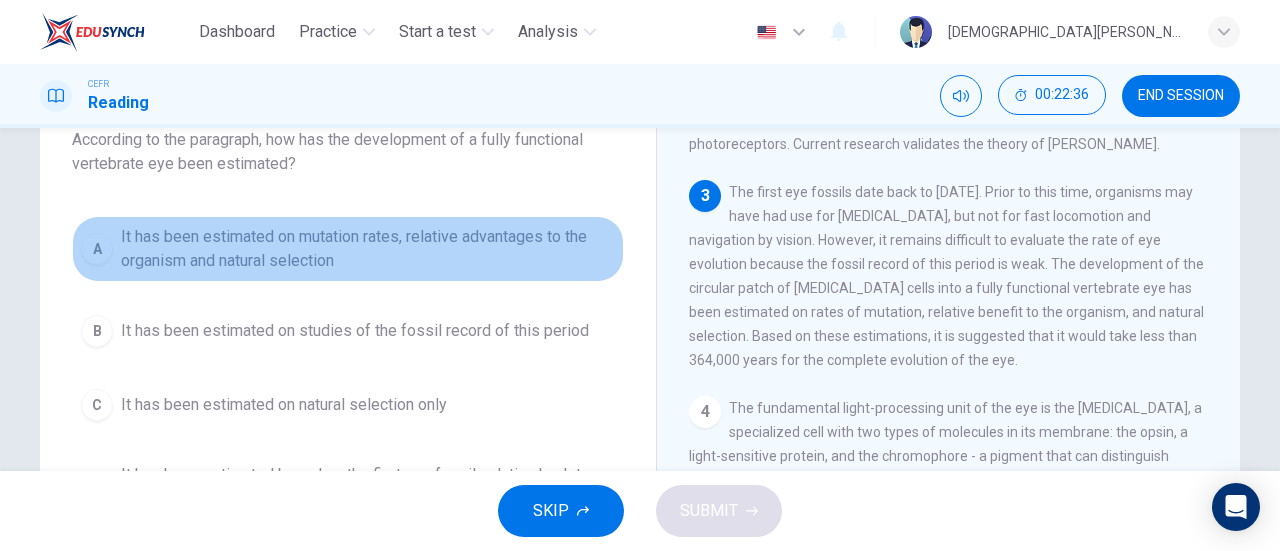 click on "It has been estimated on mutation rates, relative advantages to the organism and natural selection" at bounding box center (368, 249) 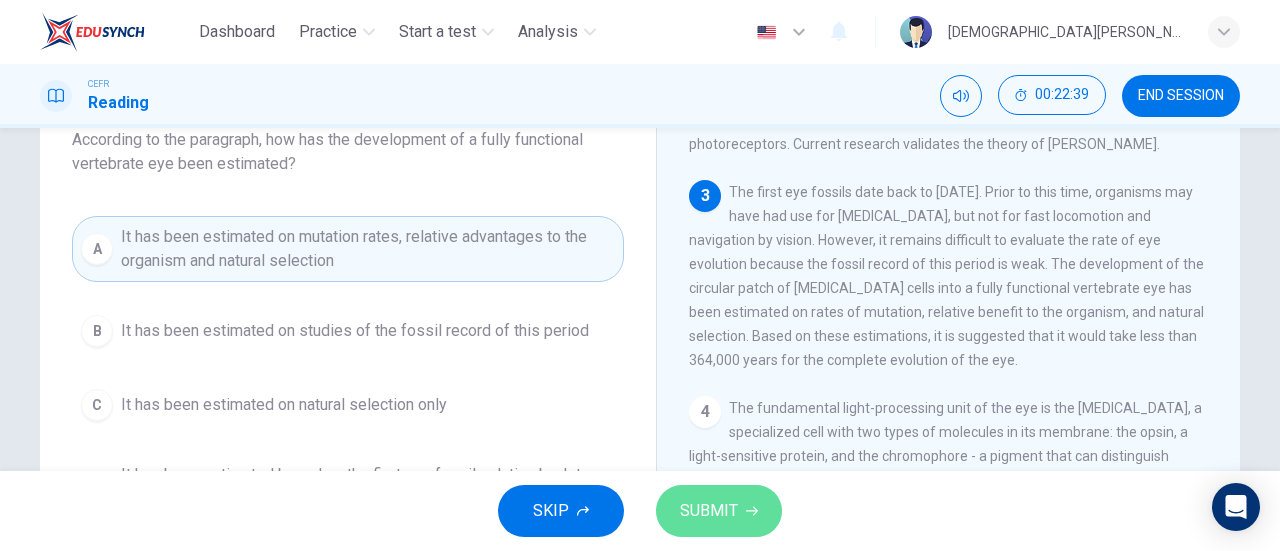click on "SUBMIT" at bounding box center (709, 511) 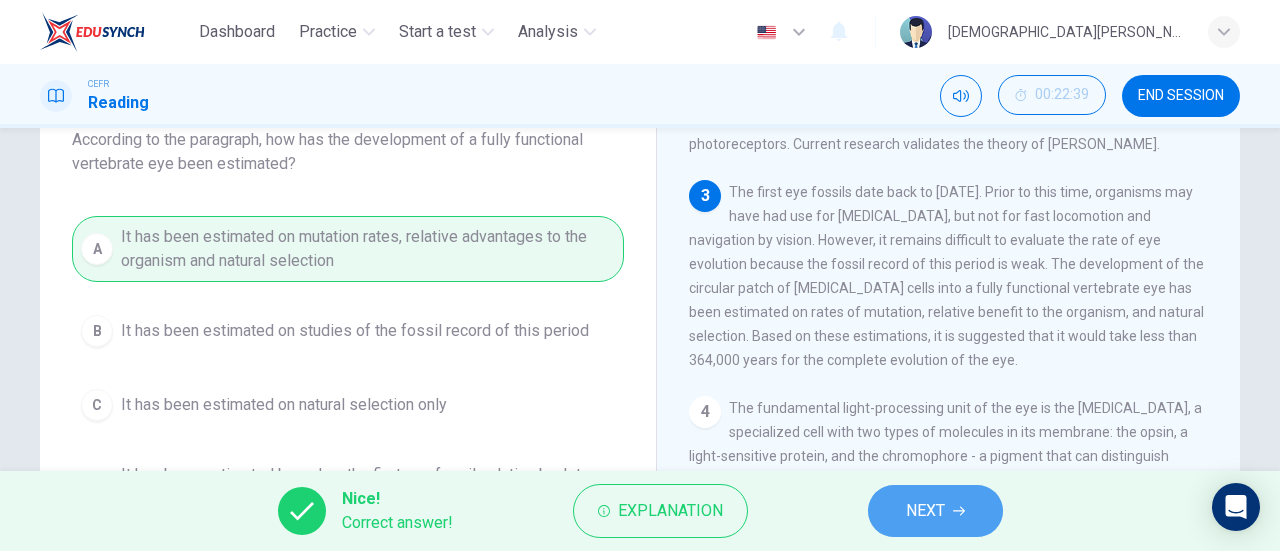 click on "NEXT" at bounding box center [935, 511] 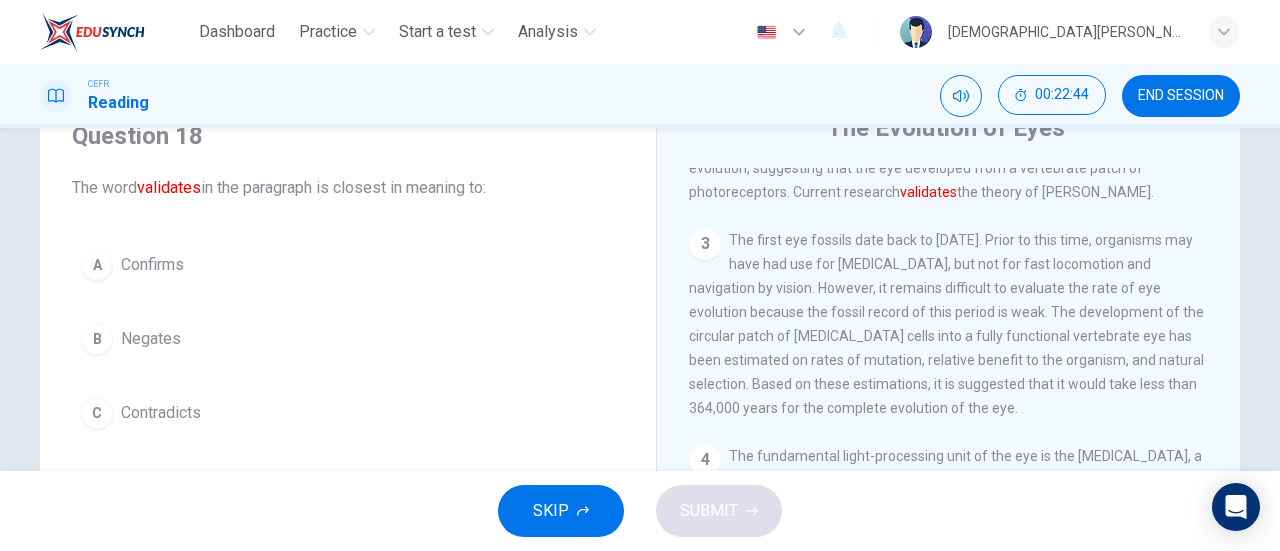 scroll, scrollTop: 87, scrollLeft: 0, axis: vertical 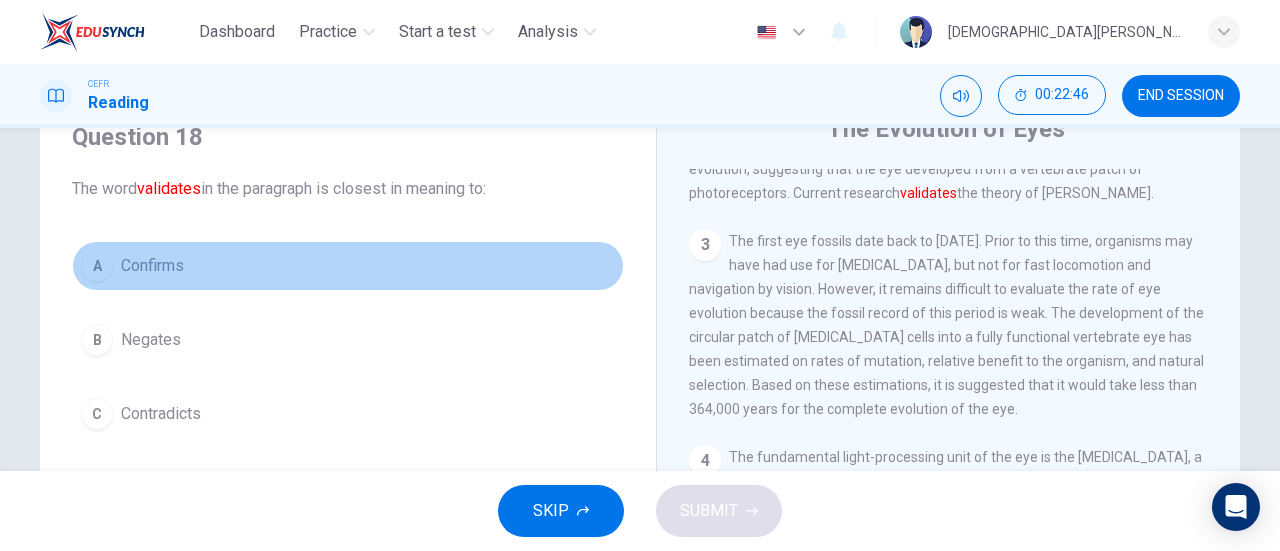 click on "A" at bounding box center (97, 266) 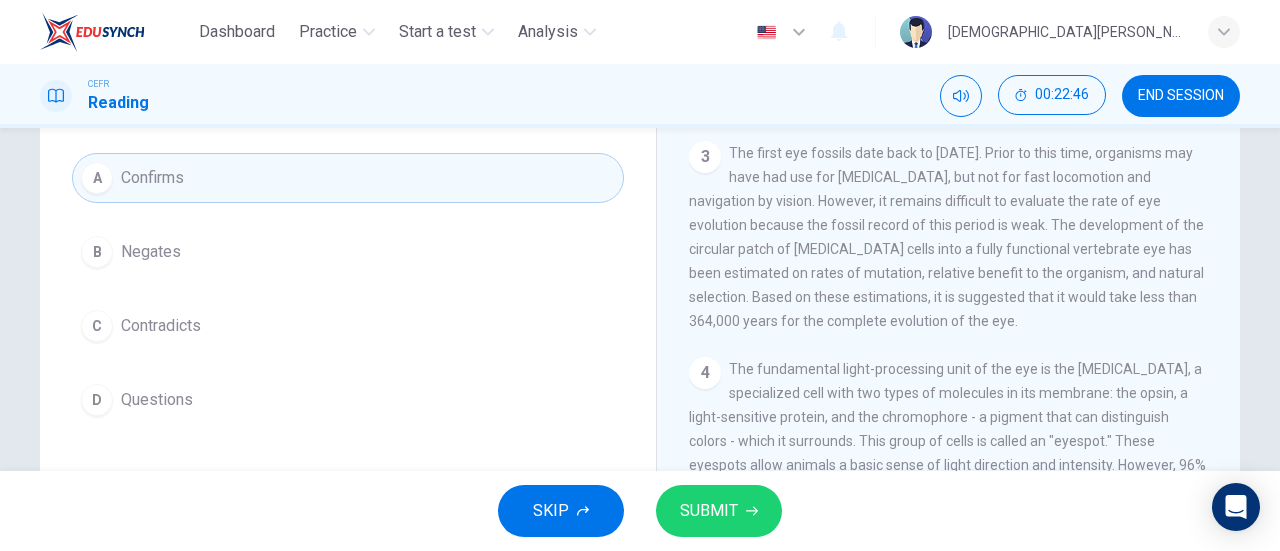 scroll, scrollTop: 177, scrollLeft: 0, axis: vertical 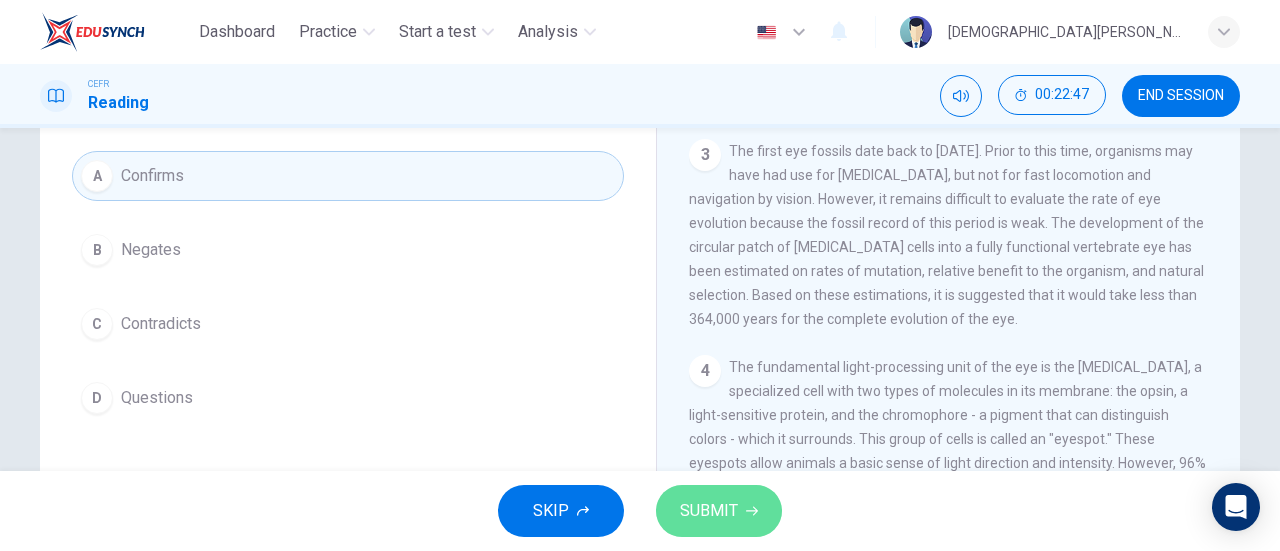 click on "SUBMIT" at bounding box center [719, 511] 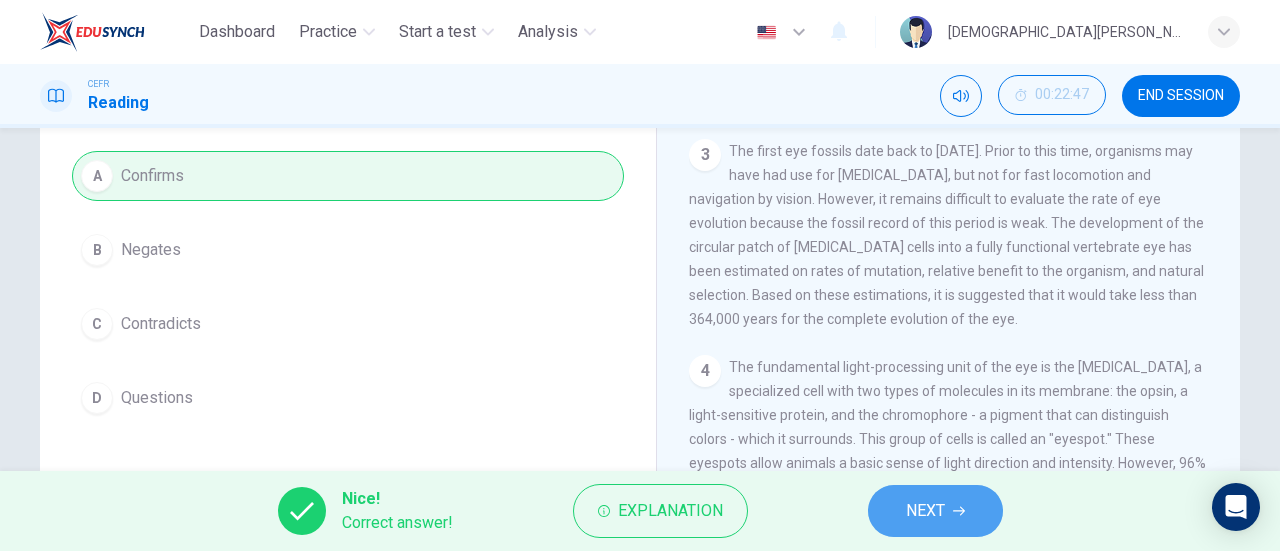 click on "NEXT" at bounding box center [925, 511] 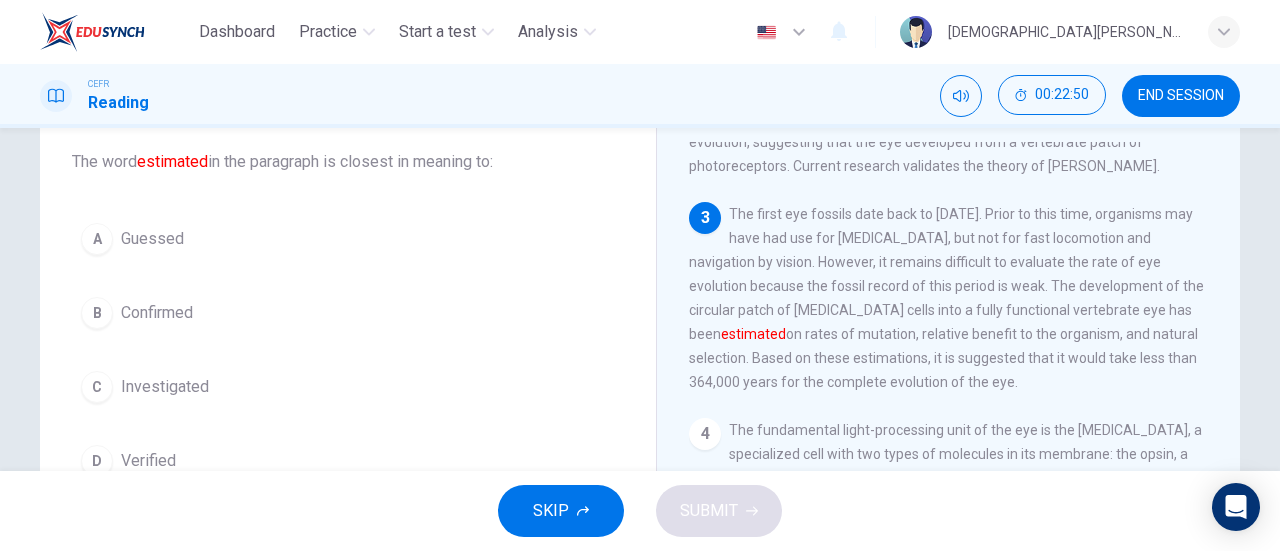 scroll, scrollTop: 117, scrollLeft: 0, axis: vertical 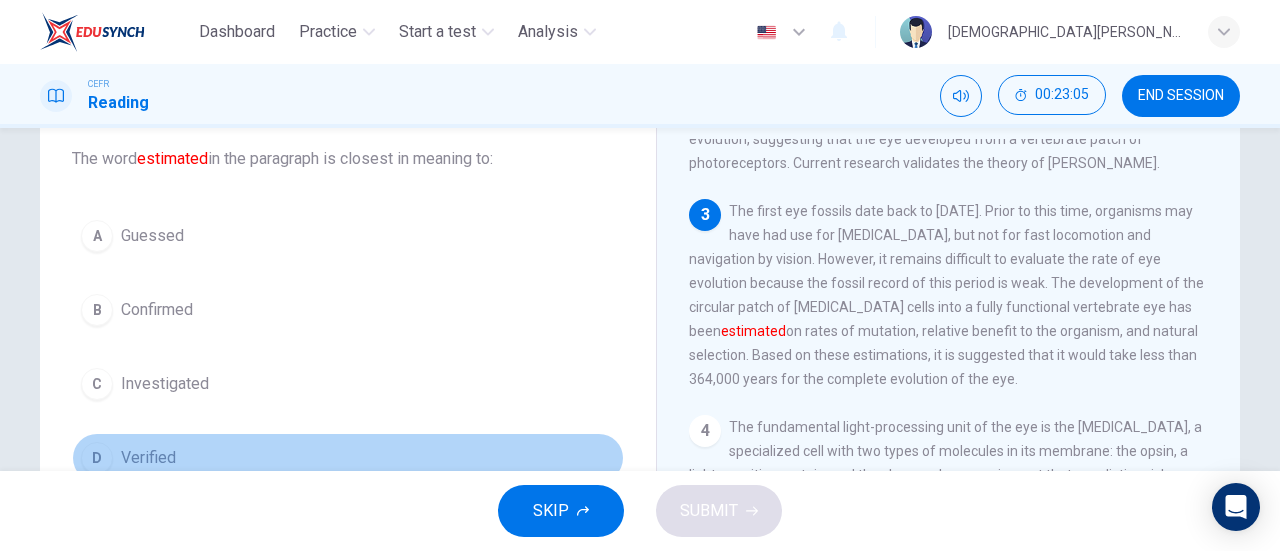 click on "D Verified" at bounding box center [348, 458] 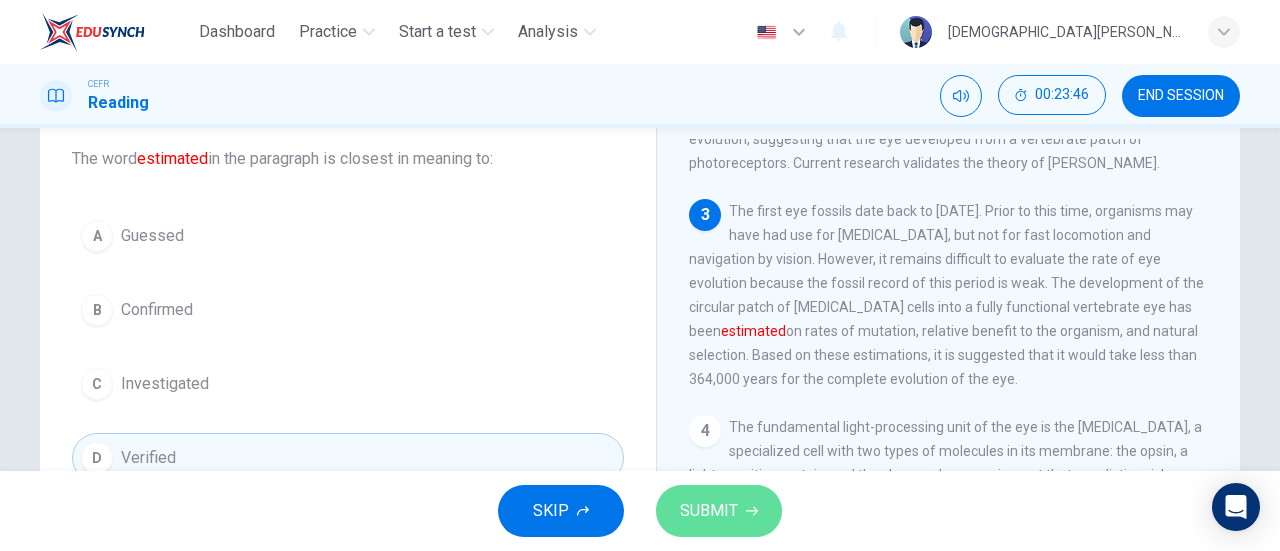 click on "SUBMIT" at bounding box center (709, 511) 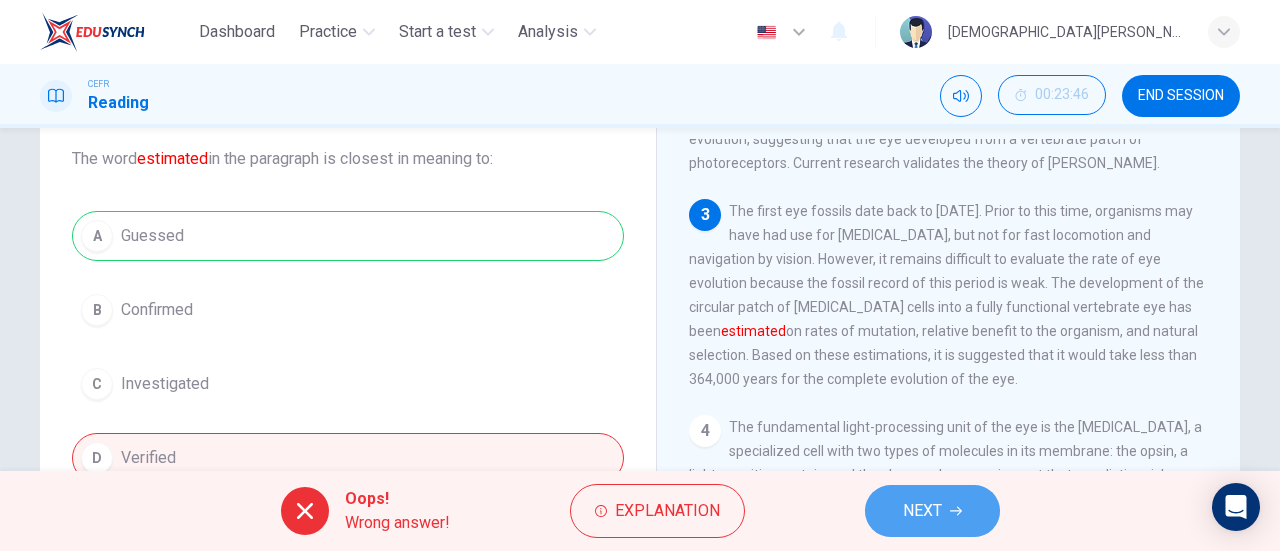 click on "NEXT" at bounding box center [932, 511] 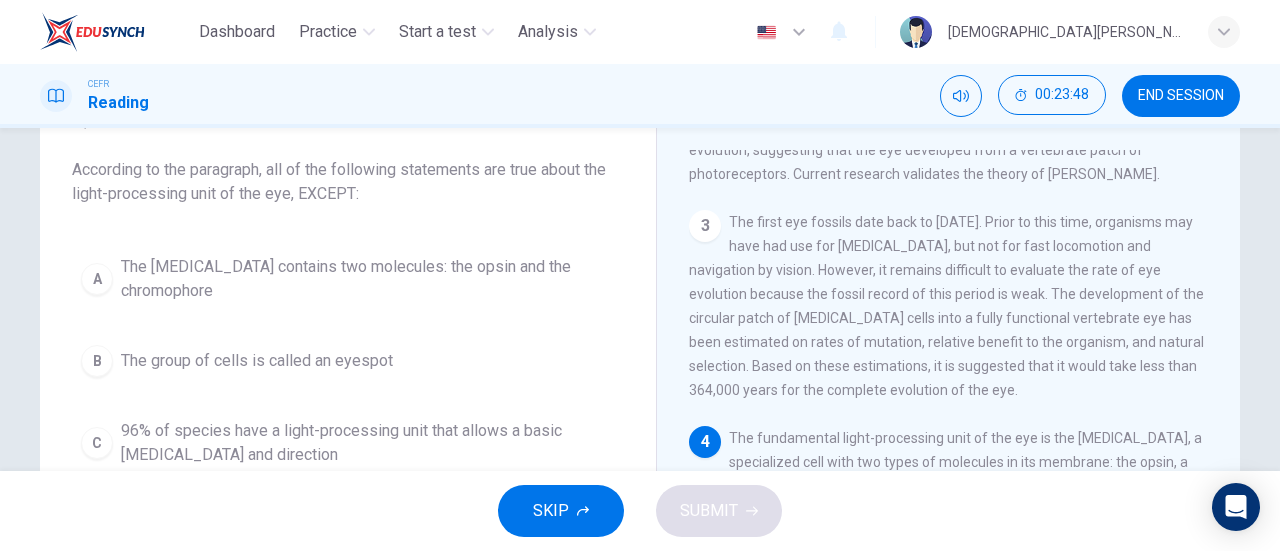 scroll, scrollTop: 112, scrollLeft: 0, axis: vertical 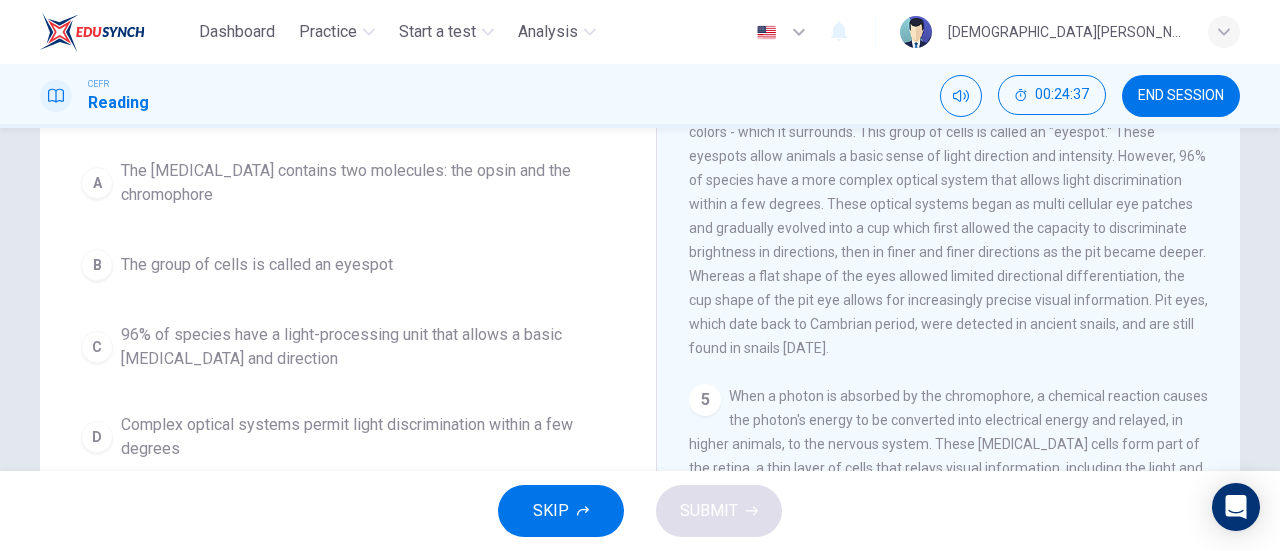 click on "96% of species have a light-processing unit that allows a basic light sensitivity and direction" at bounding box center [368, 347] 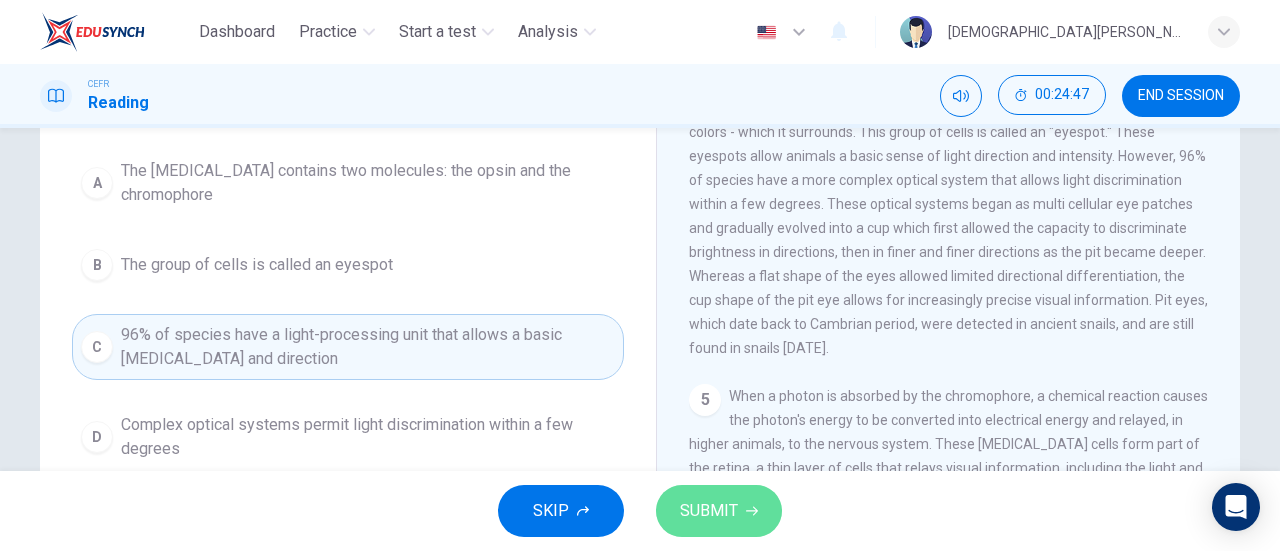 click on "SUBMIT" at bounding box center [719, 511] 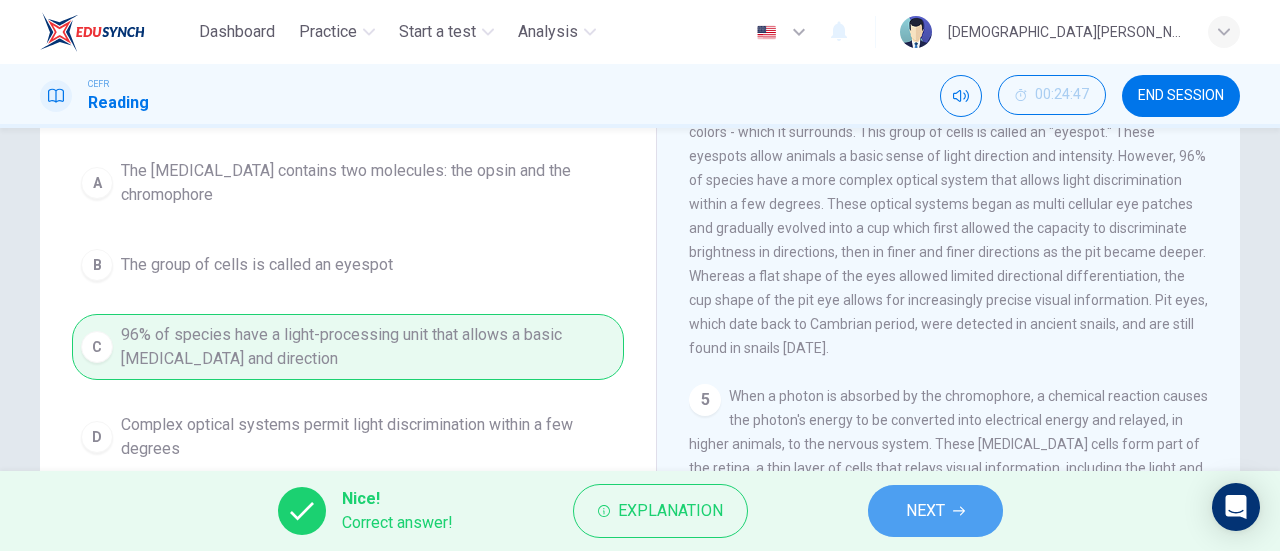 click on "NEXT" at bounding box center (935, 511) 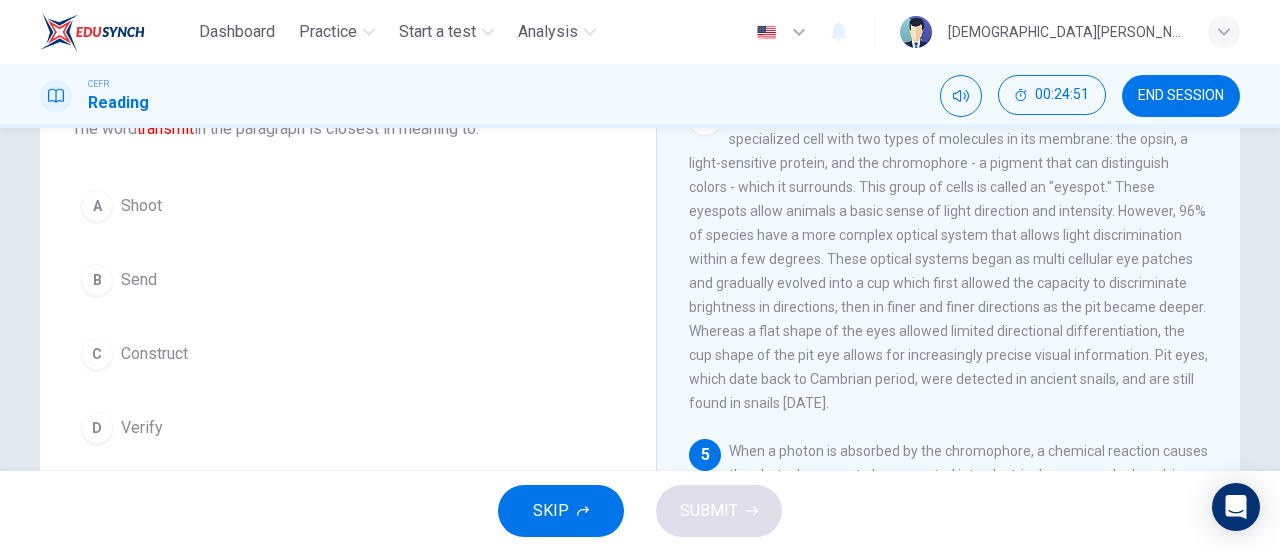 scroll, scrollTop: 146, scrollLeft: 0, axis: vertical 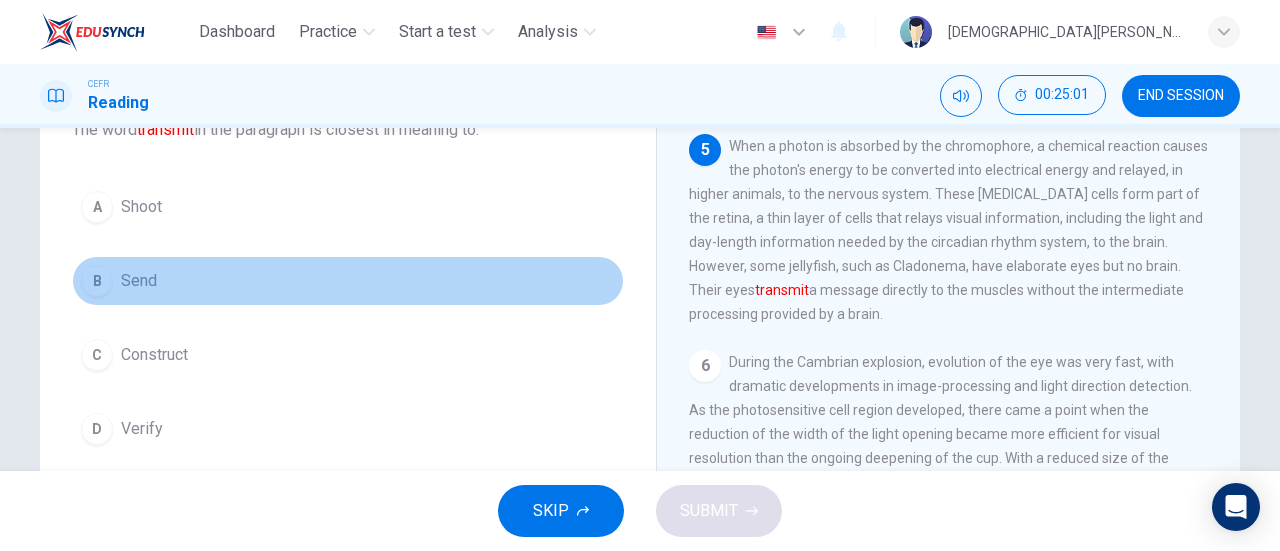 click on "B Send" at bounding box center [348, 281] 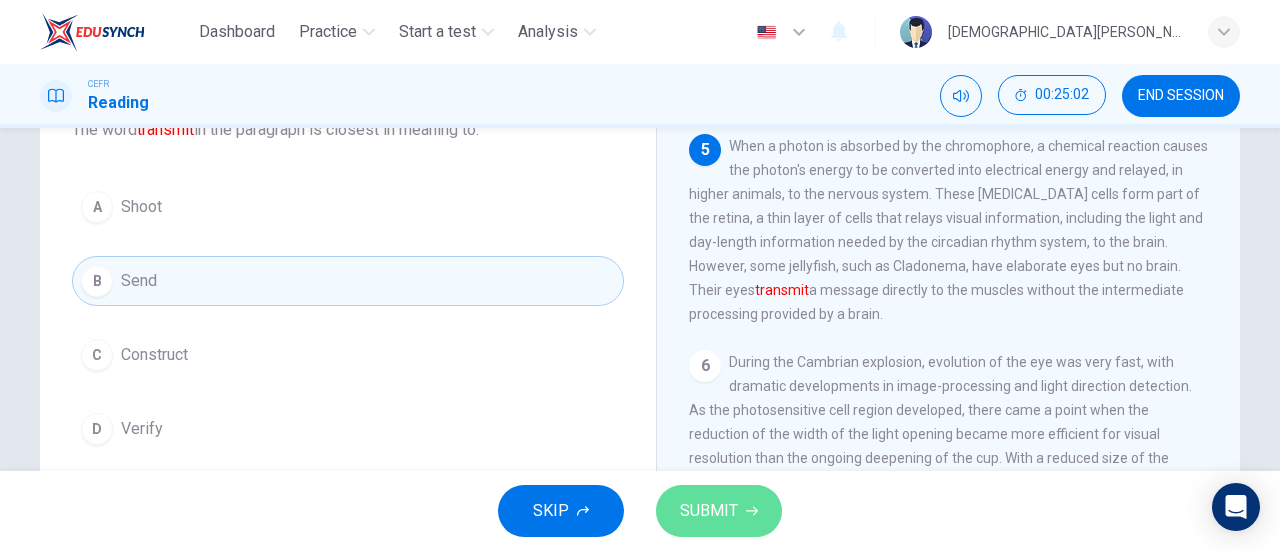click on "SUBMIT" at bounding box center [719, 511] 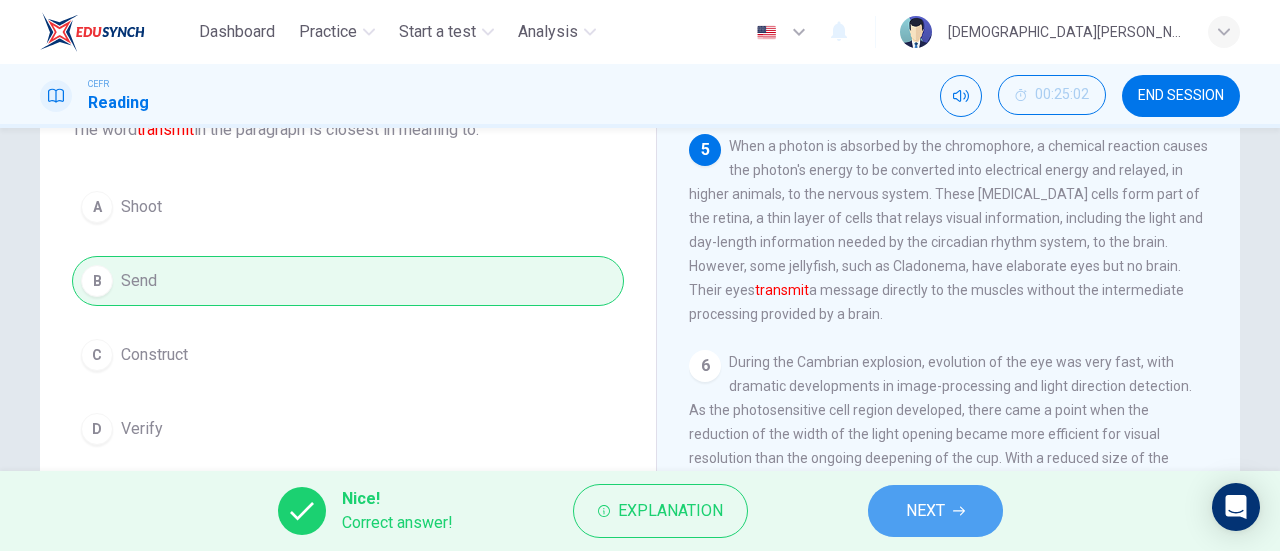 click on "NEXT" at bounding box center (935, 511) 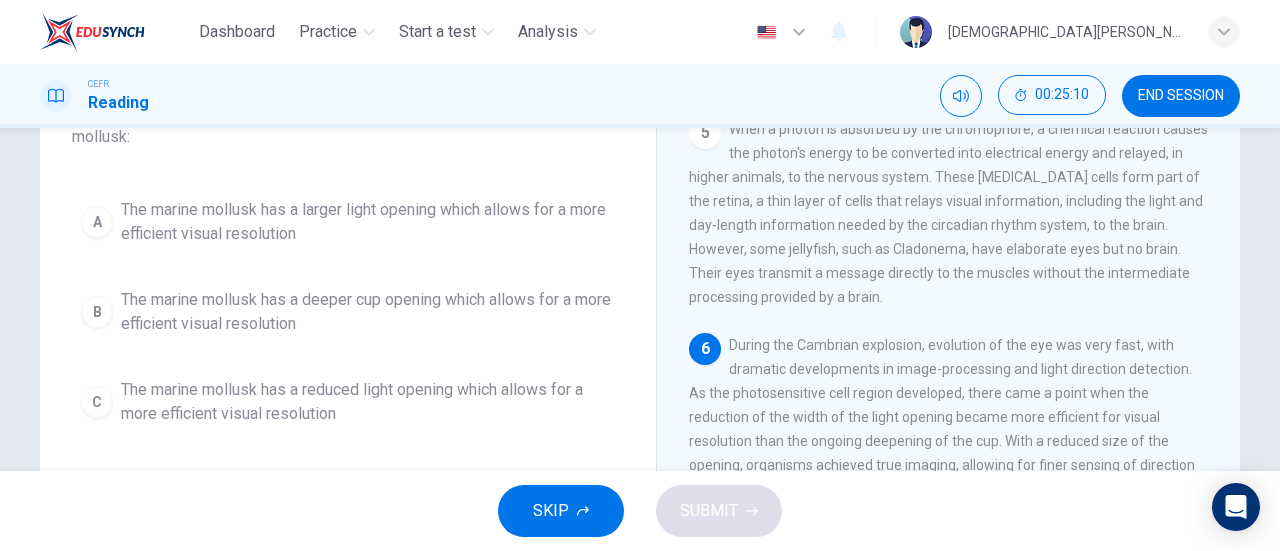 scroll, scrollTop: 164, scrollLeft: 0, axis: vertical 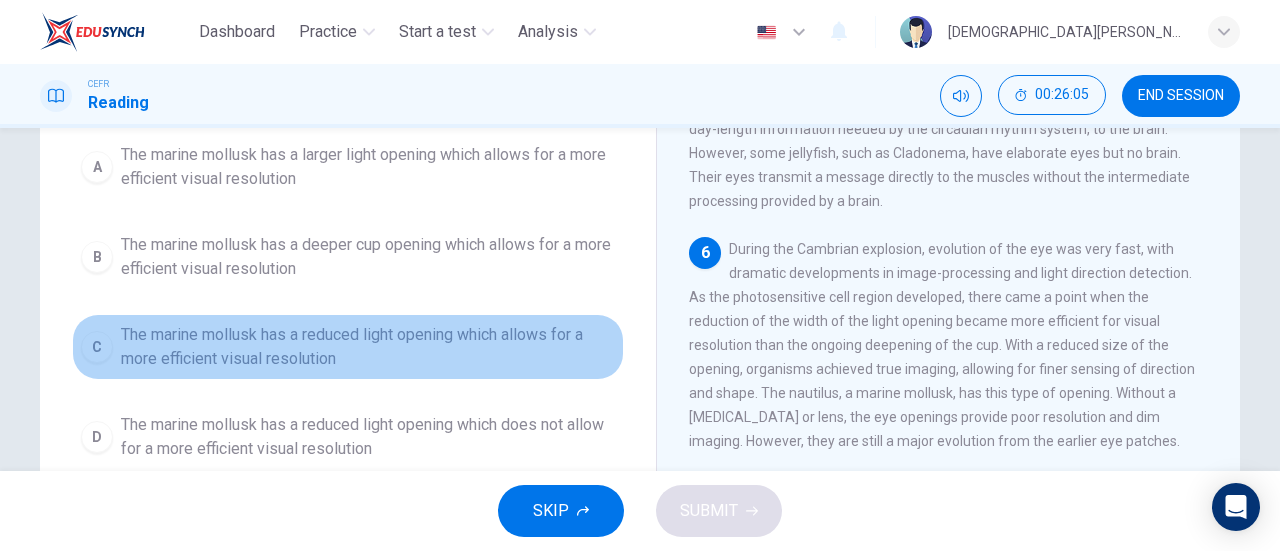 click on "The marine mollusk has a reduced light opening which allows for a more efficient visual resolution" at bounding box center [368, 347] 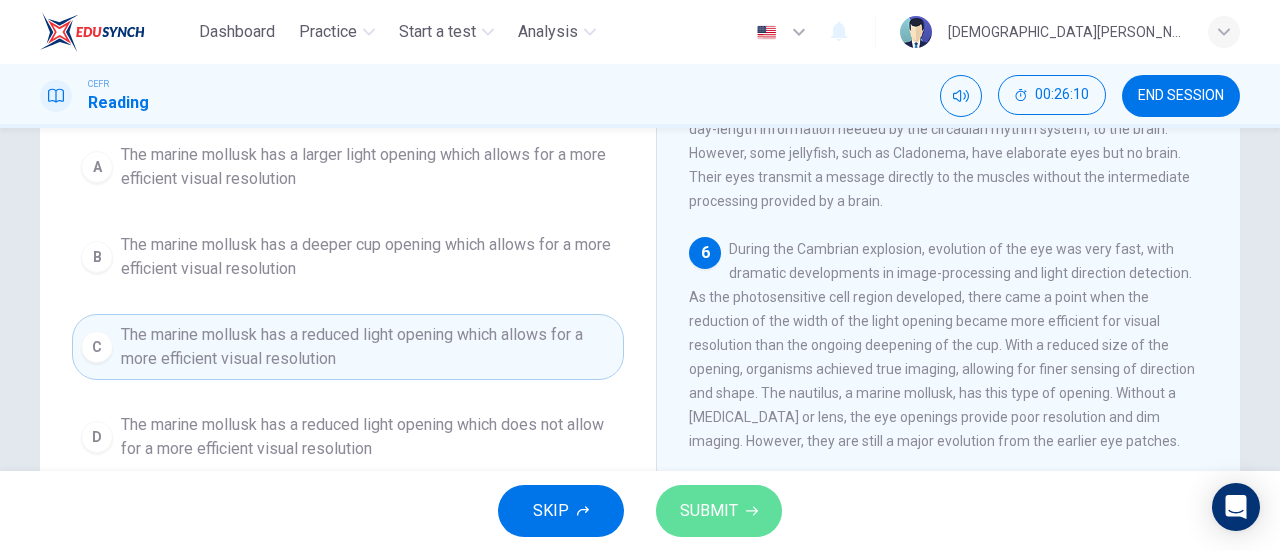 click on "SUBMIT" at bounding box center [719, 511] 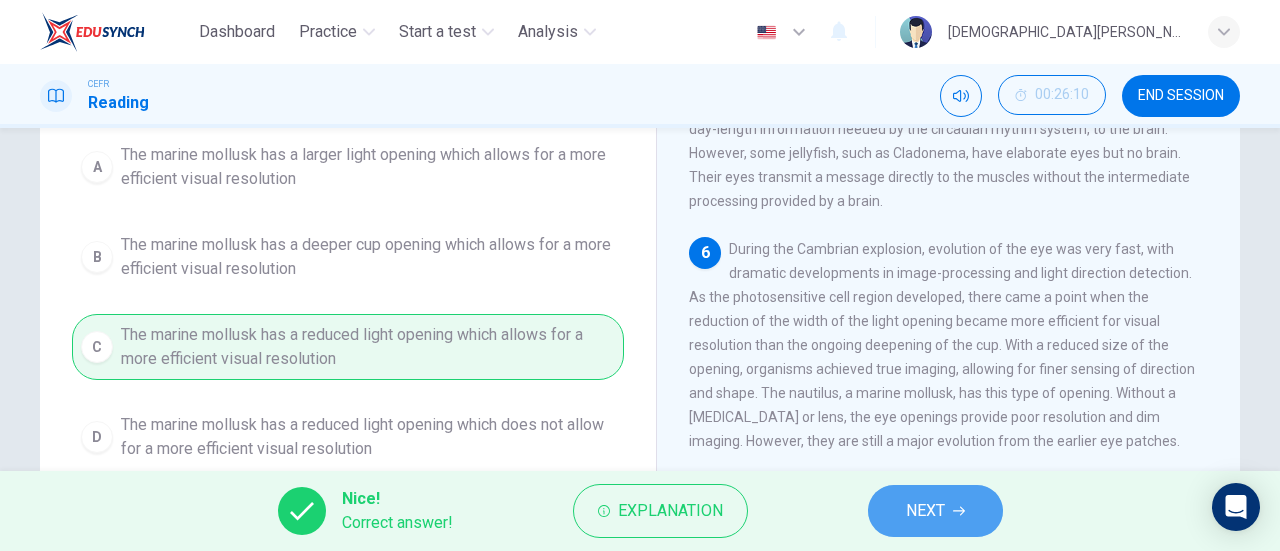 click on "NEXT" at bounding box center (935, 511) 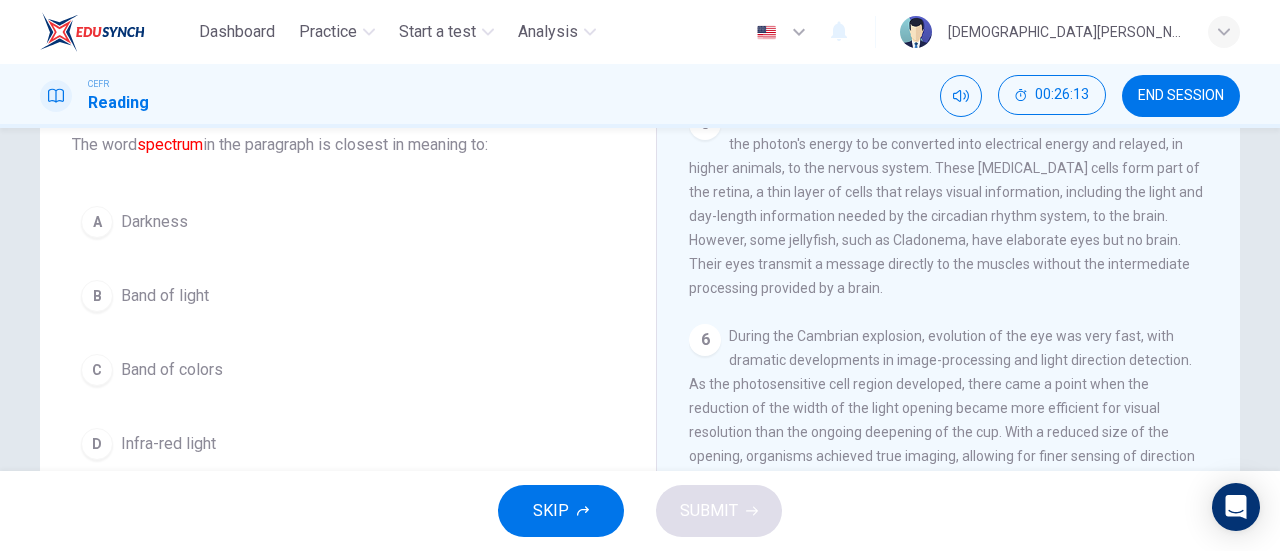 scroll, scrollTop: 133, scrollLeft: 0, axis: vertical 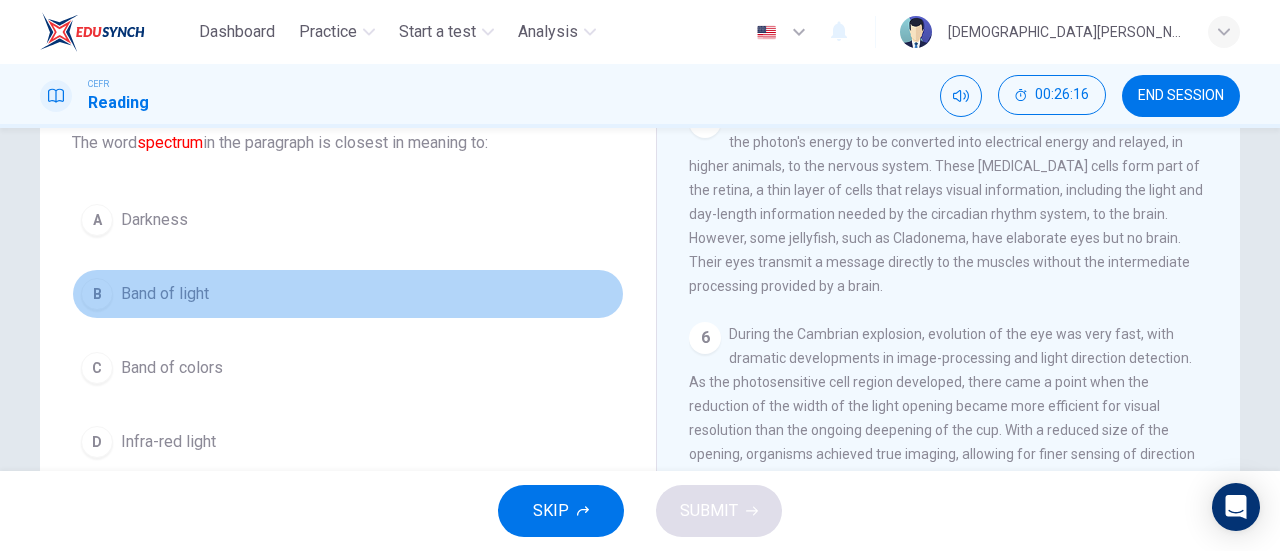 click on "Band of light" at bounding box center [165, 294] 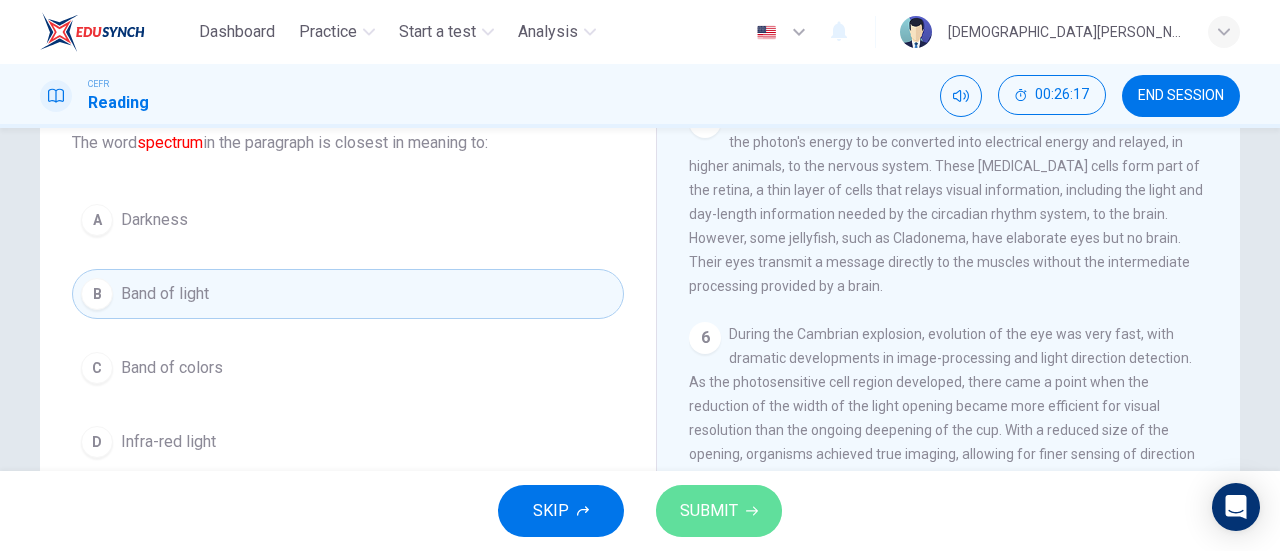 click on "SUBMIT" at bounding box center [719, 511] 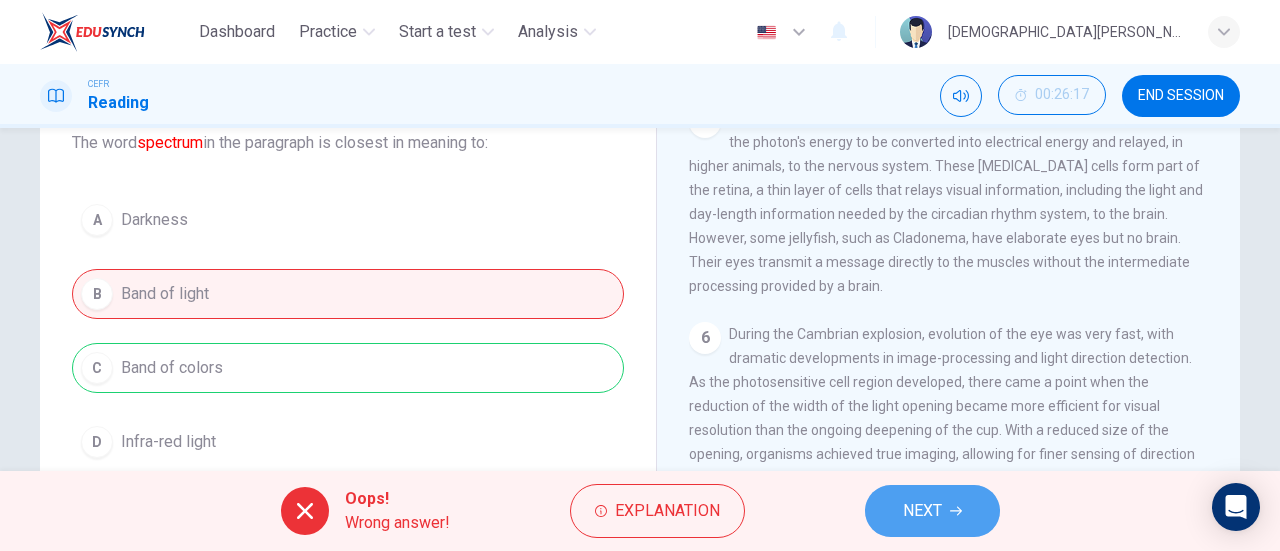 click on "NEXT" at bounding box center (932, 511) 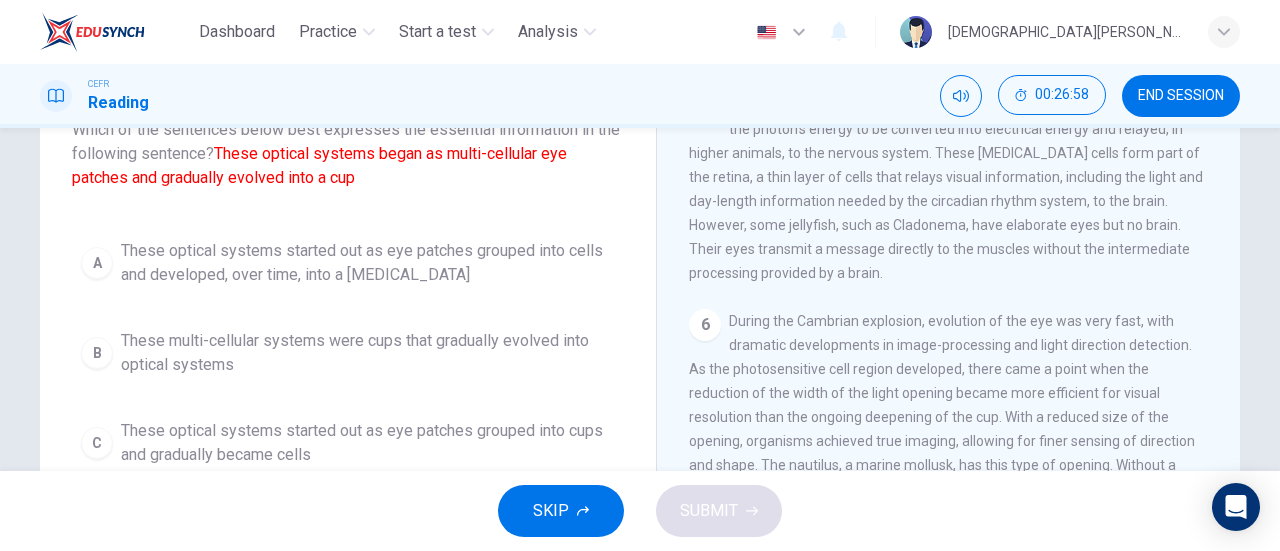 scroll, scrollTop: 147, scrollLeft: 0, axis: vertical 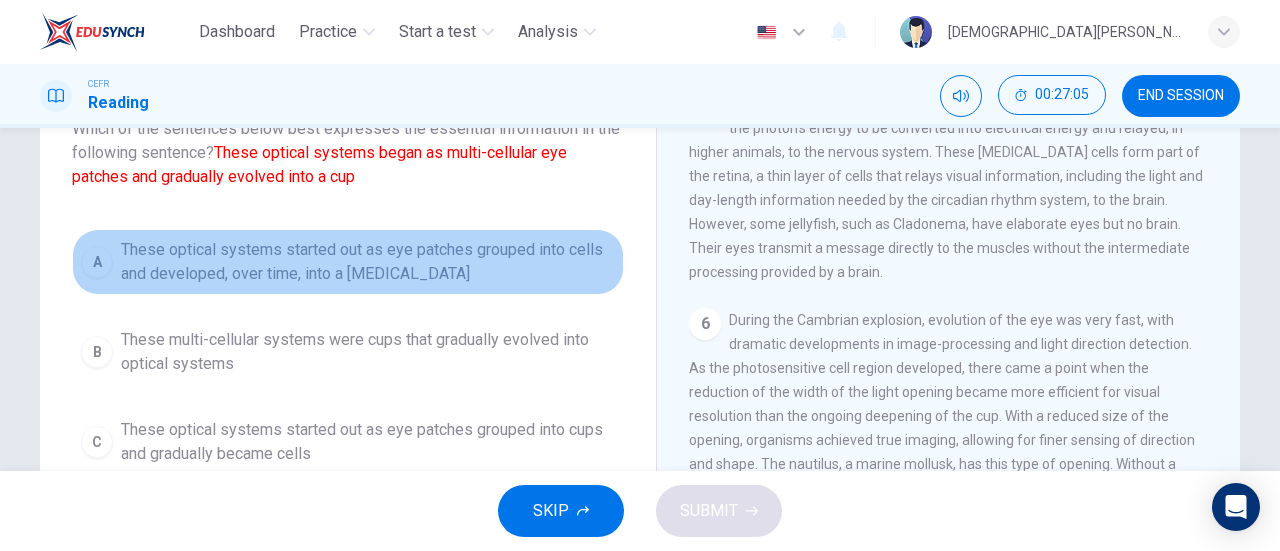click on "These optical systems started out as eye patches grouped into cells and developed, over time, into a depression" at bounding box center [368, 262] 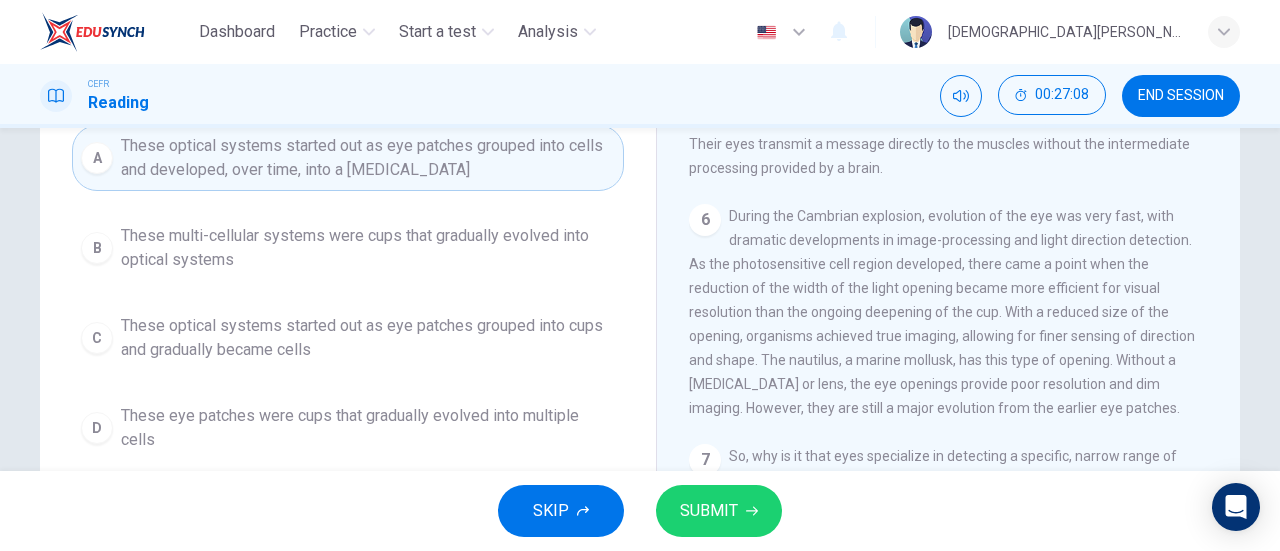 scroll, scrollTop: 250, scrollLeft: 0, axis: vertical 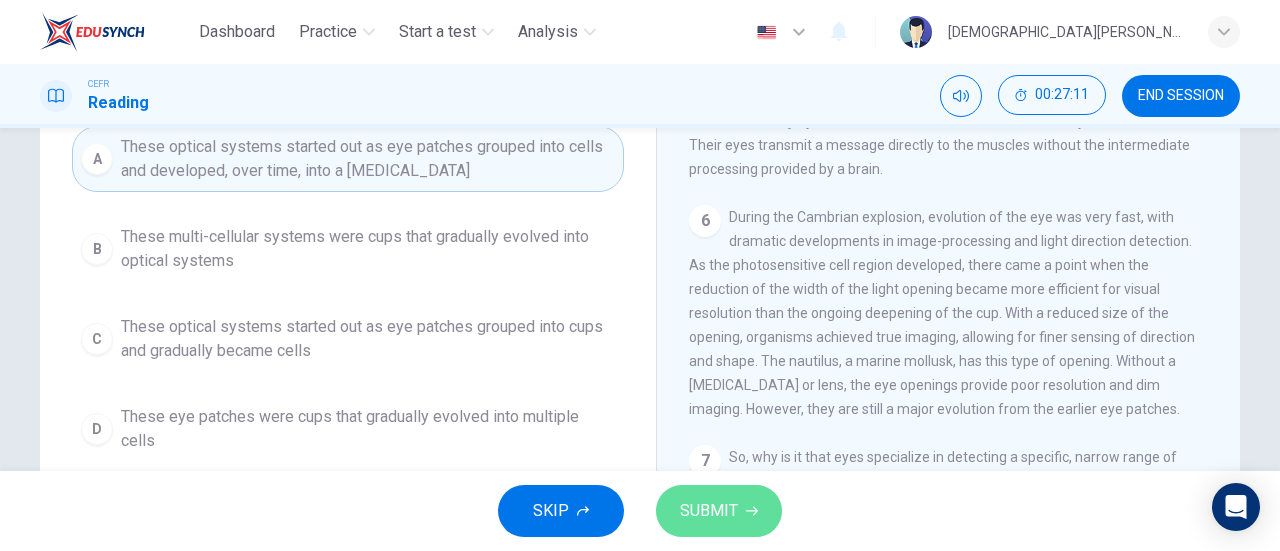 click on "SUBMIT" at bounding box center [719, 511] 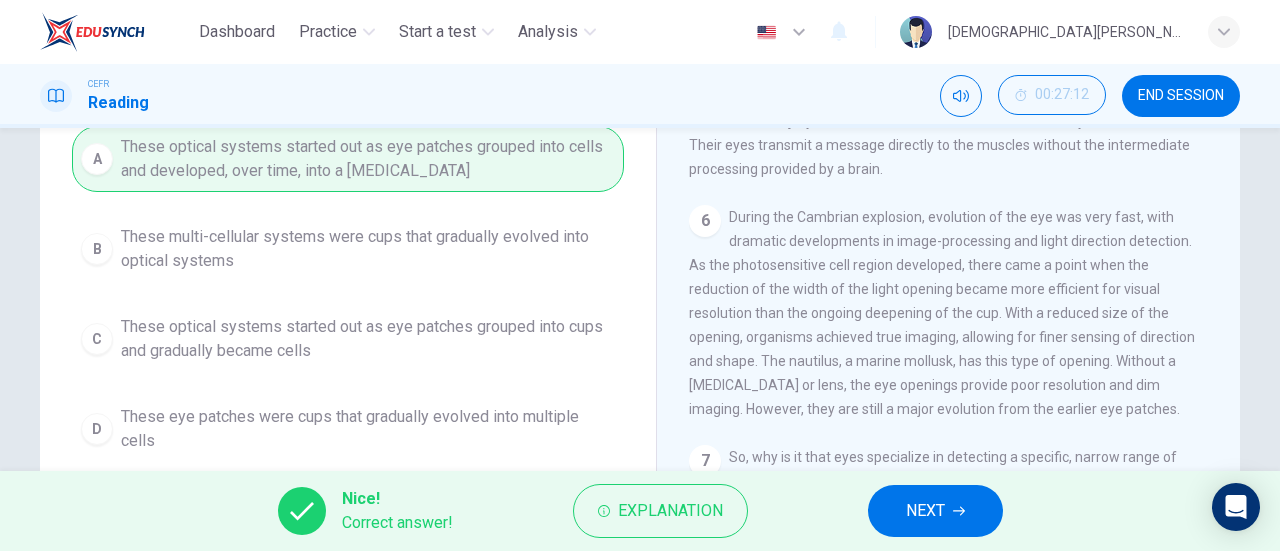 click on "NEXT" at bounding box center (935, 511) 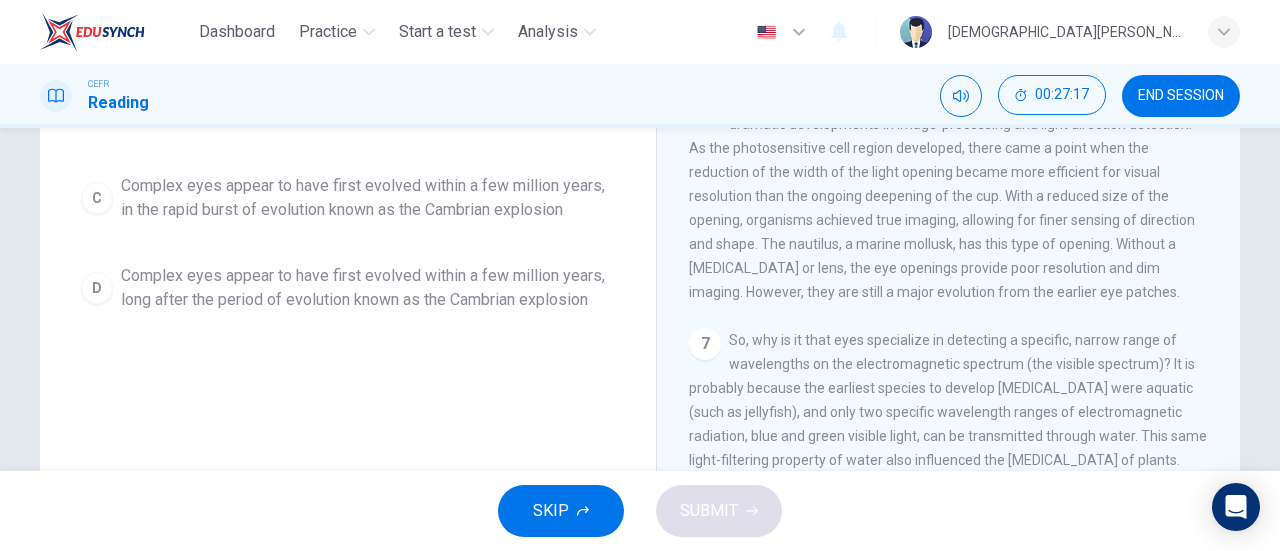 scroll, scrollTop: 432, scrollLeft: 0, axis: vertical 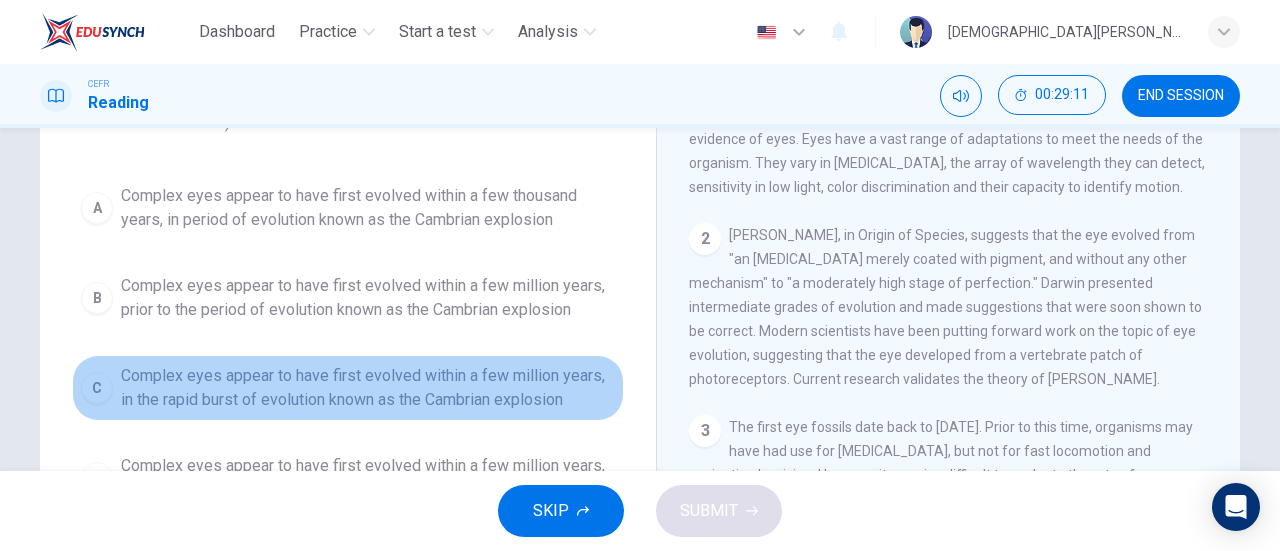 click on "Complex eyes appear to have first evolved within a few million years, in the rapid burst of evolution known as the Cambrian explosion" at bounding box center (368, 388) 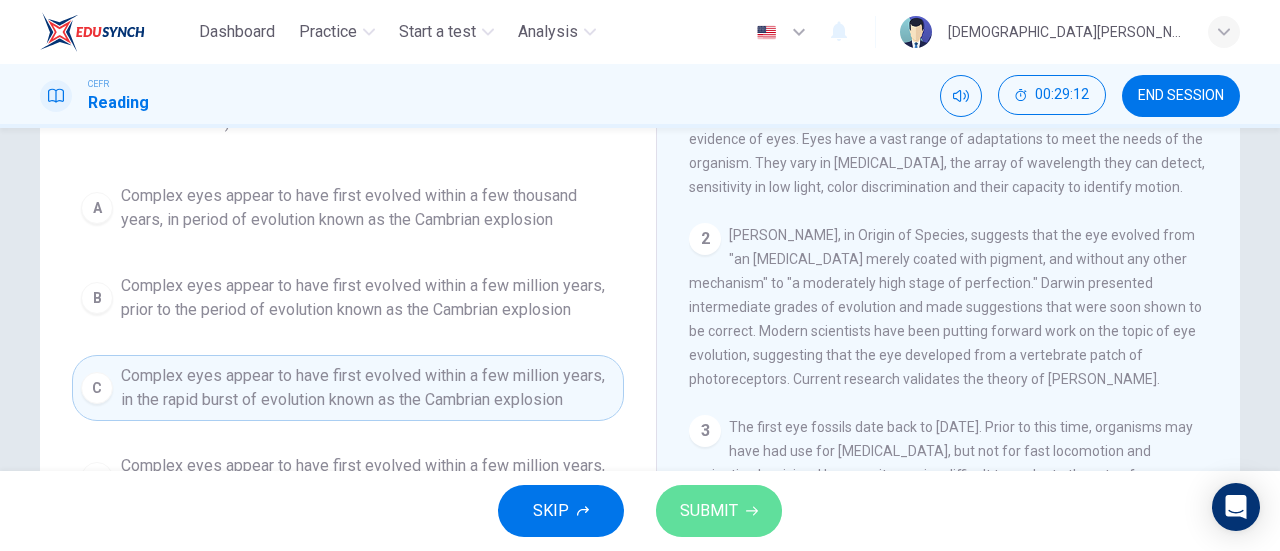 click on "SUBMIT" at bounding box center [709, 511] 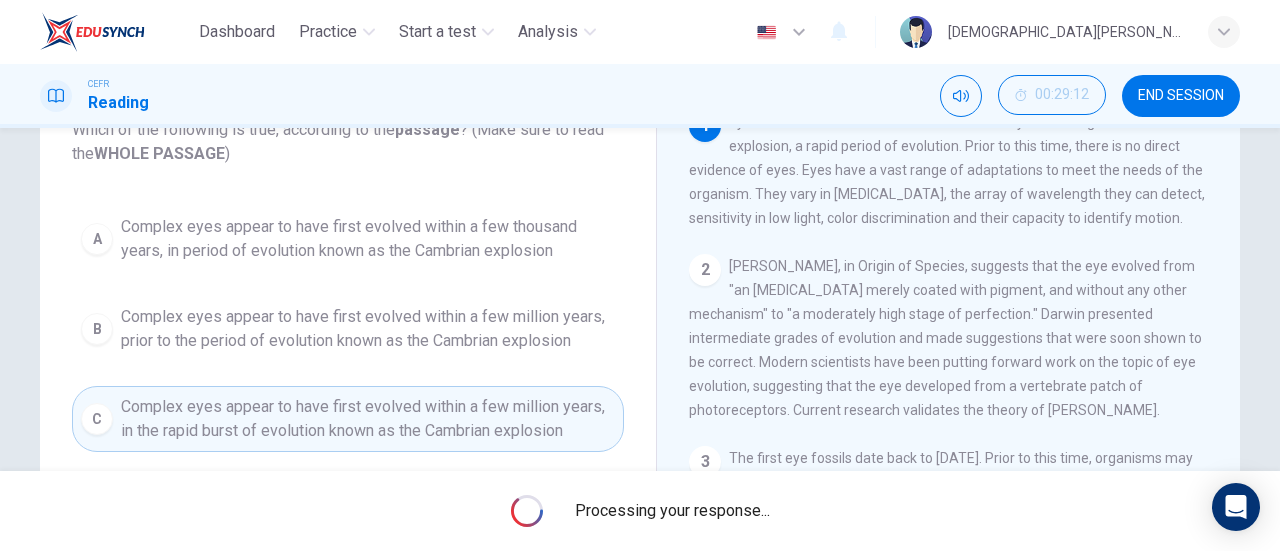 scroll, scrollTop: 145, scrollLeft: 0, axis: vertical 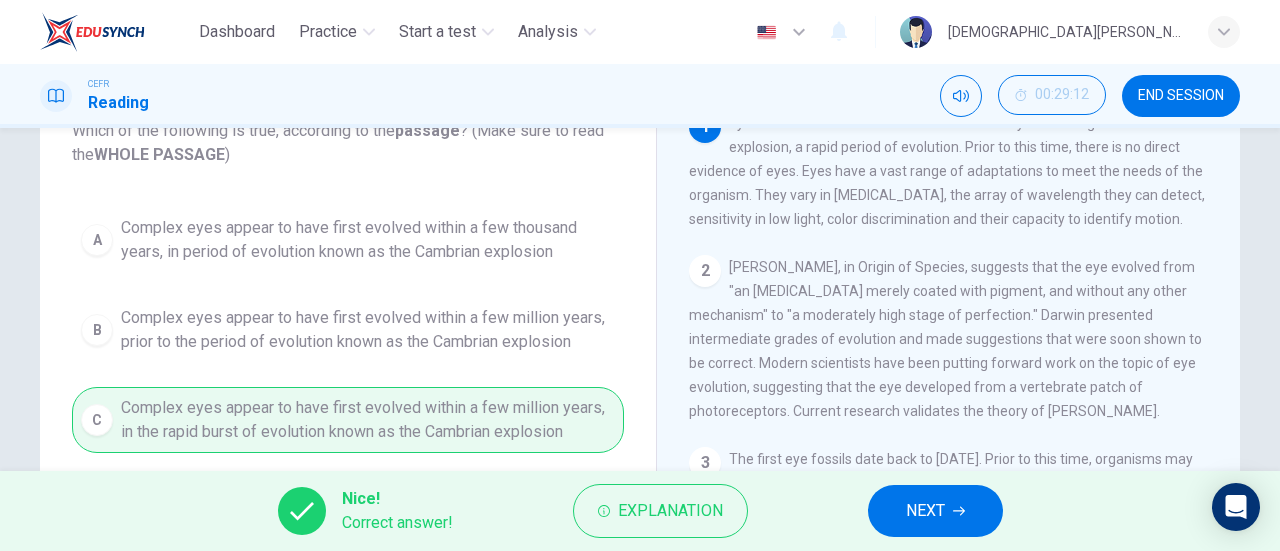 click on "NEXT" at bounding box center (925, 511) 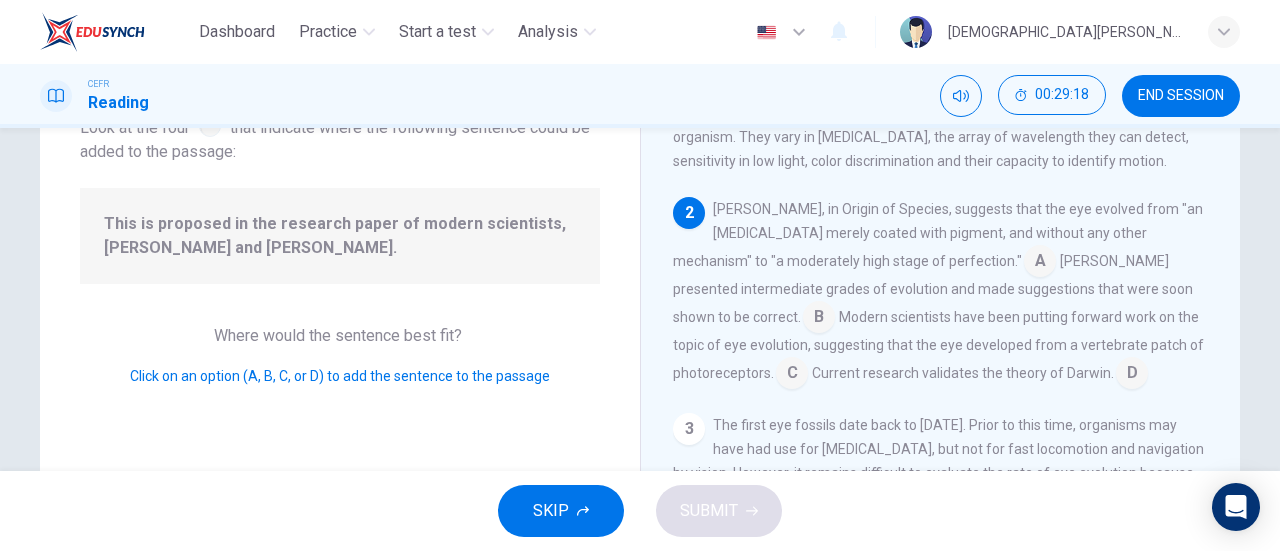 scroll, scrollTop: 57, scrollLeft: 0, axis: vertical 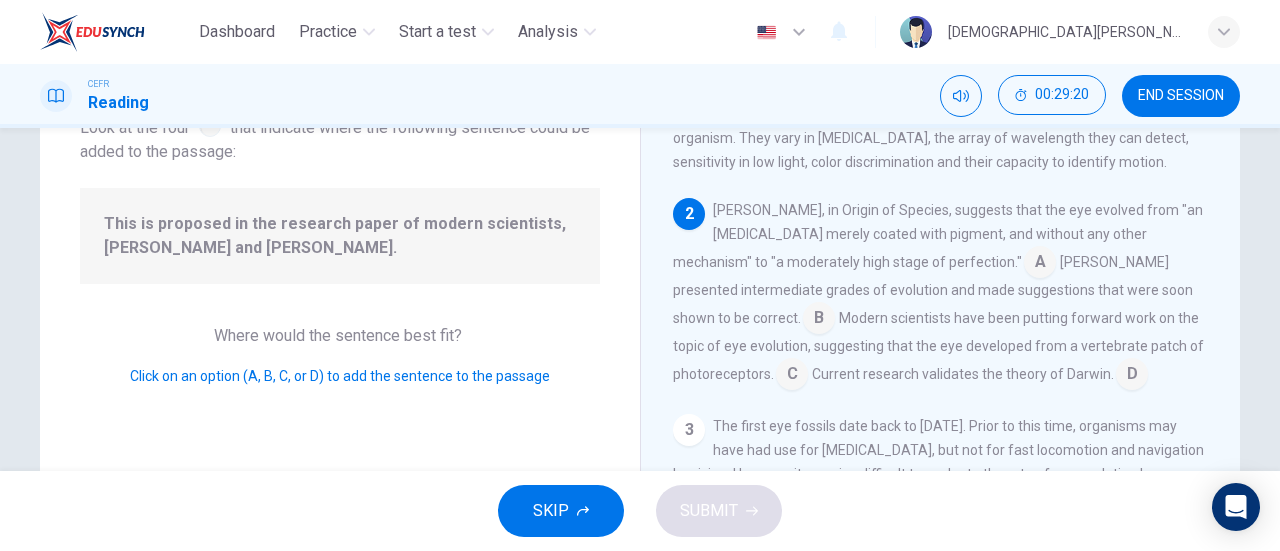 click at bounding box center (1040, 264) 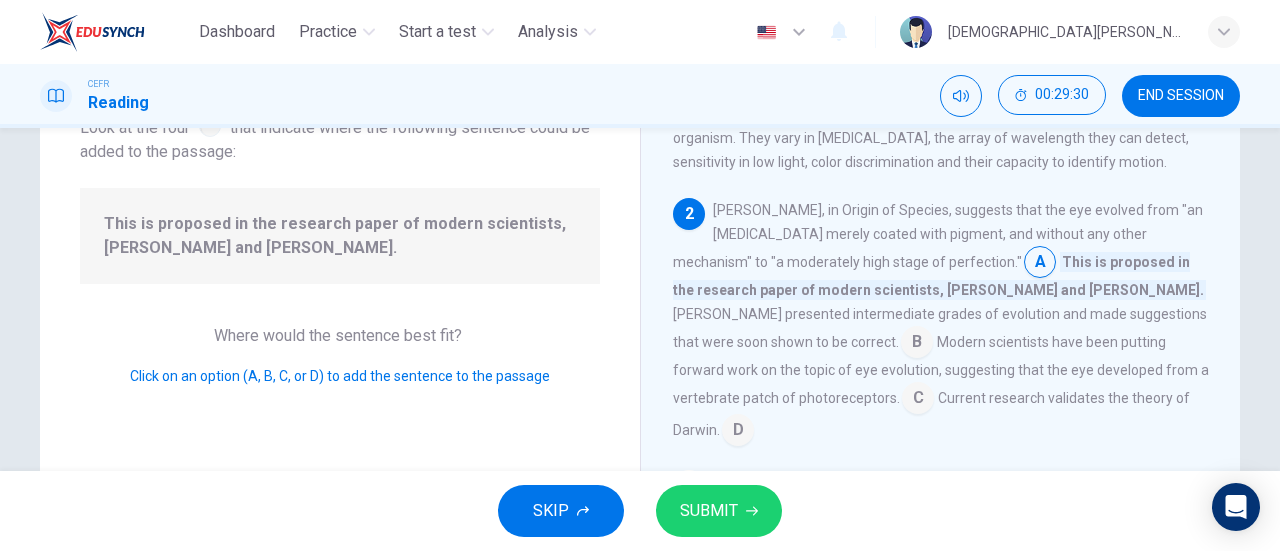 click at bounding box center (917, 344) 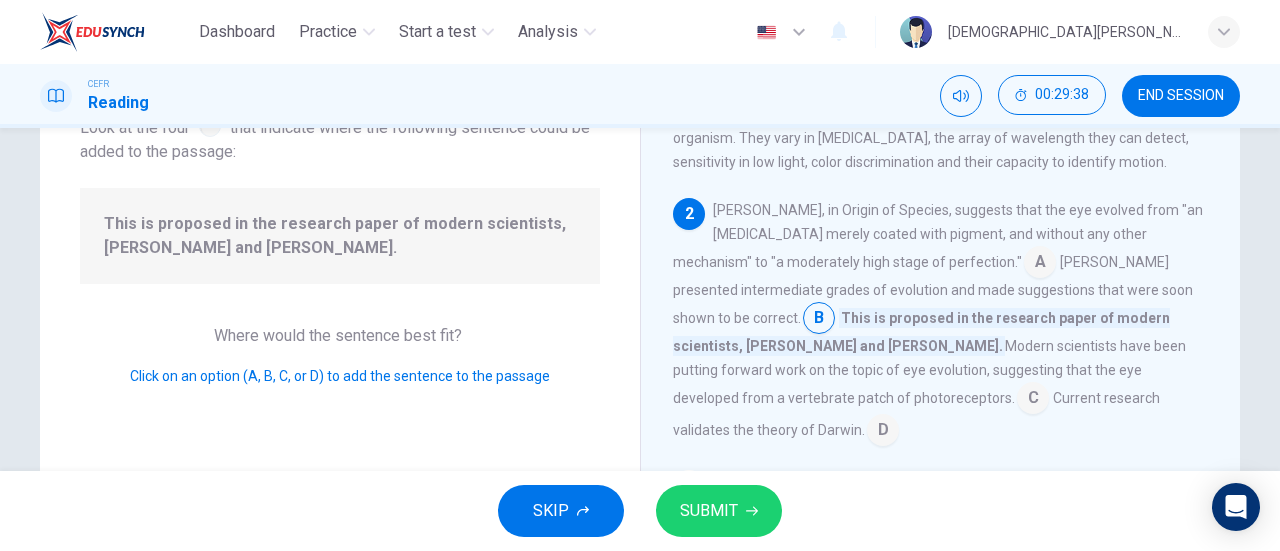 scroll, scrollTop: 75, scrollLeft: 0, axis: vertical 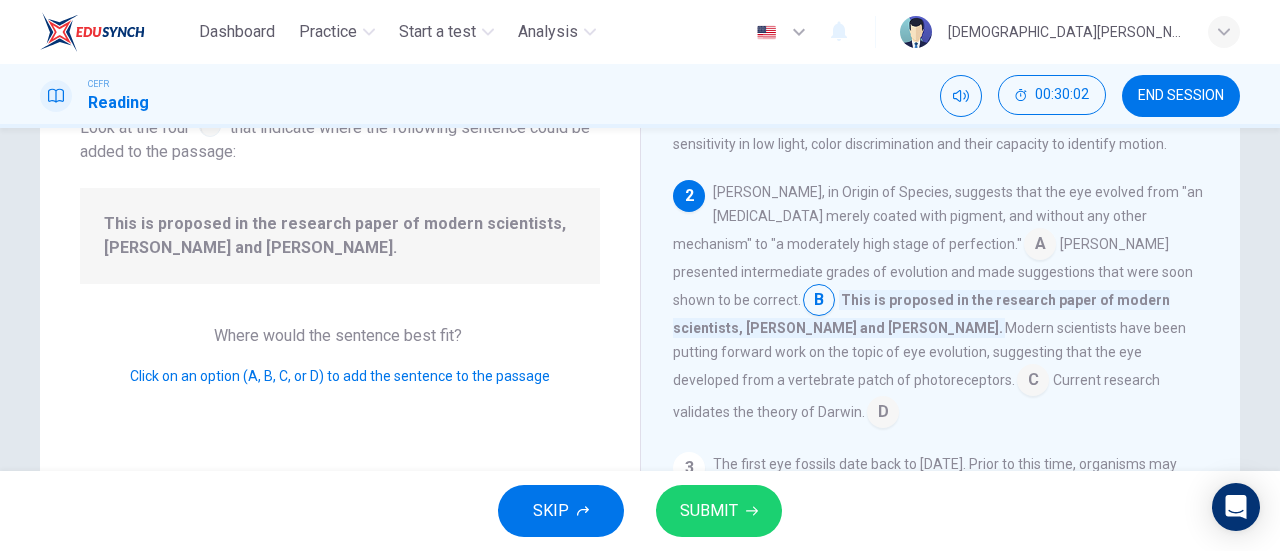 click at bounding box center (1033, 382) 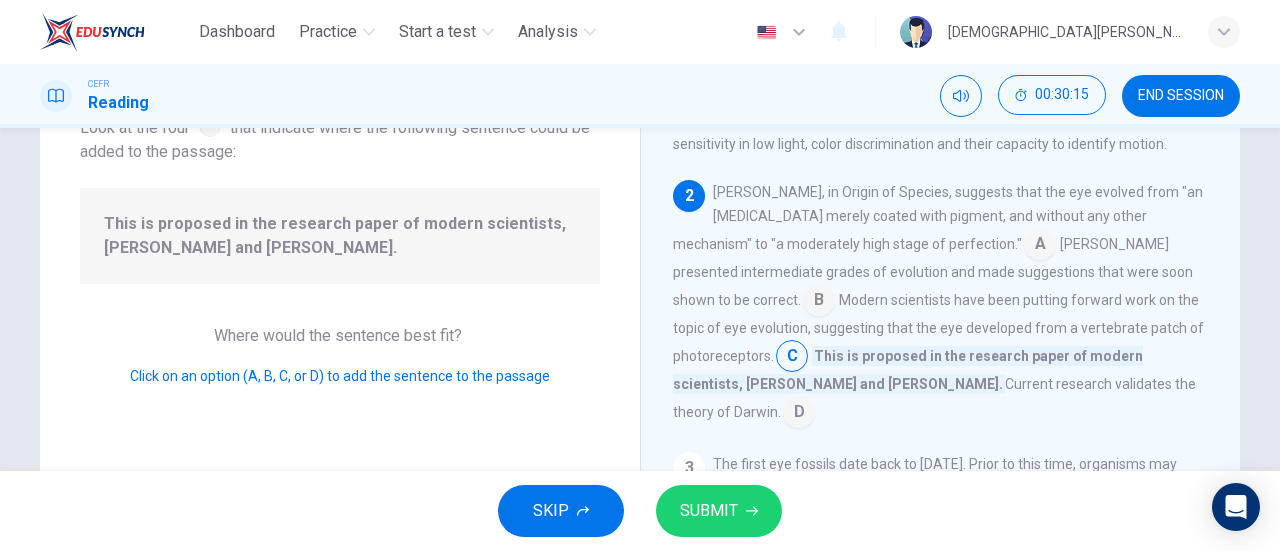 click at bounding box center (819, 302) 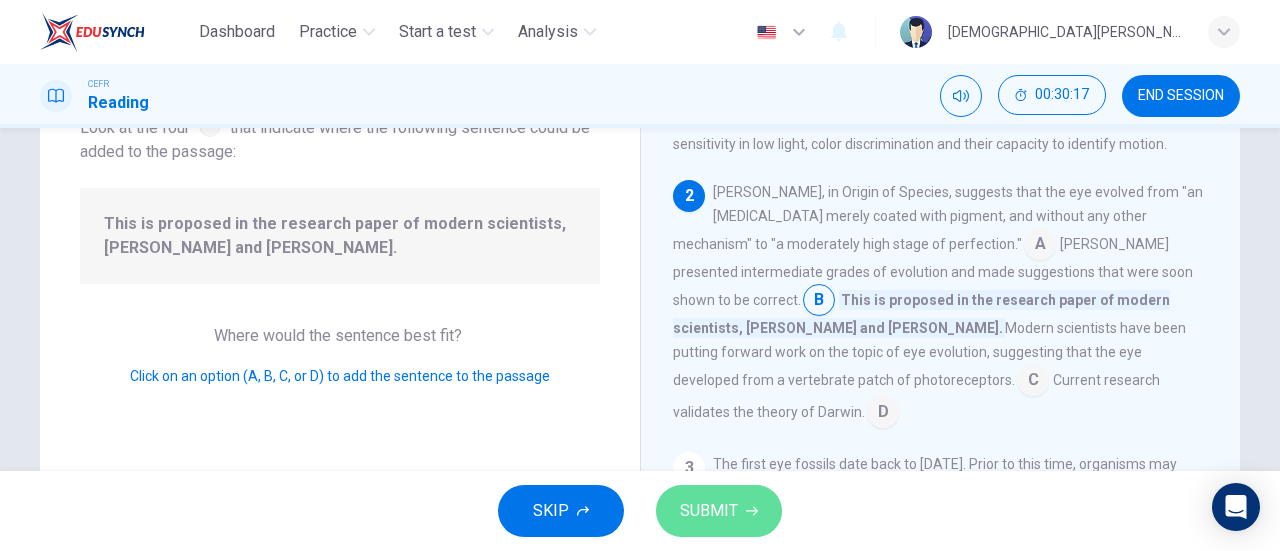 click on "SUBMIT" at bounding box center (719, 511) 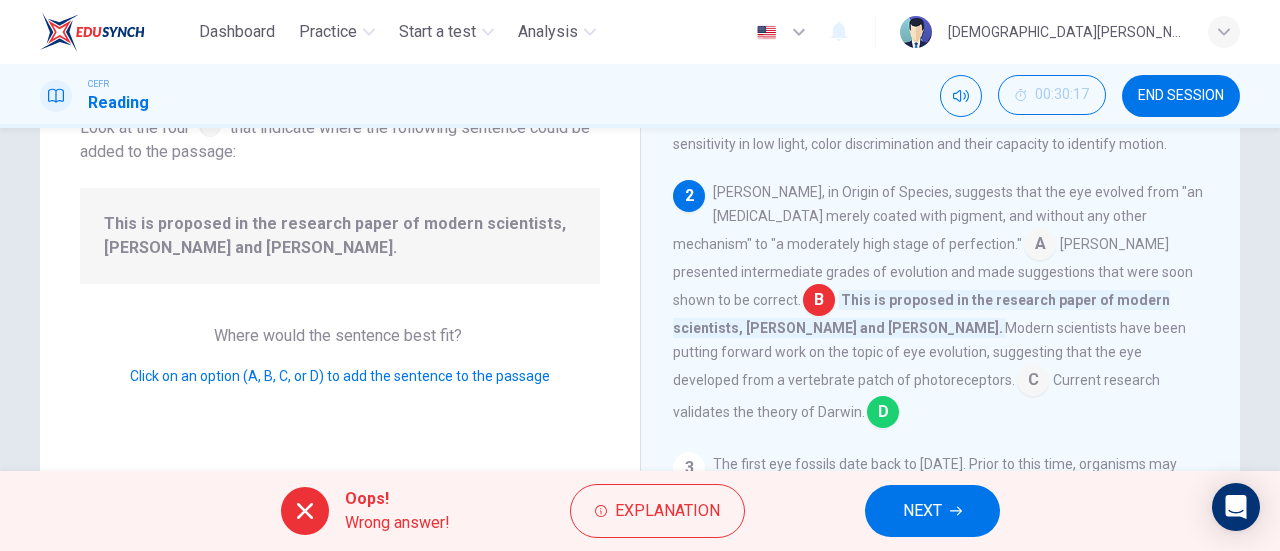 click at bounding box center (883, 414) 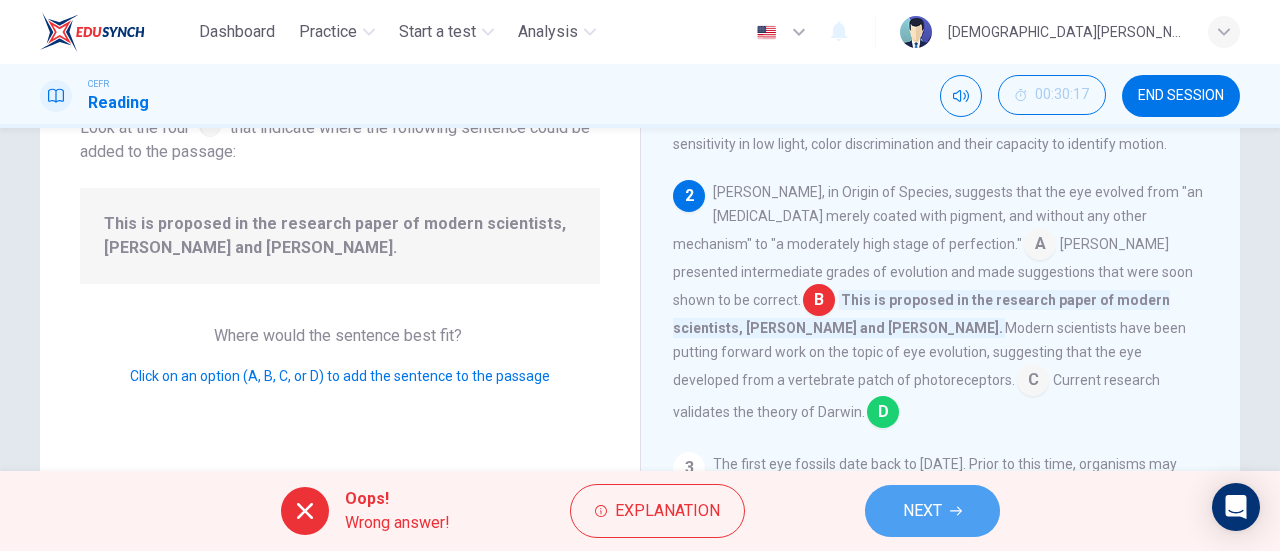 click on "NEXT" at bounding box center (932, 511) 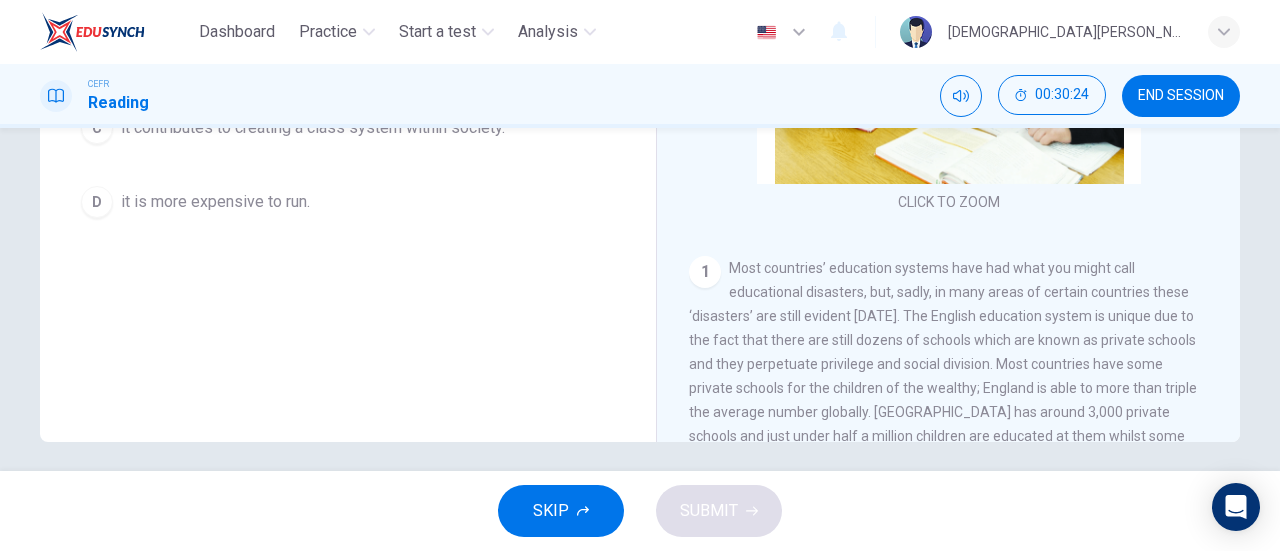 scroll, scrollTop: 432, scrollLeft: 0, axis: vertical 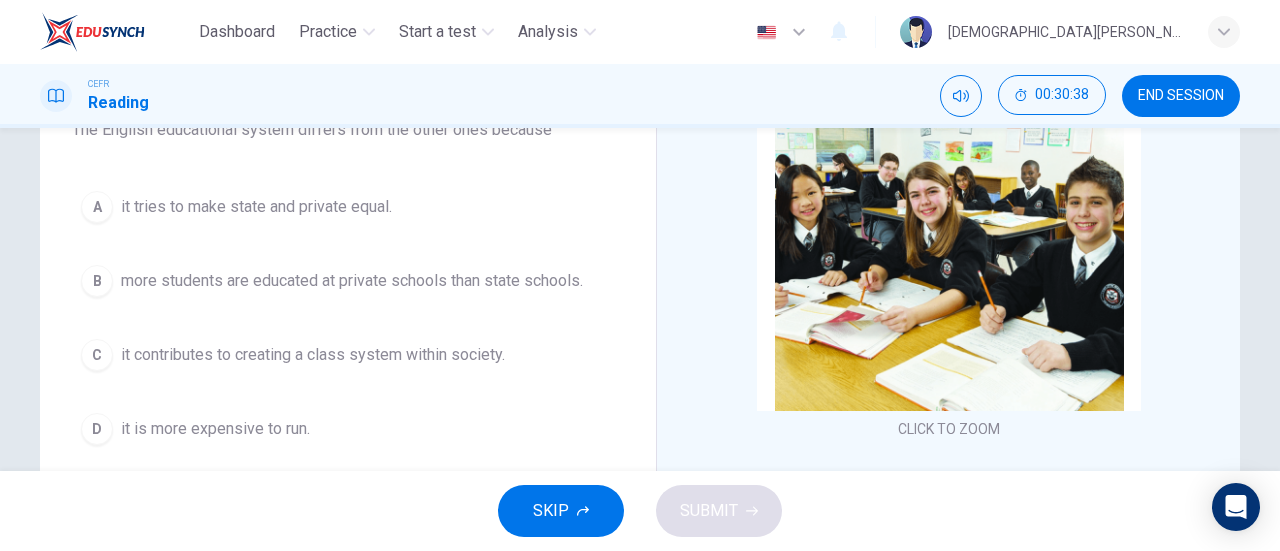 click on "C it contributes to creating a class system within society." at bounding box center [348, 355] 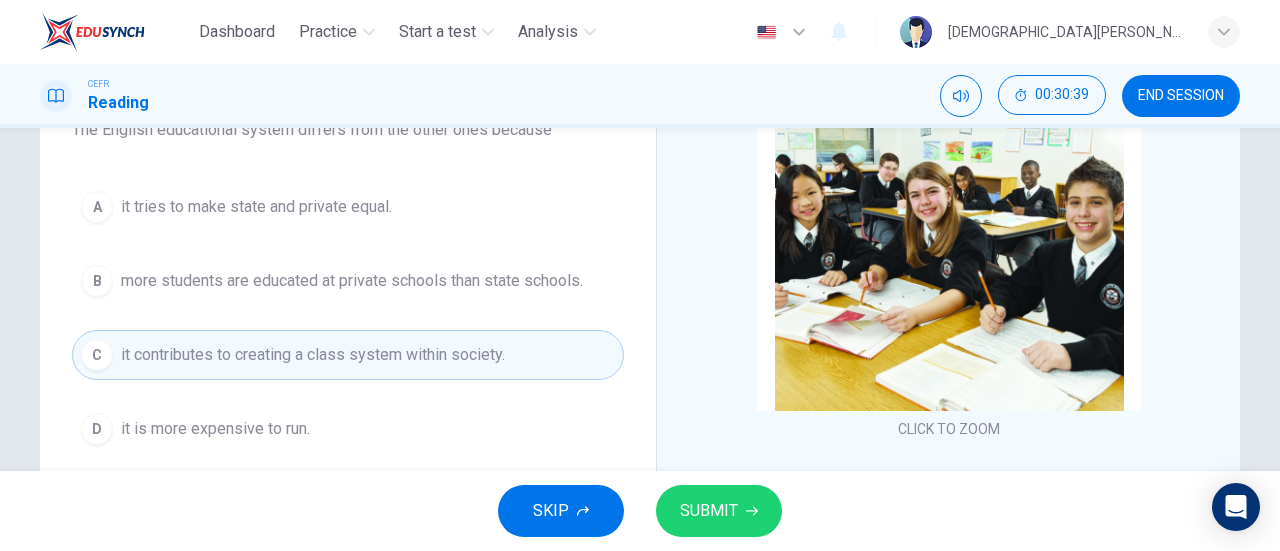 click on "SUBMIT" at bounding box center [709, 511] 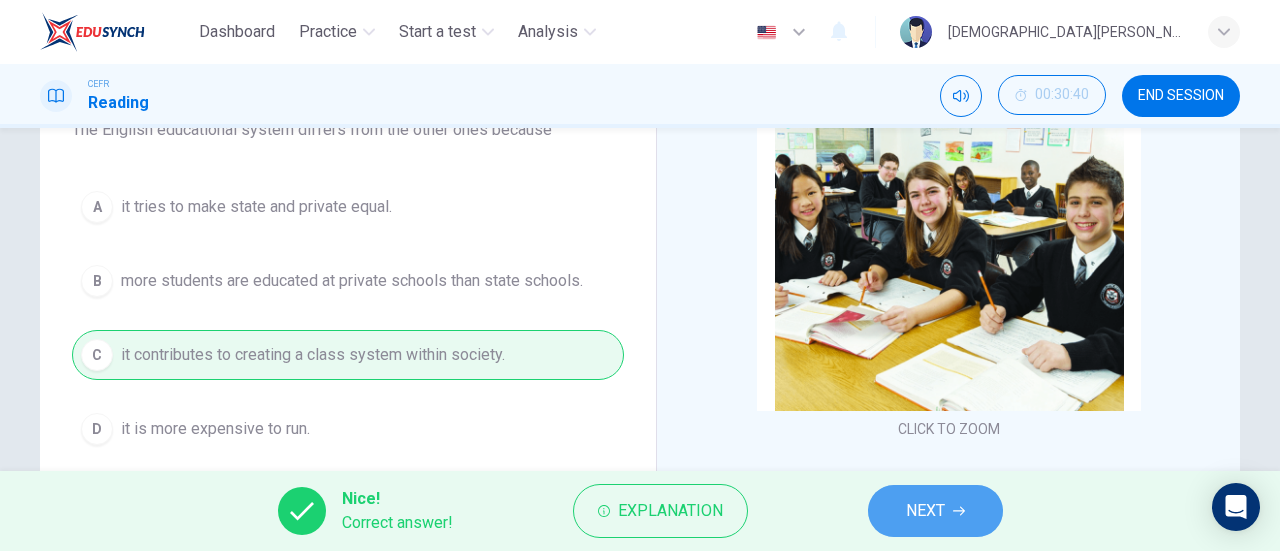 click on "NEXT" at bounding box center (925, 511) 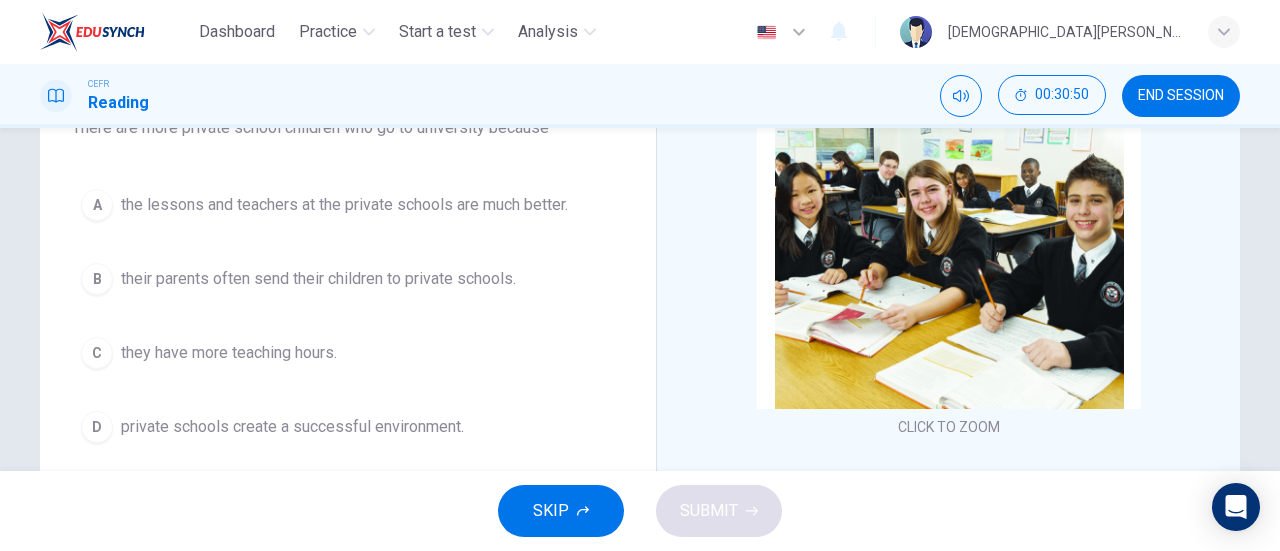 scroll, scrollTop: 197, scrollLeft: 0, axis: vertical 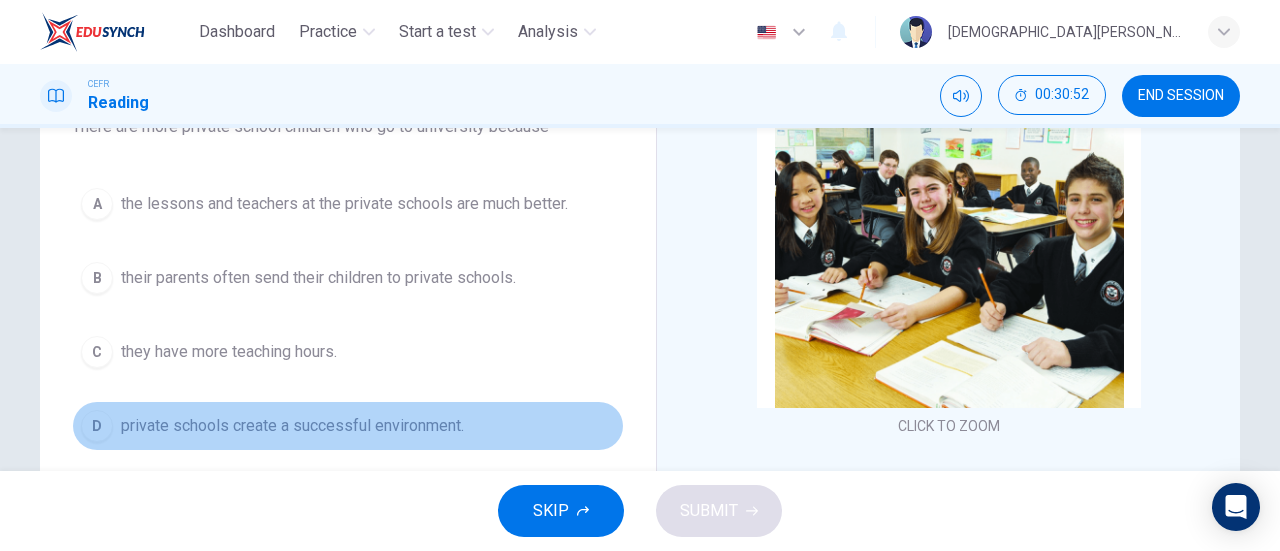 click on "private schools create a successful environment." at bounding box center [292, 426] 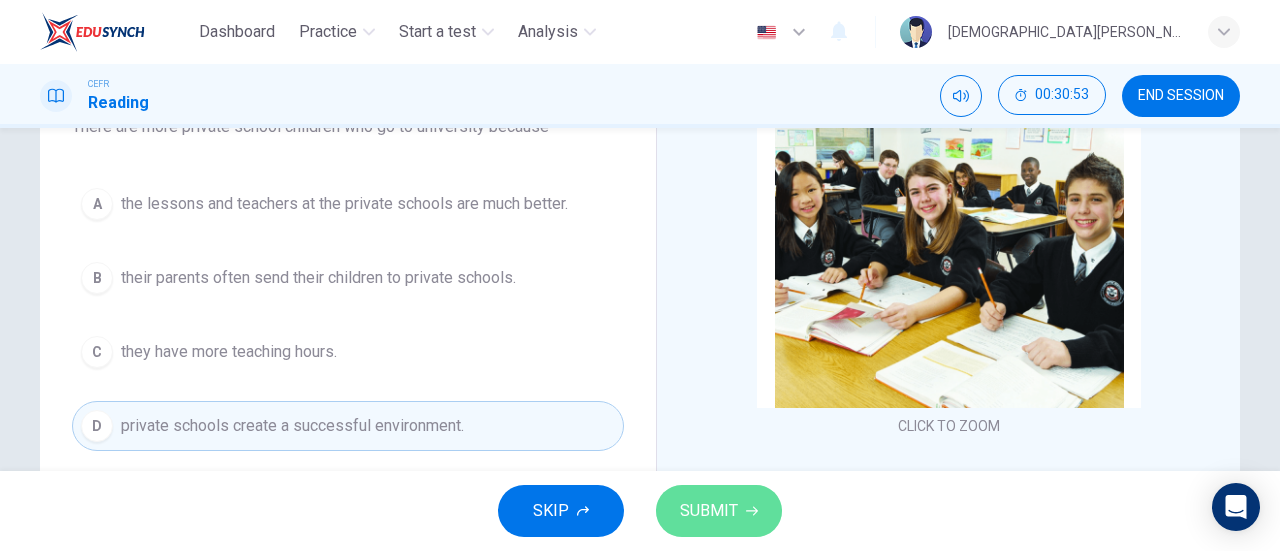 click on "SUBMIT" at bounding box center [709, 511] 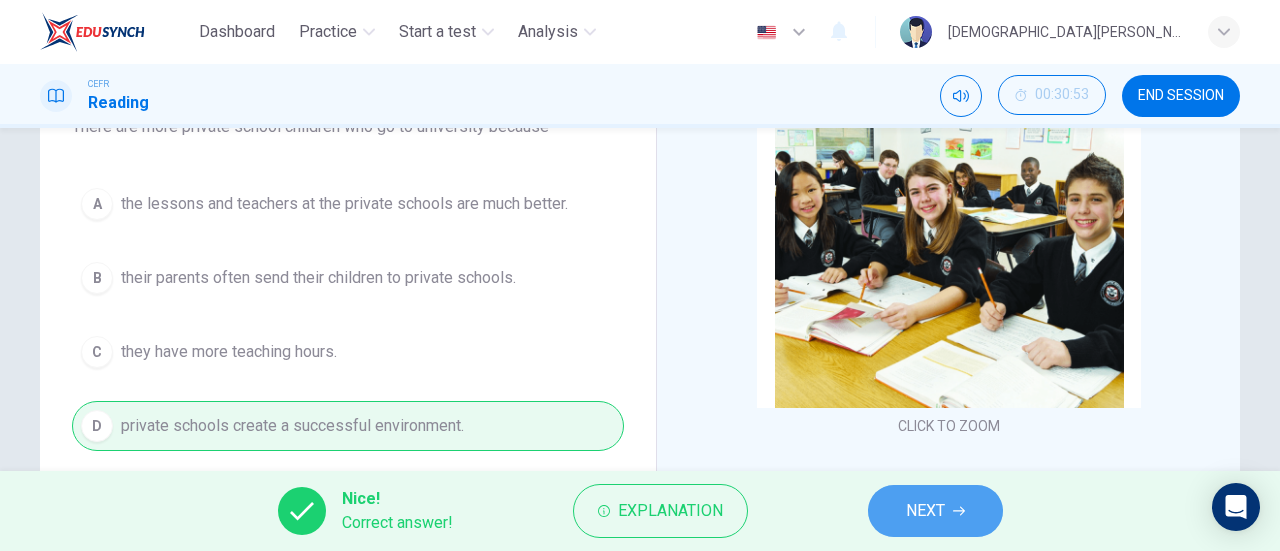 click on "NEXT" at bounding box center [935, 511] 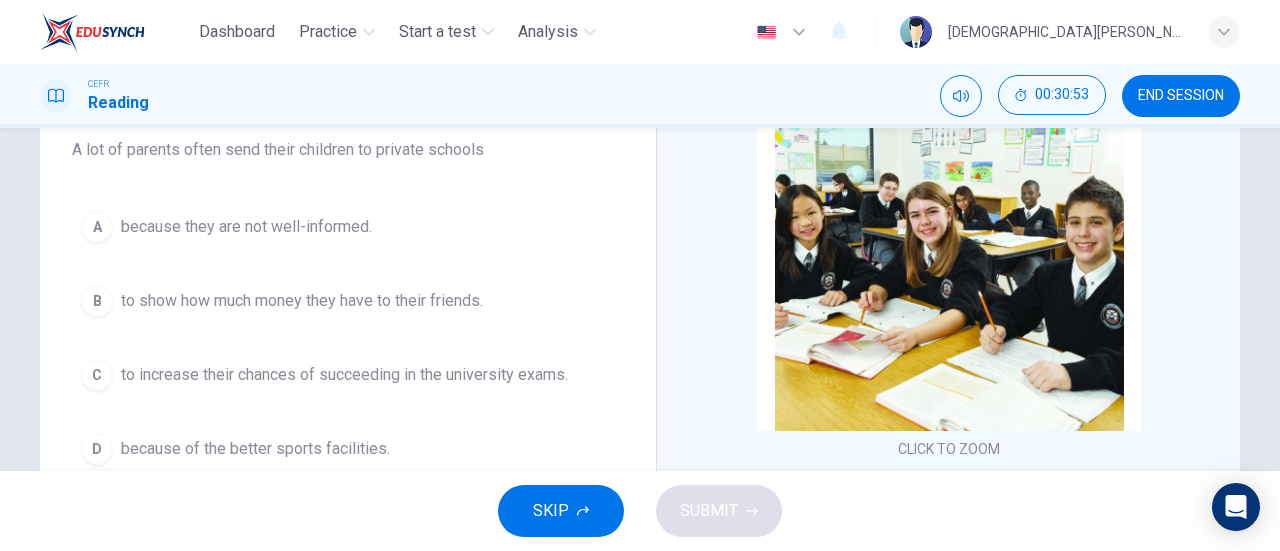 scroll, scrollTop: 172, scrollLeft: 0, axis: vertical 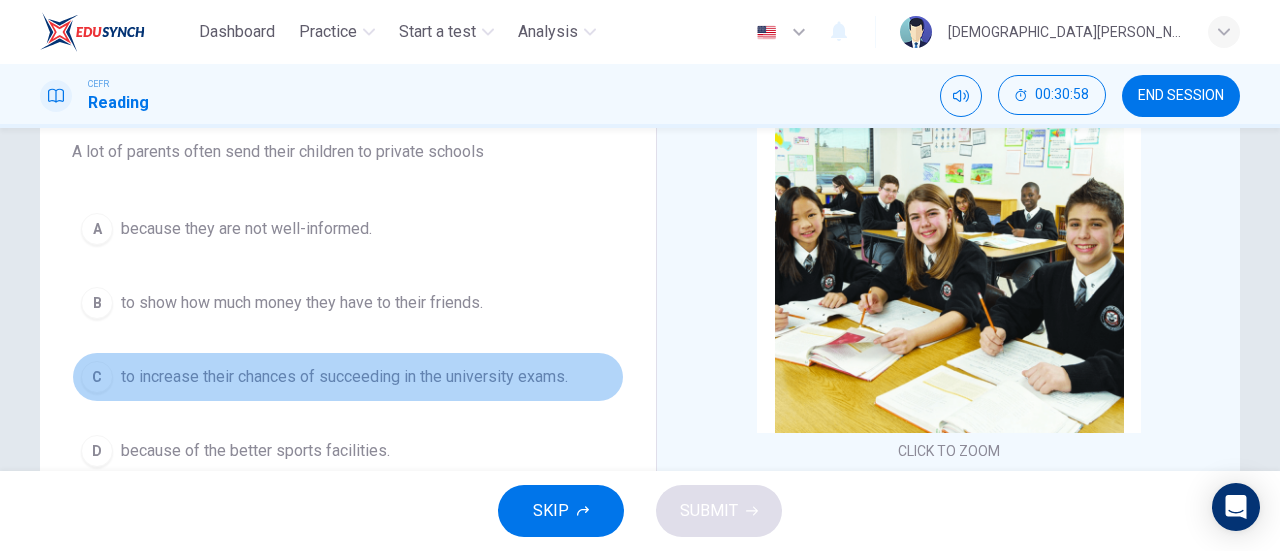click on "to increase their chances of succeeding in the university exams." at bounding box center [344, 377] 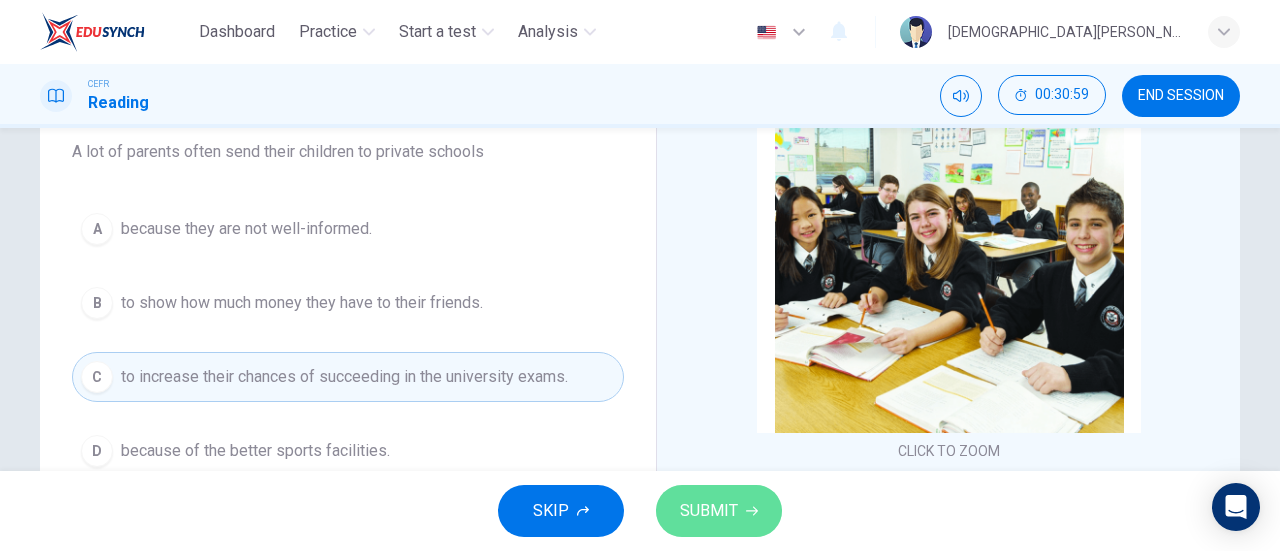 click on "SUBMIT" at bounding box center (709, 511) 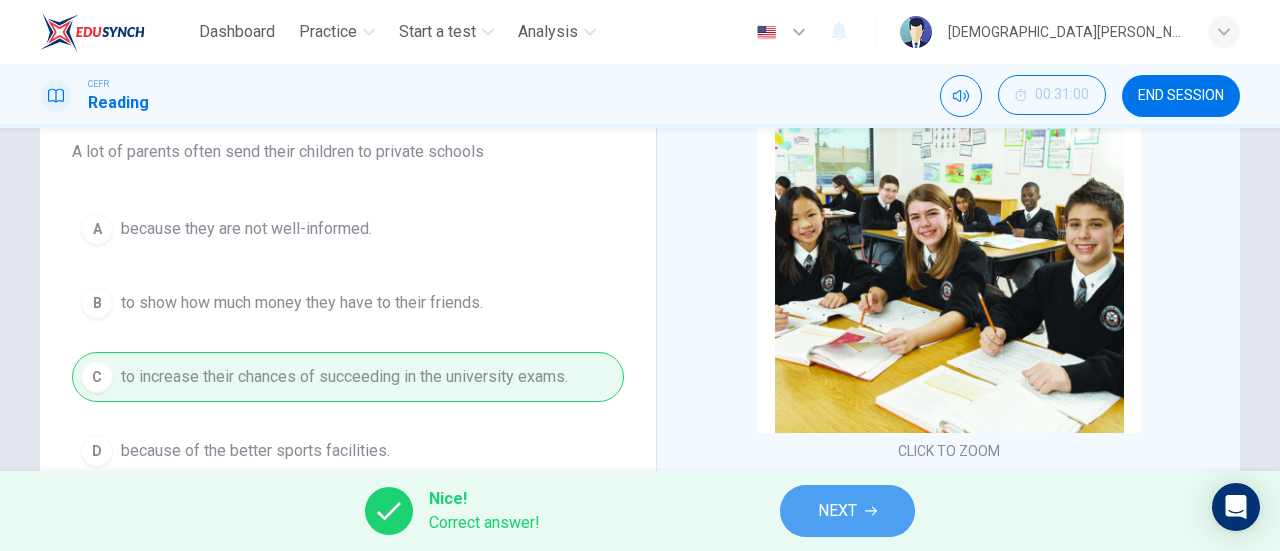 click on "NEXT" at bounding box center (837, 511) 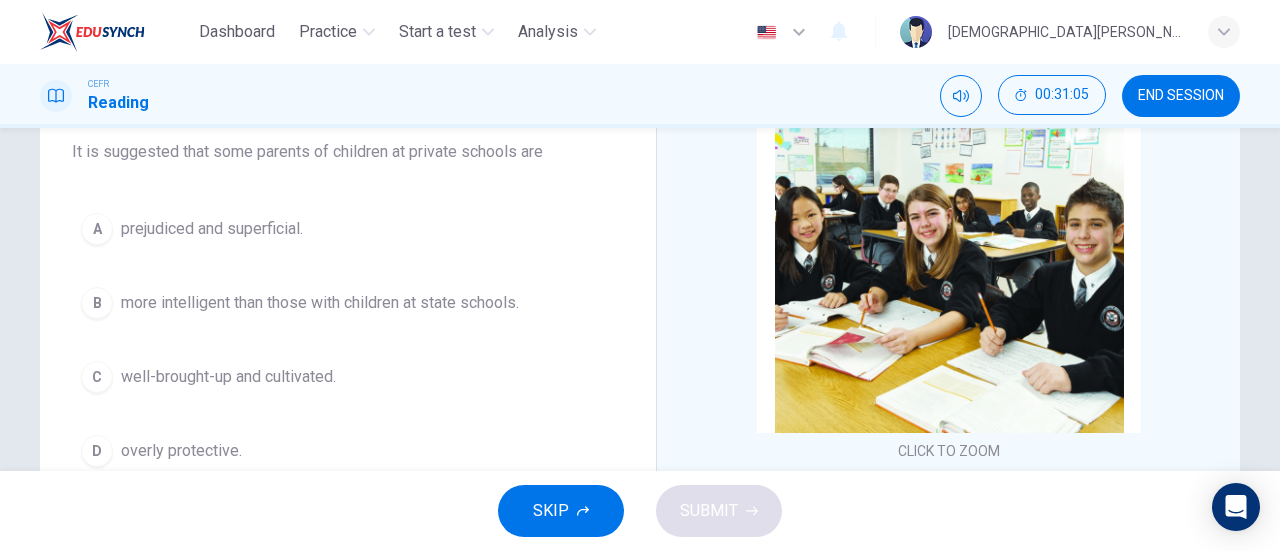 click on "Question 30 Choose the correct answer,  A ,  B ,  C  or  D .
It is suggested that some parents of children at private schools are A prejudiced and superficial. B more intelligent than those with children at state schools. C well-brought-up and cultivated. D overly protective." at bounding box center (348, 256) 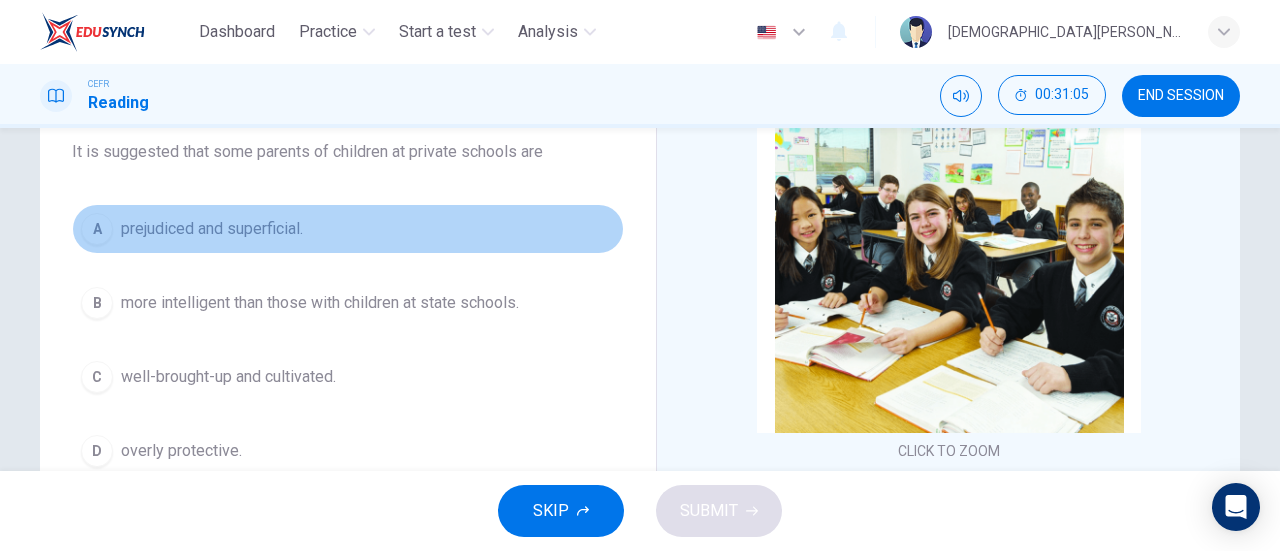 click on "prejudiced and superficial." at bounding box center (212, 229) 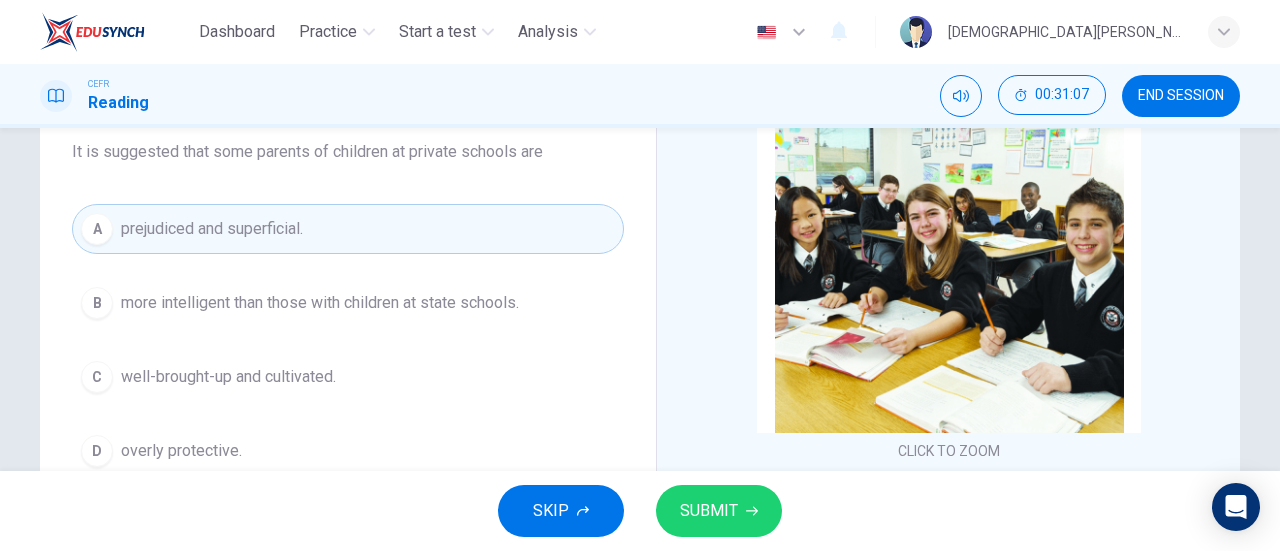 click 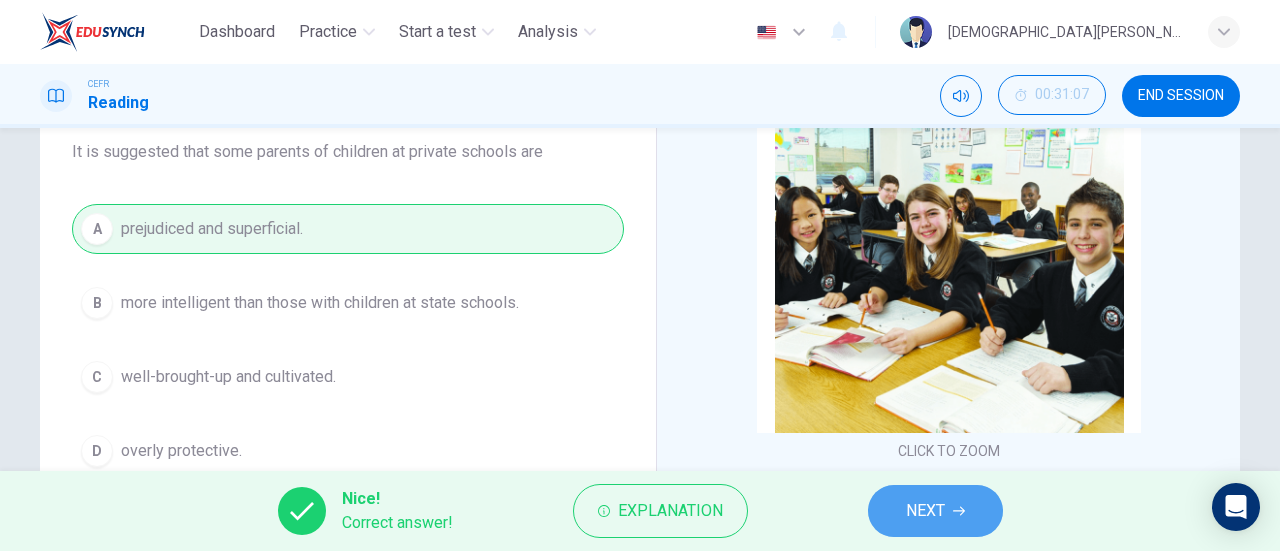 click on "NEXT" at bounding box center [935, 511] 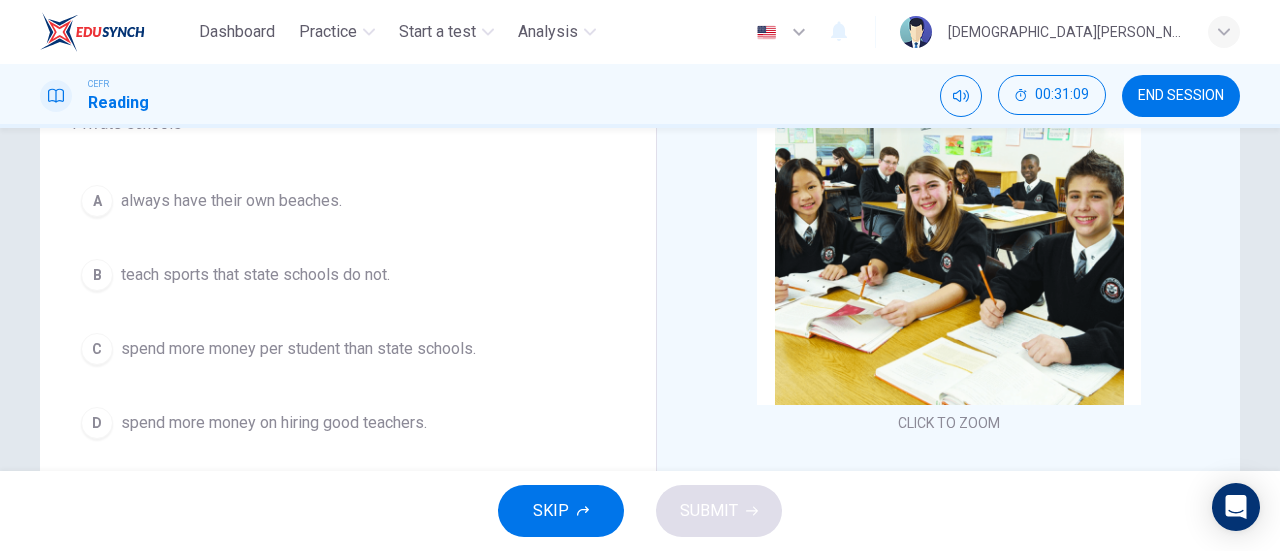 scroll, scrollTop: 202, scrollLeft: 0, axis: vertical 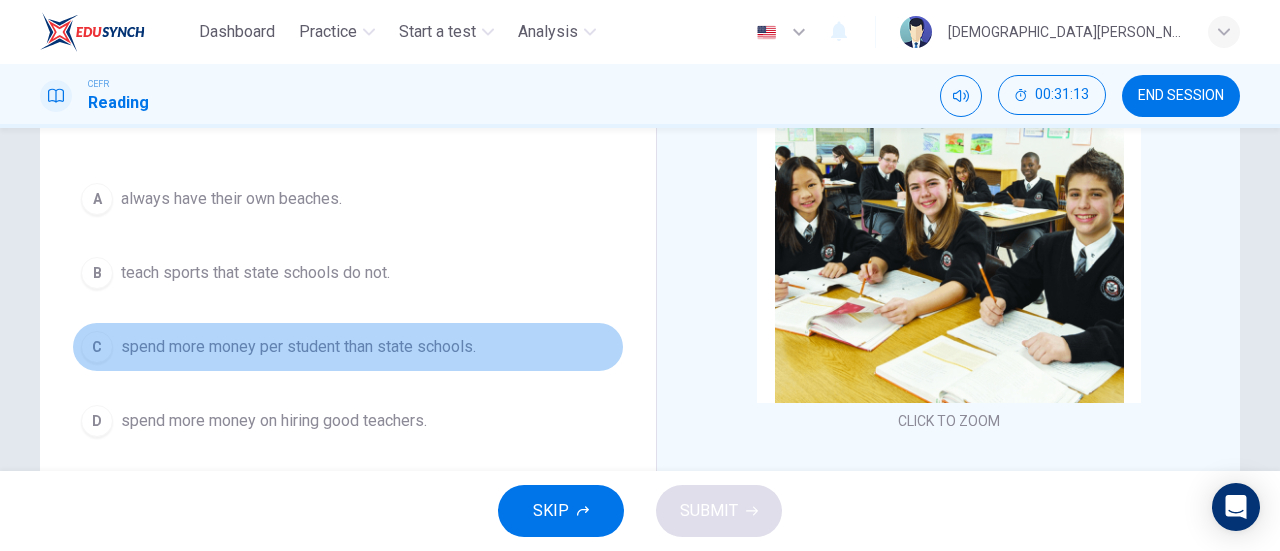 click on "spend more money per student than state schools." at bounding box center [298, 347] 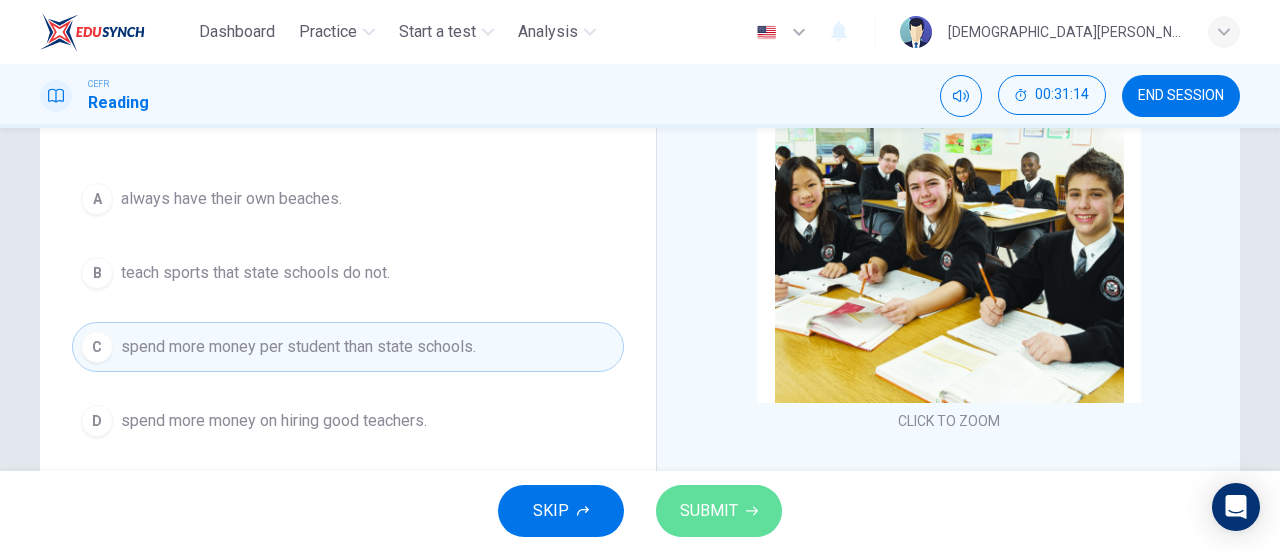 click on "SUBMIT" at bounding box center (709, 511) 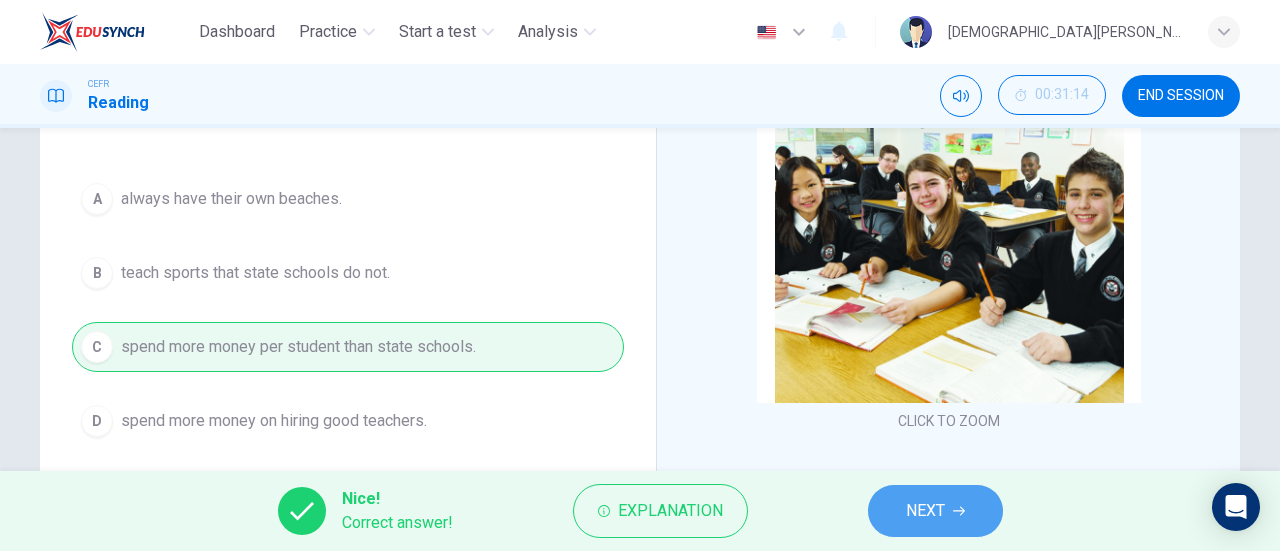 click on "NEXT" at bounding box center (935, 511) 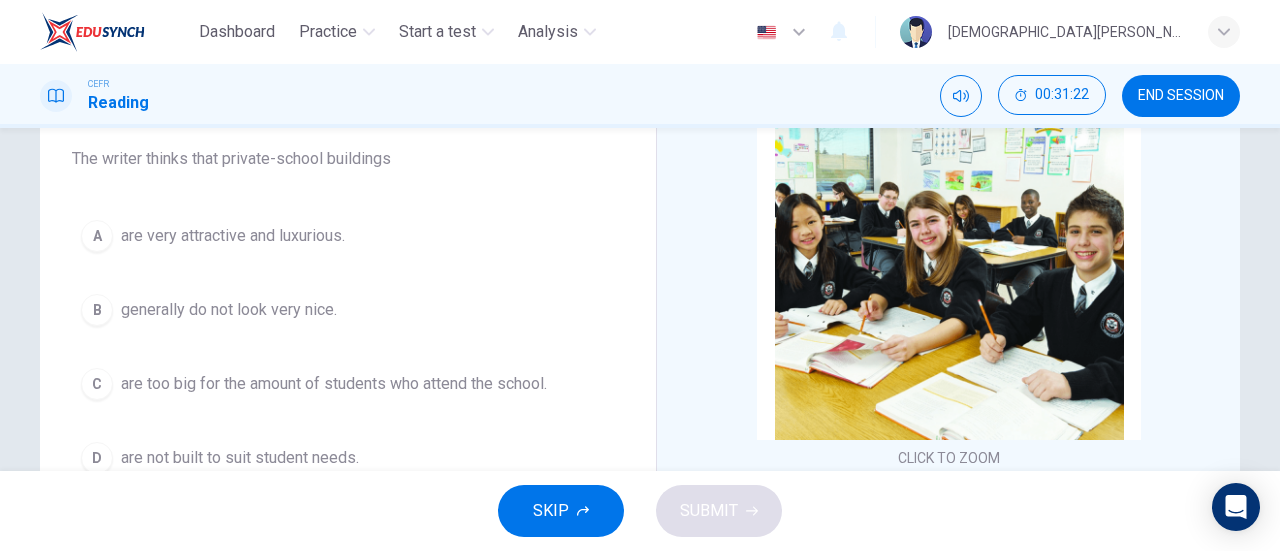 scroll, scrollTop: 164, scrollLeft: 0, axis: vertical 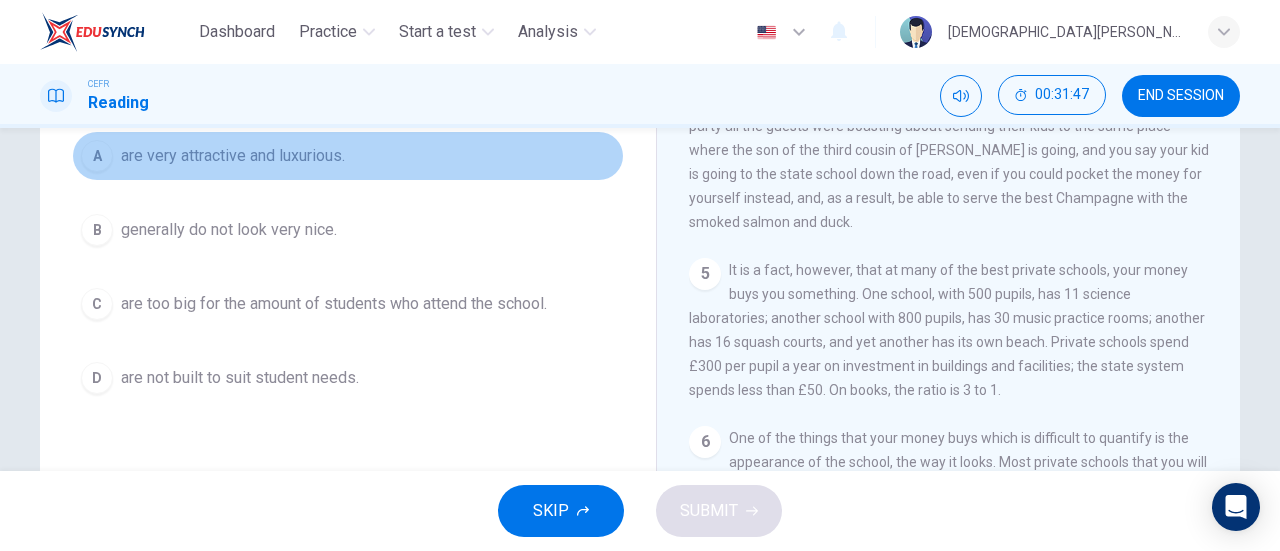 click on "are very attractive and luxurious." at bounding box center (233, 156) 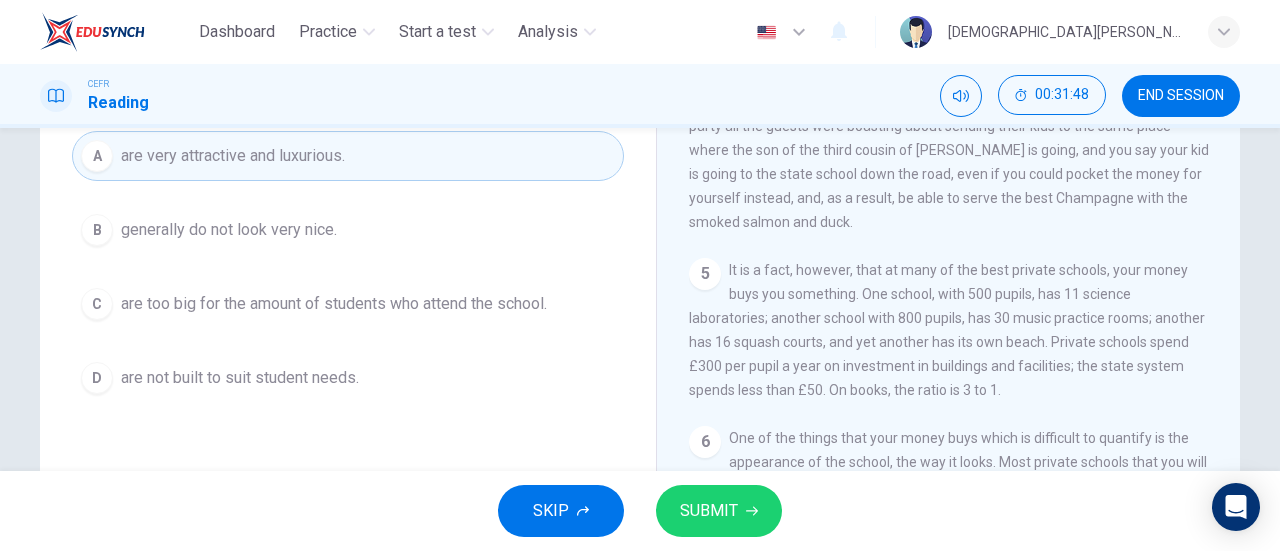 click on "SUBMIT" at bounding box center (719, 511) 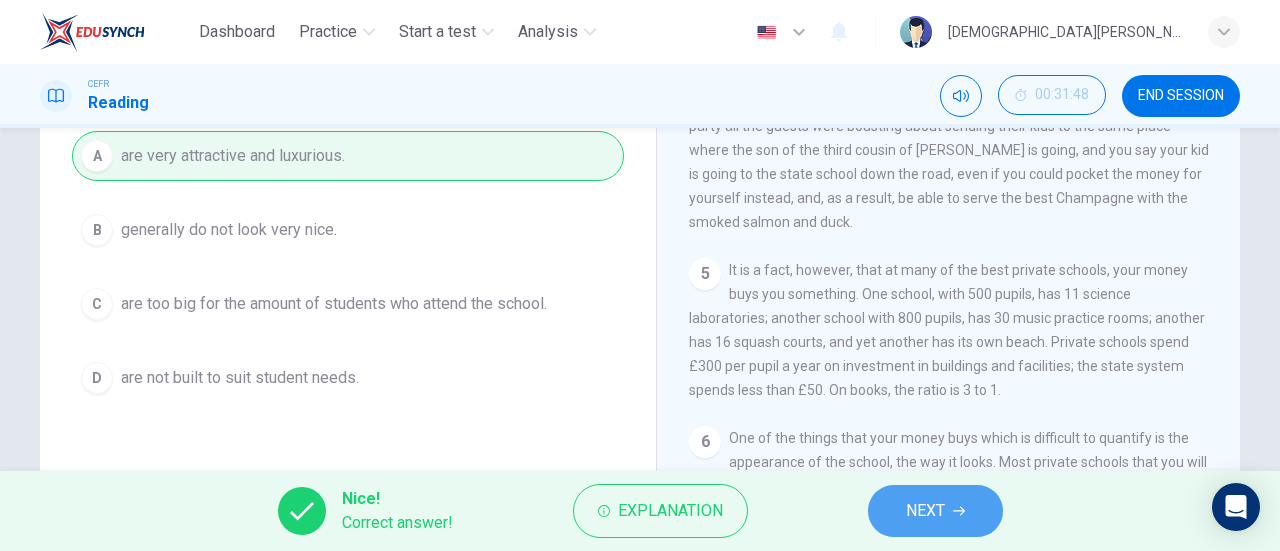 click on "NEXT" at bounding box center [925, 511] 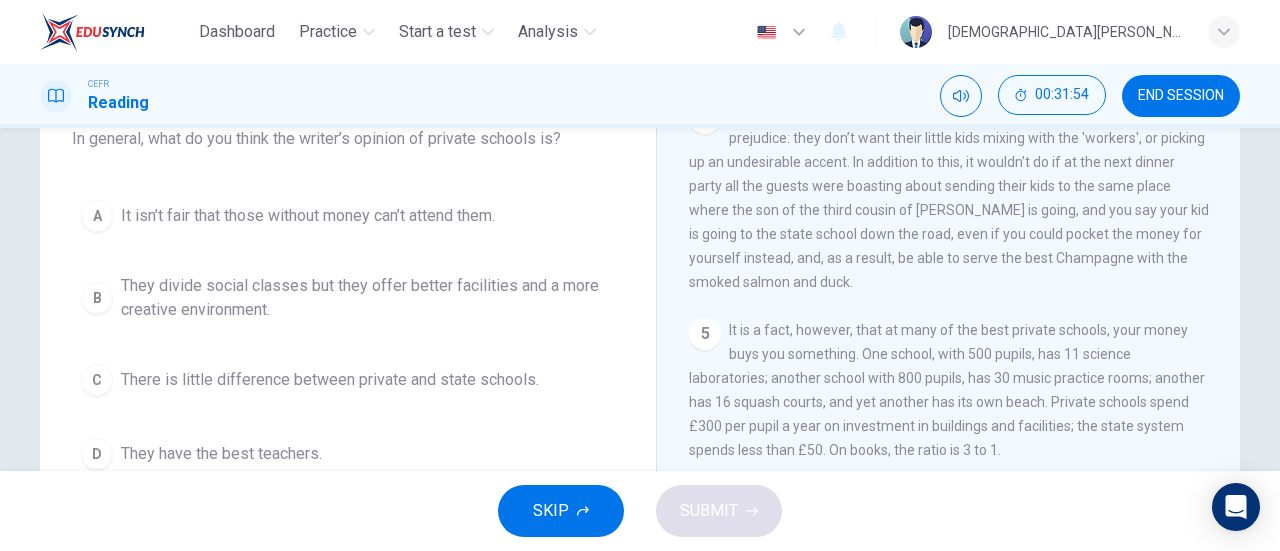 scroll, scrollTop: 186, scrollLeft: 0, axis: vertical 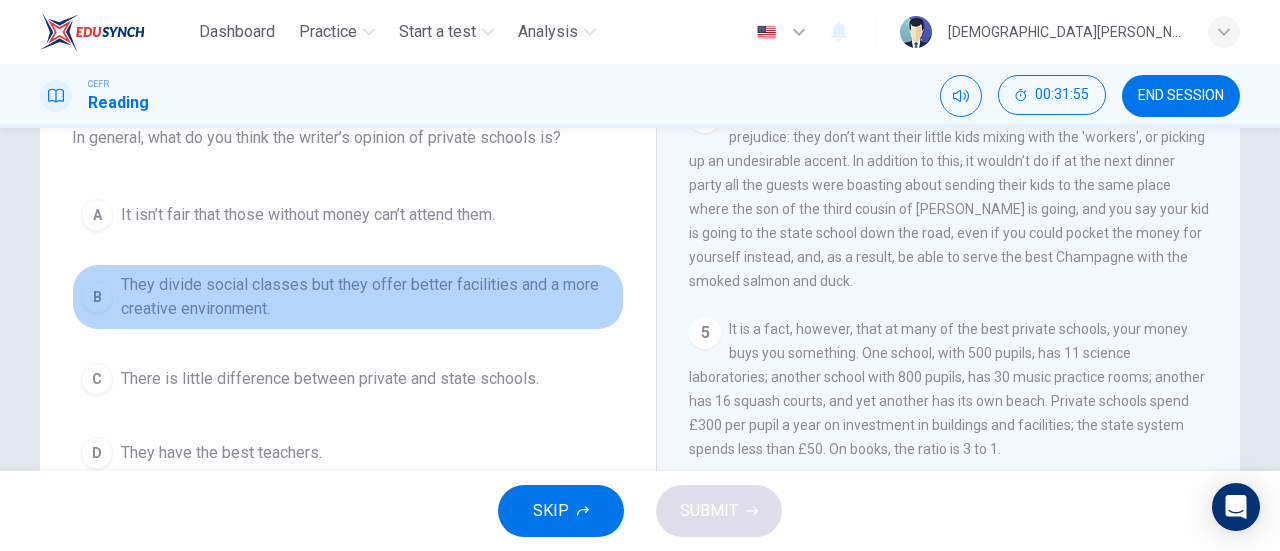 click on "They divide social classes but they offer better facilities and a more
creative environment." at bounding box center [368, 297] 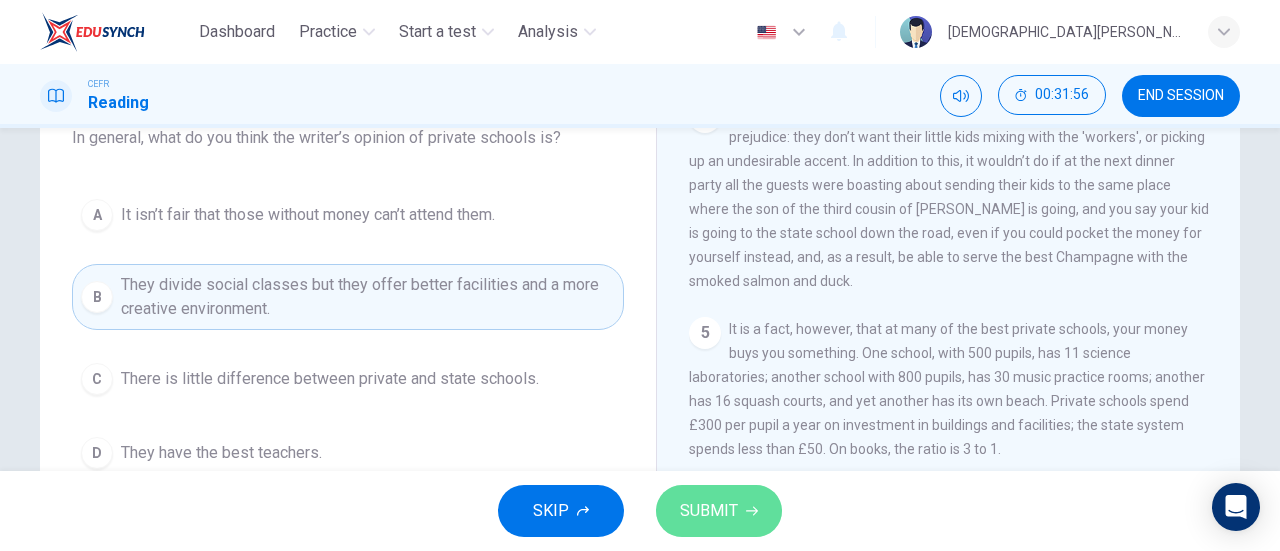 click on "SUBMIT" at bounding box center (709, 511) 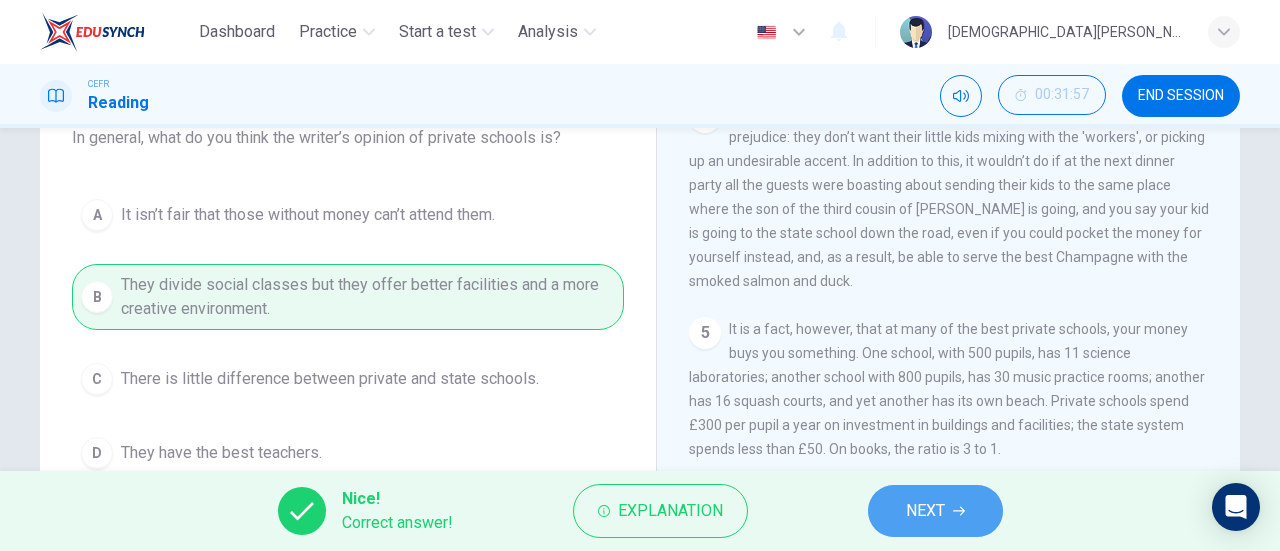 click on "NEXT" at bounding box center [925, 511] 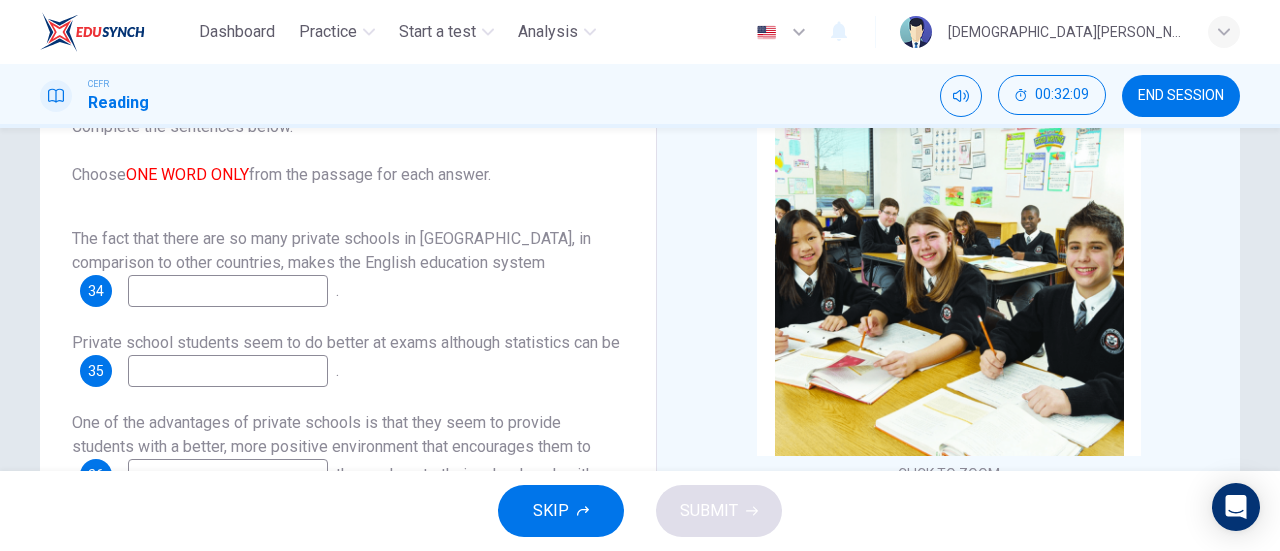 scroll, scrollTop: 150, scrollLeft: 0, axis: vertical 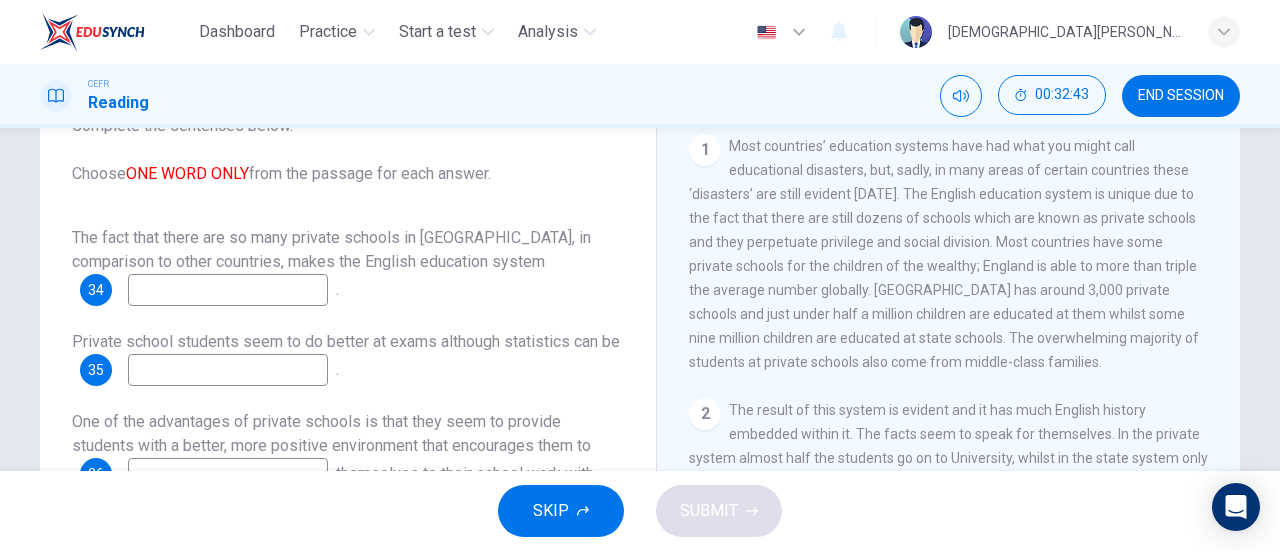 click at bounding box center [228, 290] 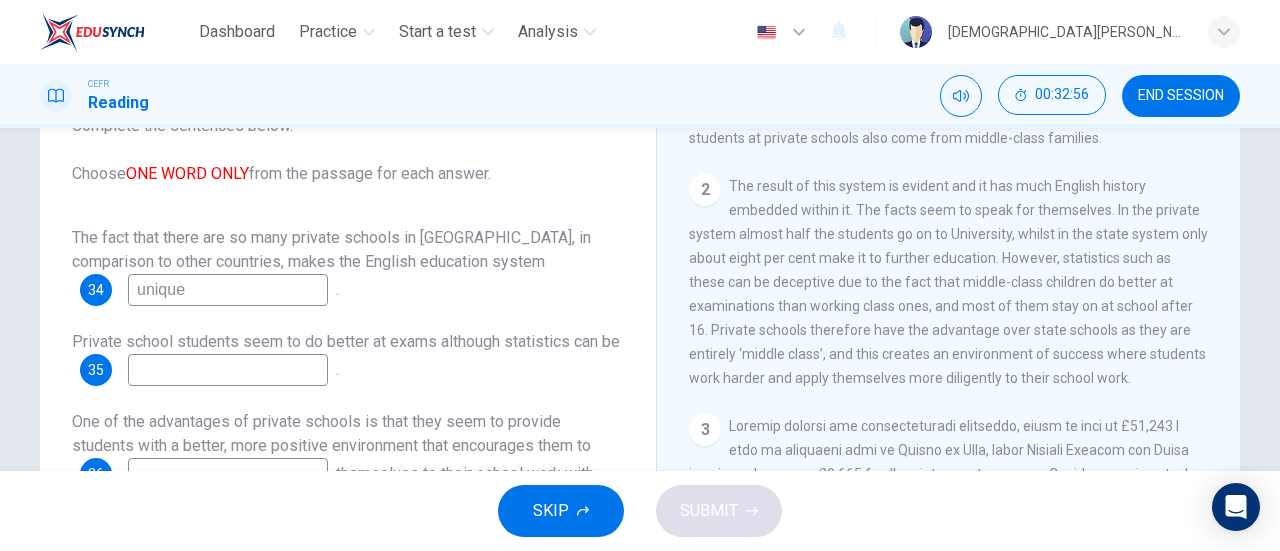 scroll, scrollTop: 616, scrollLeft: 0, axis: vertical 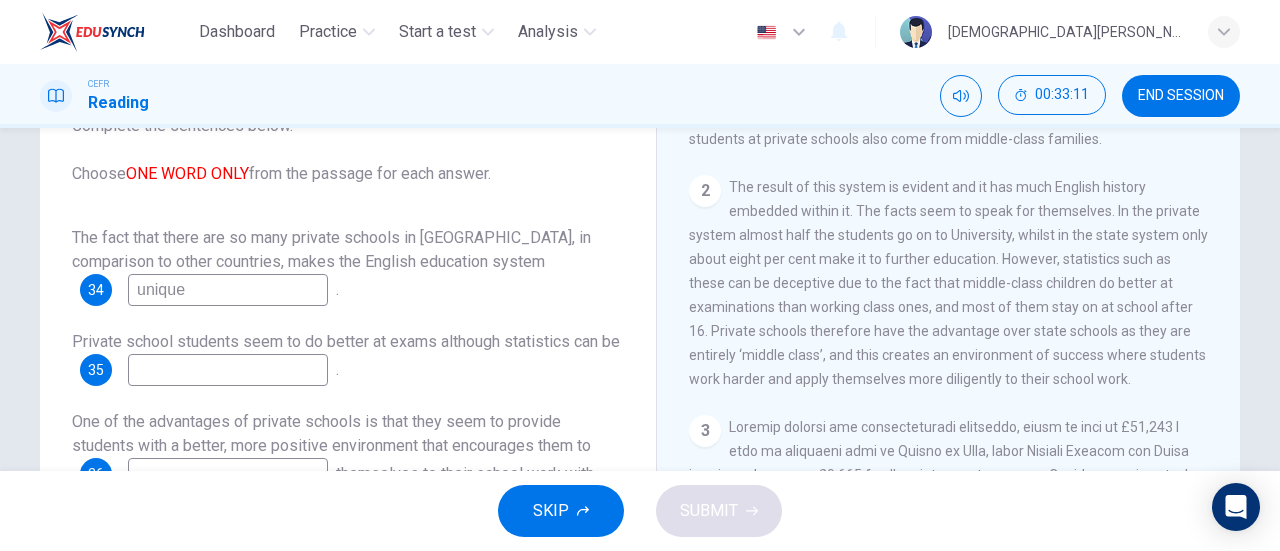 type on "unique" 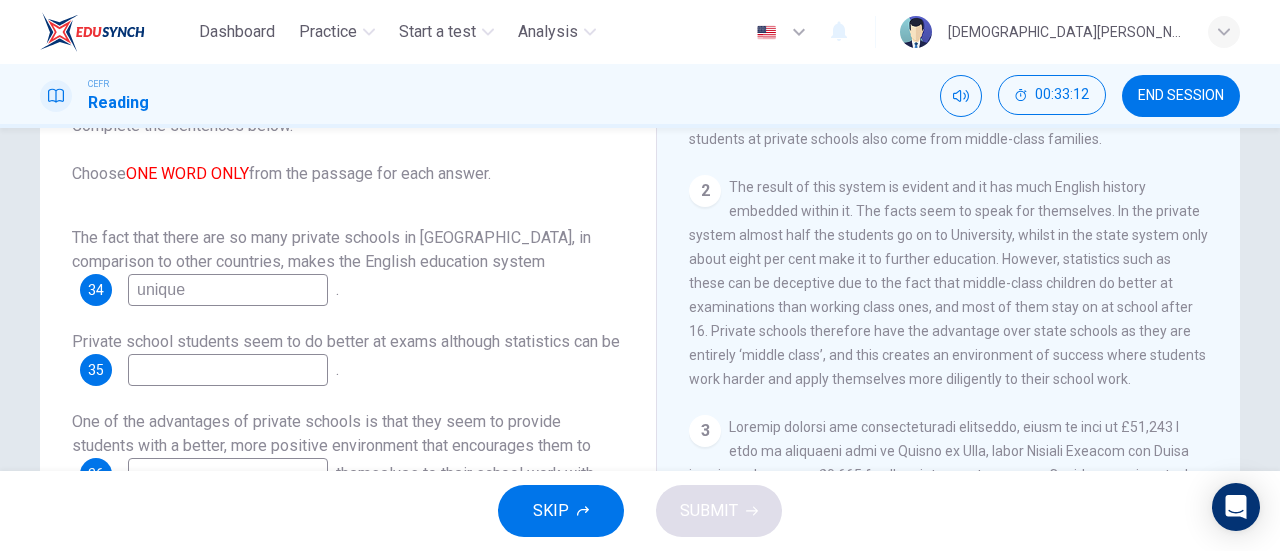click at bounding box center (228, 370) 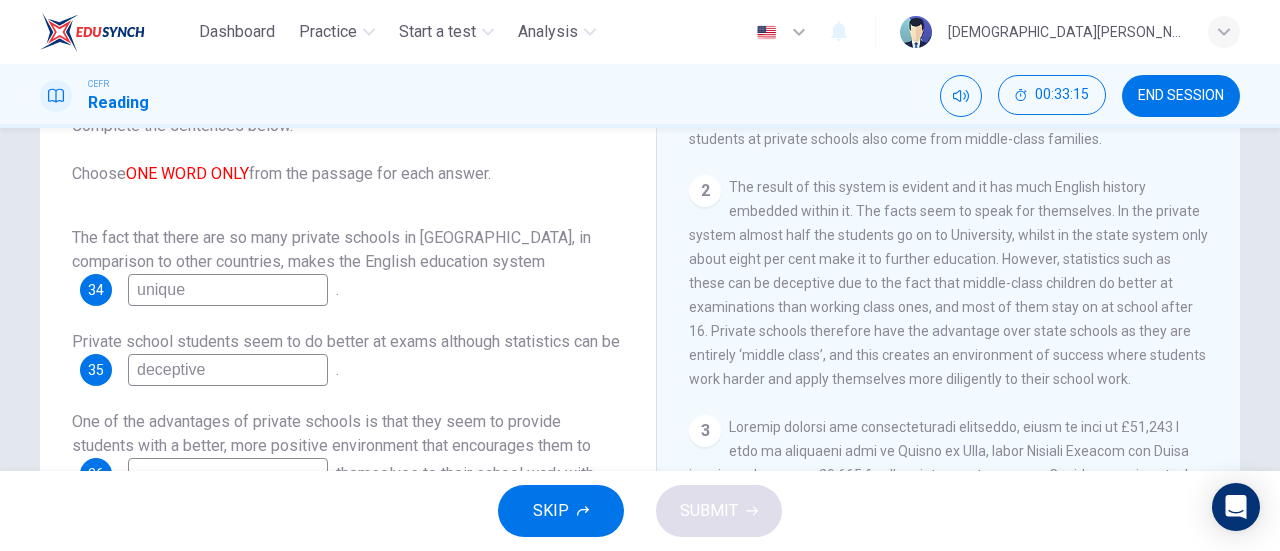 scroll, scrollTop: 24, scrollLeft: 0, axis: vertical 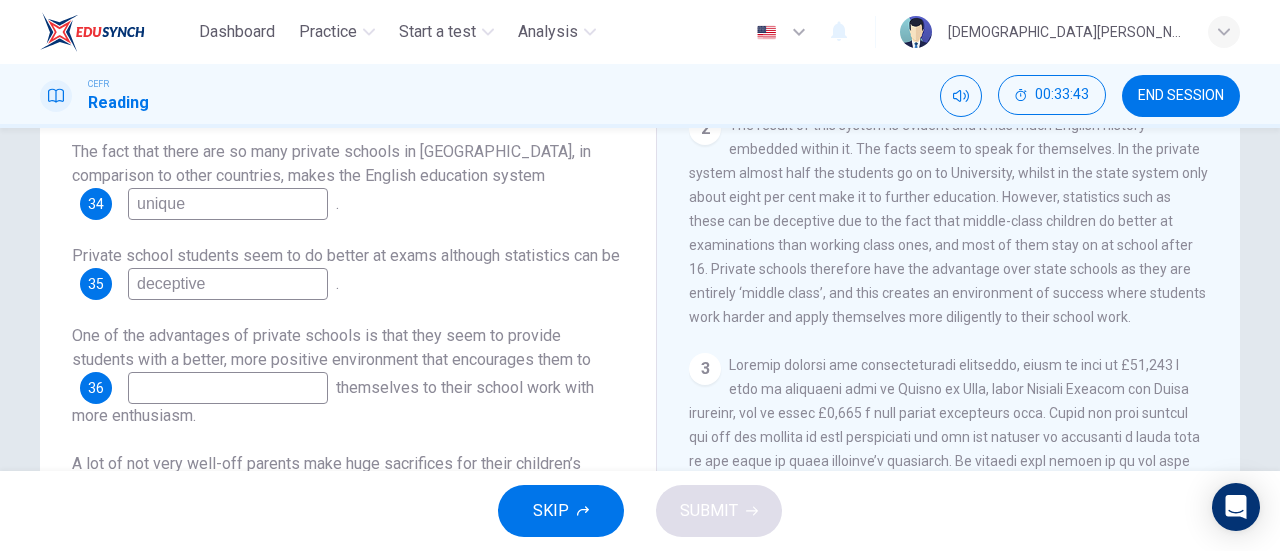 type on "deceptive" 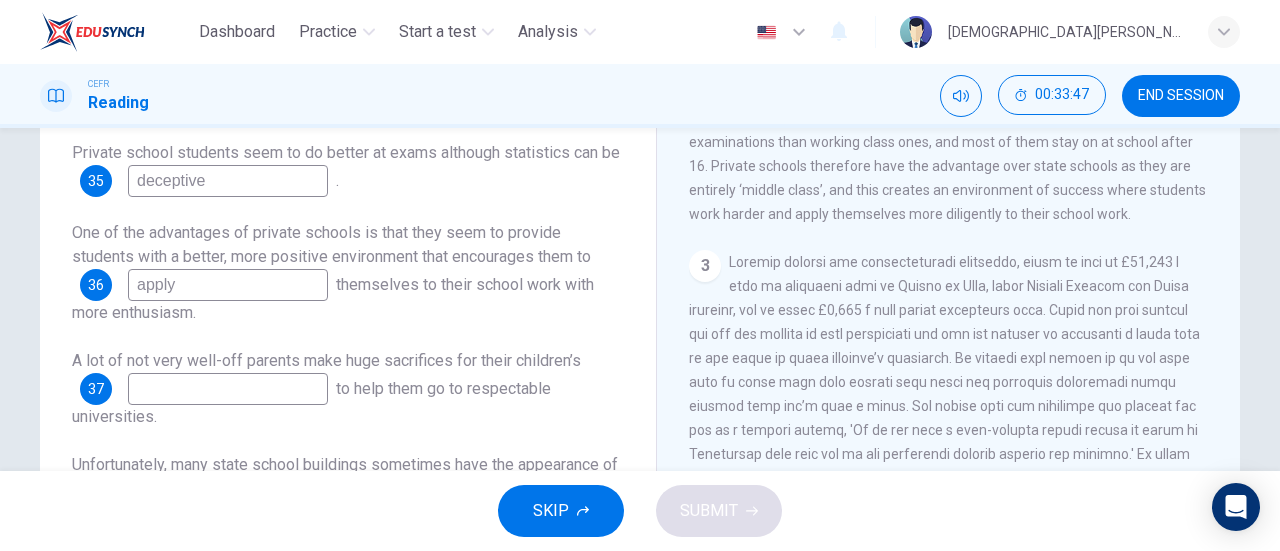 scroll, scrollTop: 414, scrollLeft: 0, axis: vertical 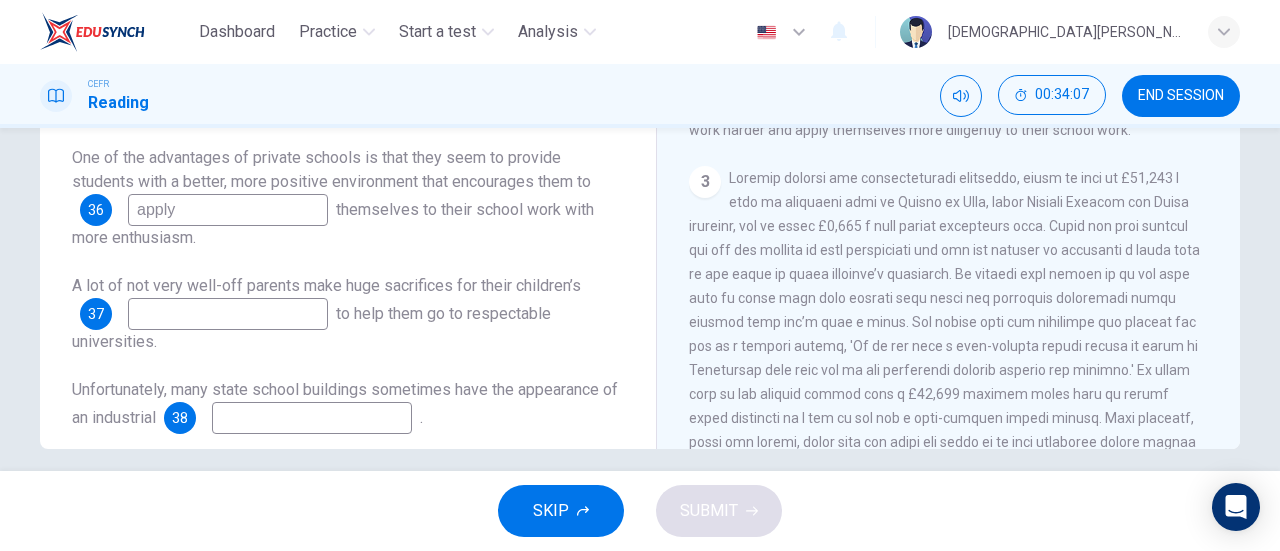type on "apply" 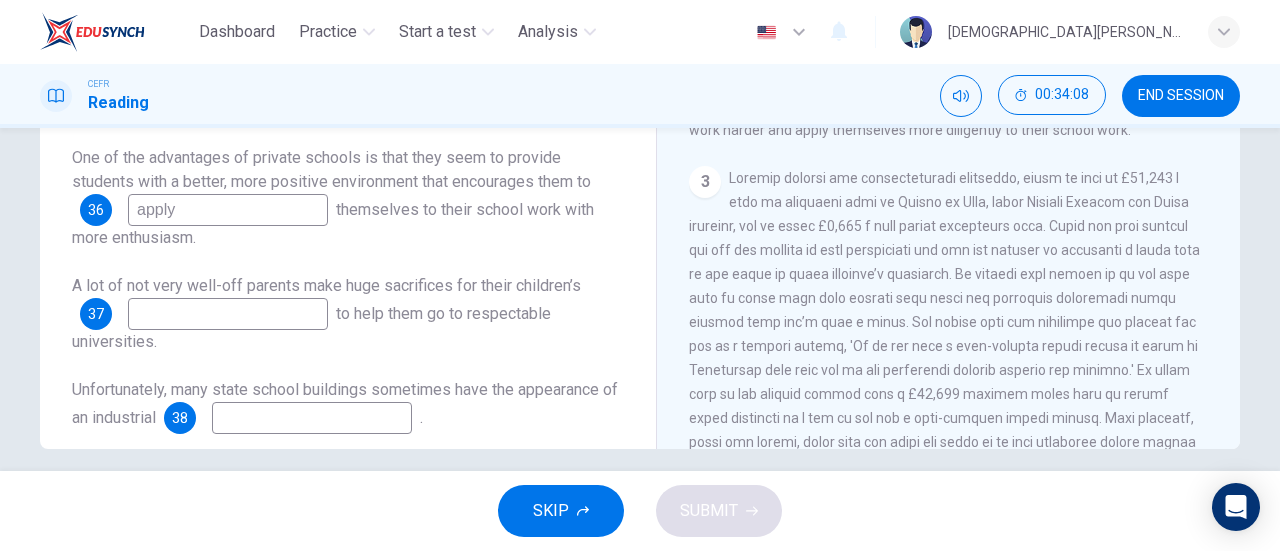 click at bounding box center [228, 314] 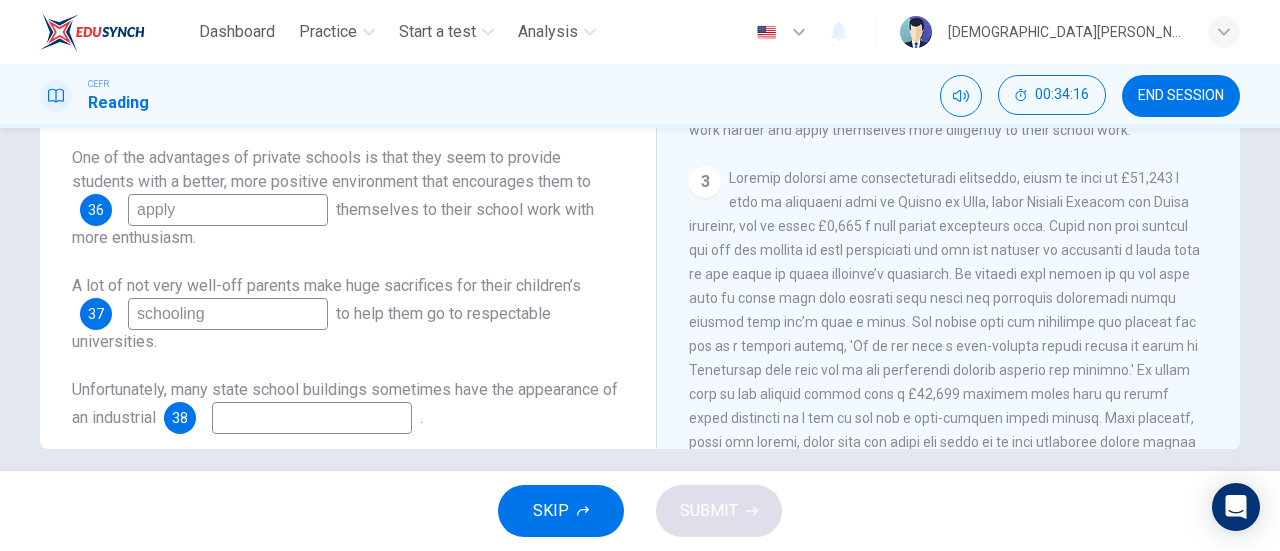 scroll, scrollTop: 24, scrollLeft: 0, axis: vertical 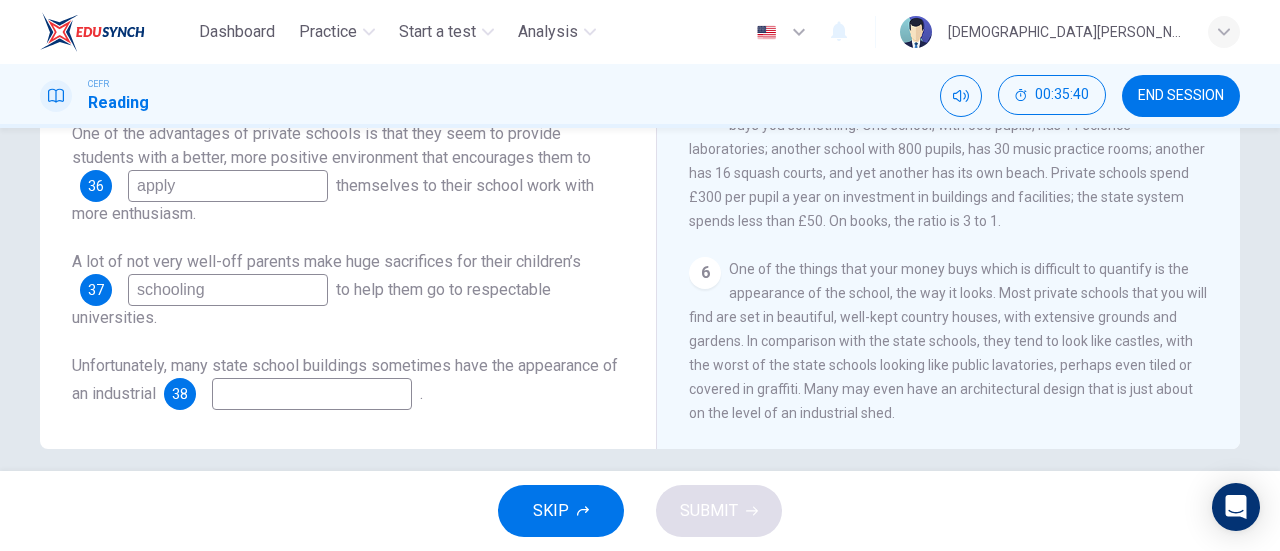 type on "schooling" 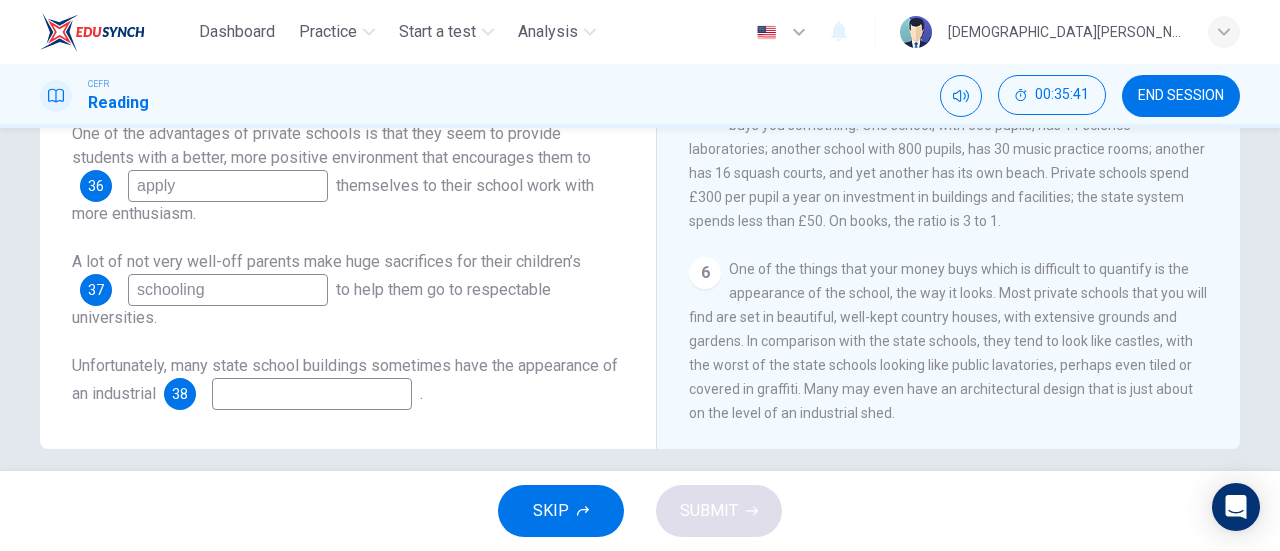 click at bounding box center (312, 394) 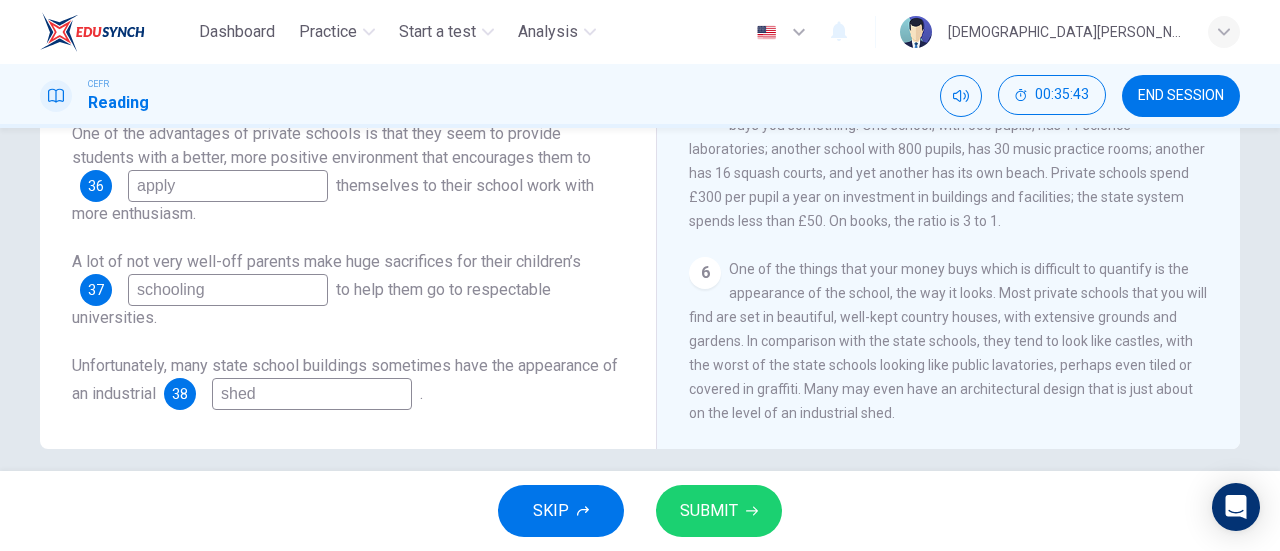 type on "shed" 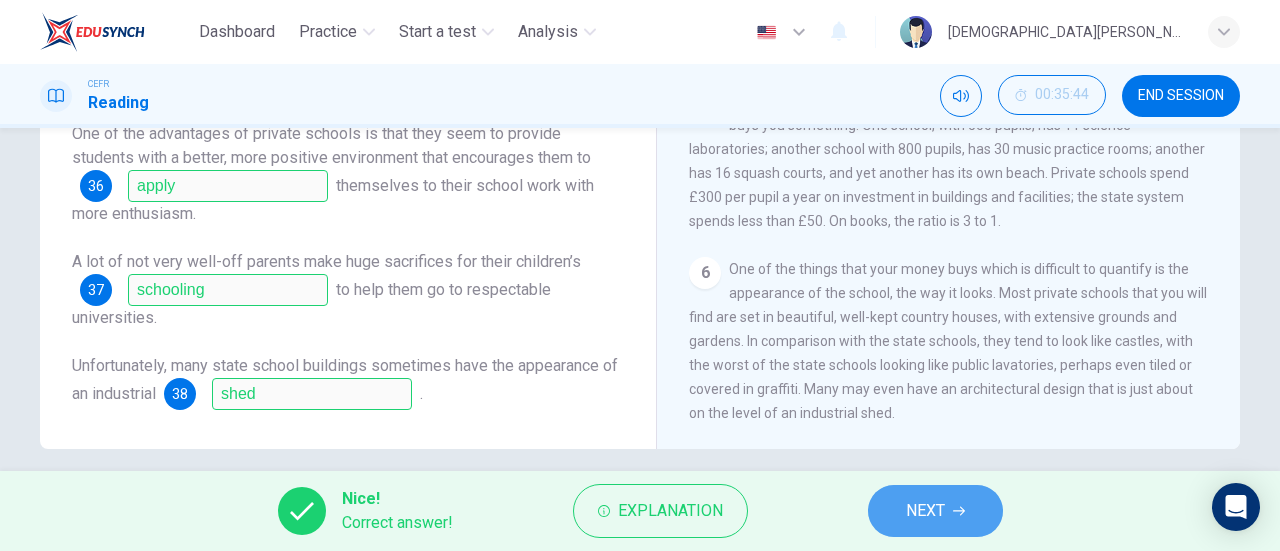 click on "NEXT" at bounding box center [935, 511] 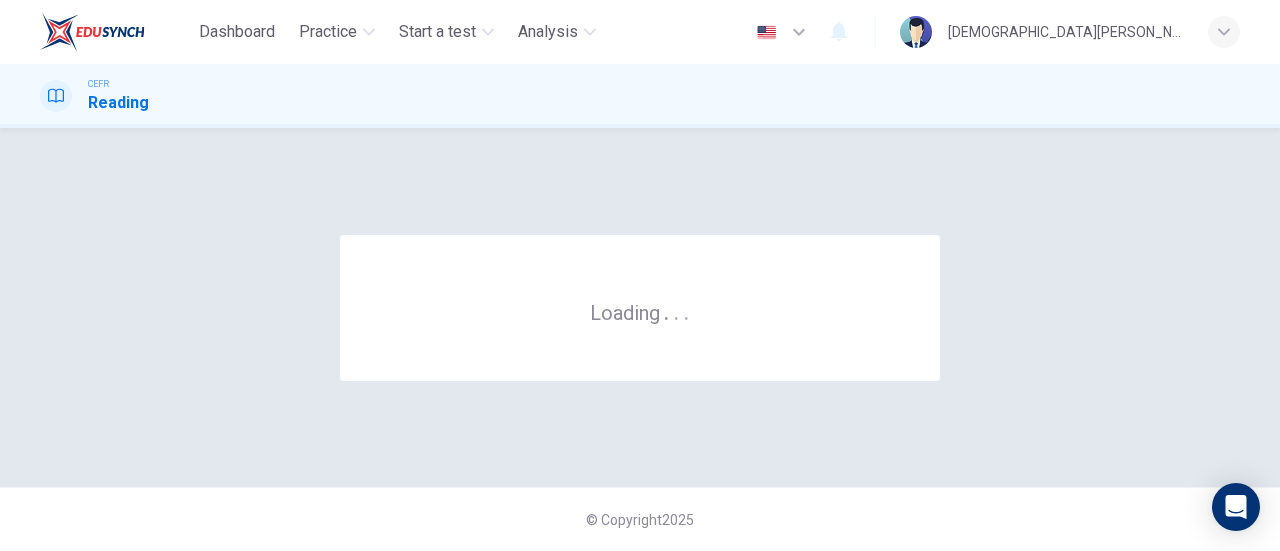 scroll, scrollTop: 0, scrollLeft: 0, axis: both 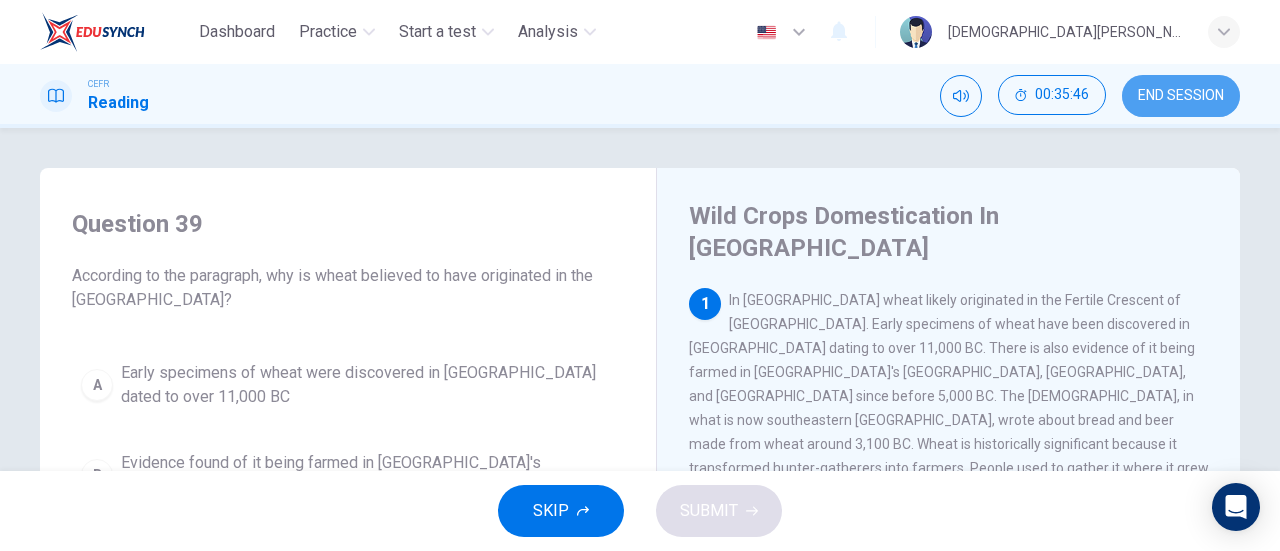 click on "END SESSION" at bounding box center (1181, 96) 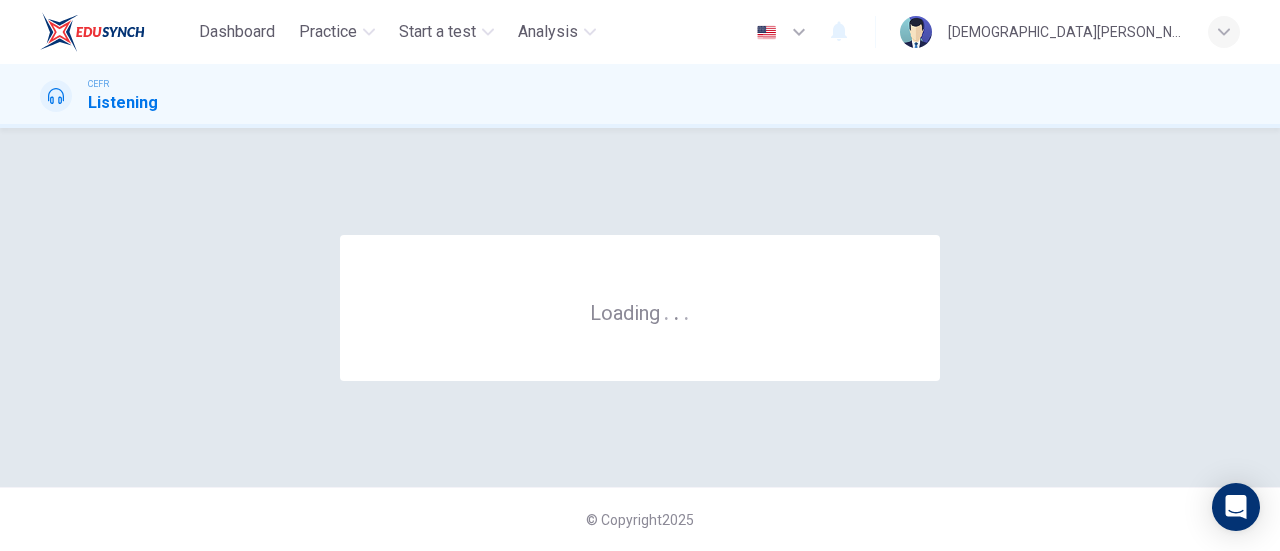 scroll, scrollTop: 0, scrollLeft: 0, axis: both 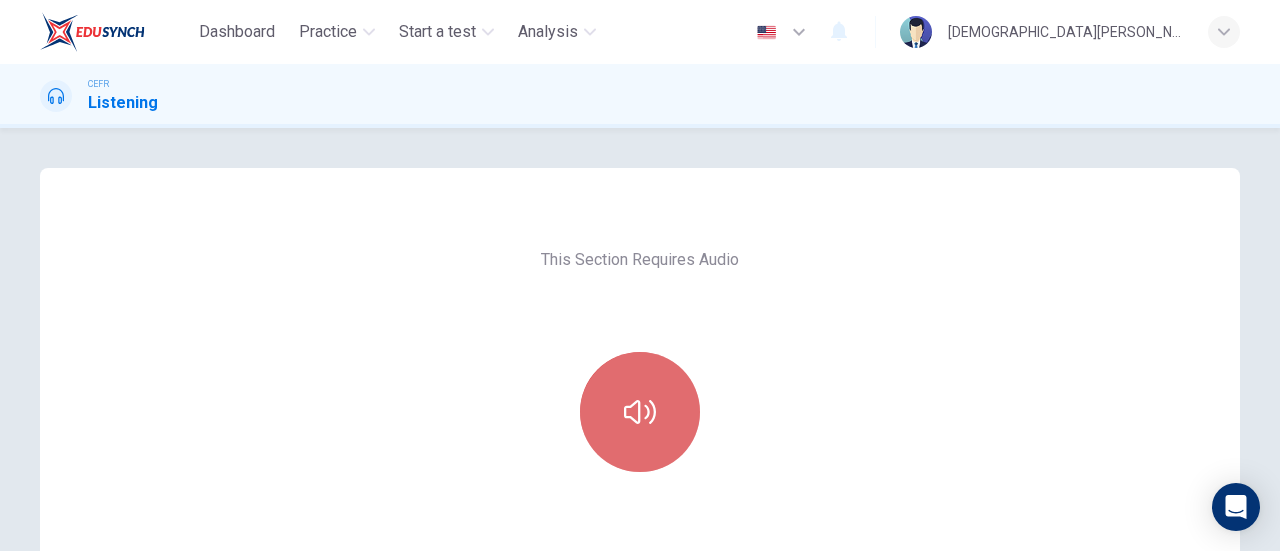 click at bounding box center [640, 412] 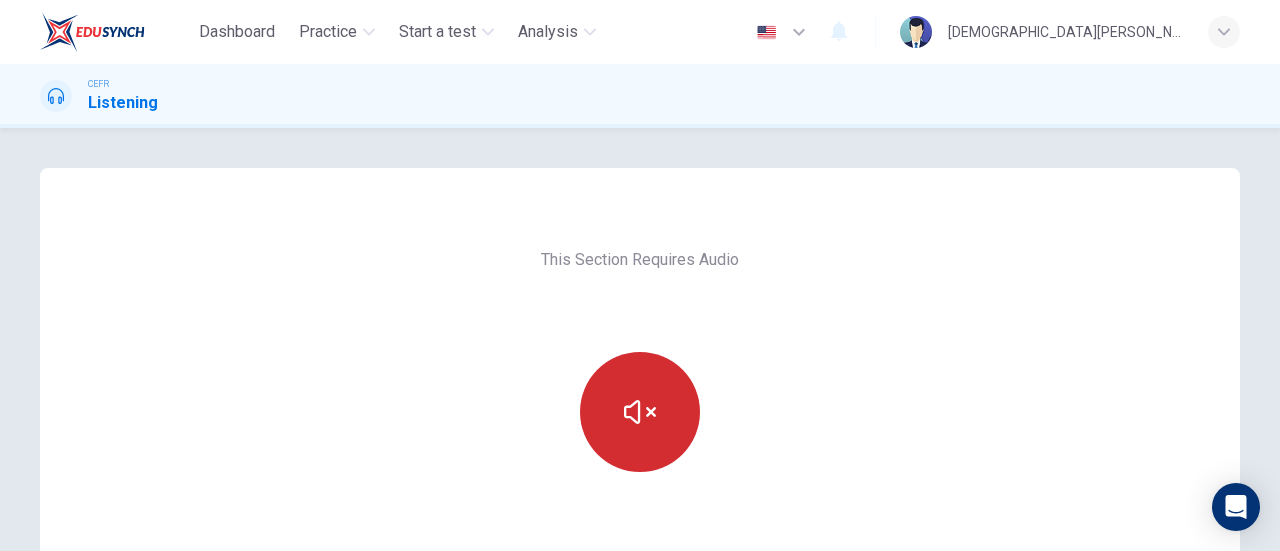 scroll, scrollTop: 335, scrollLeft: 0, axis: vertical 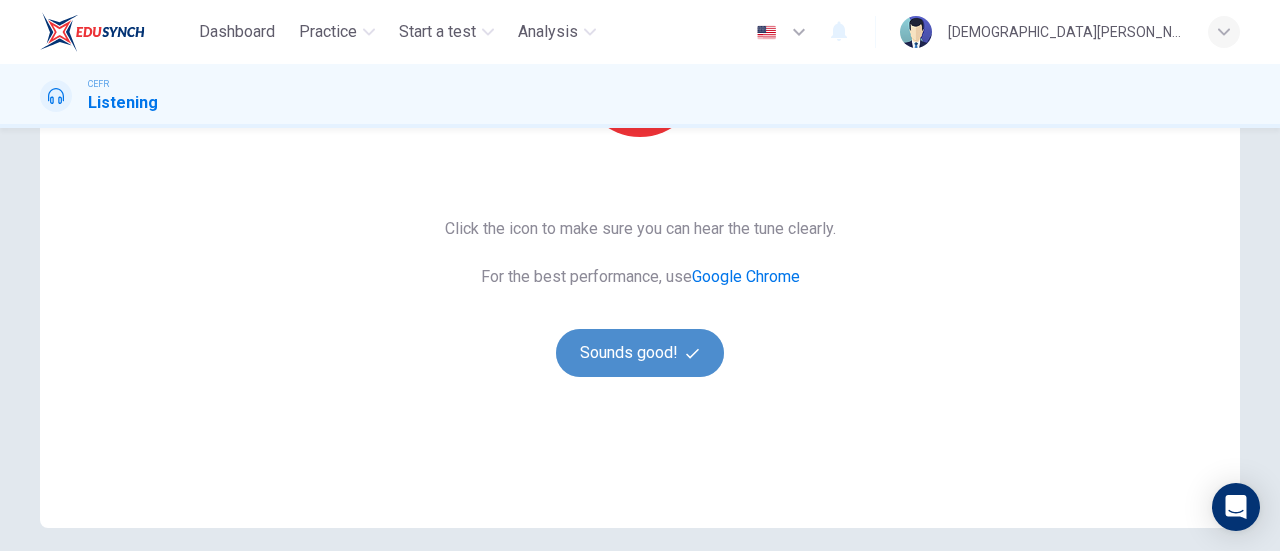click on "Sounds good!" at bounding box center (640, 353) 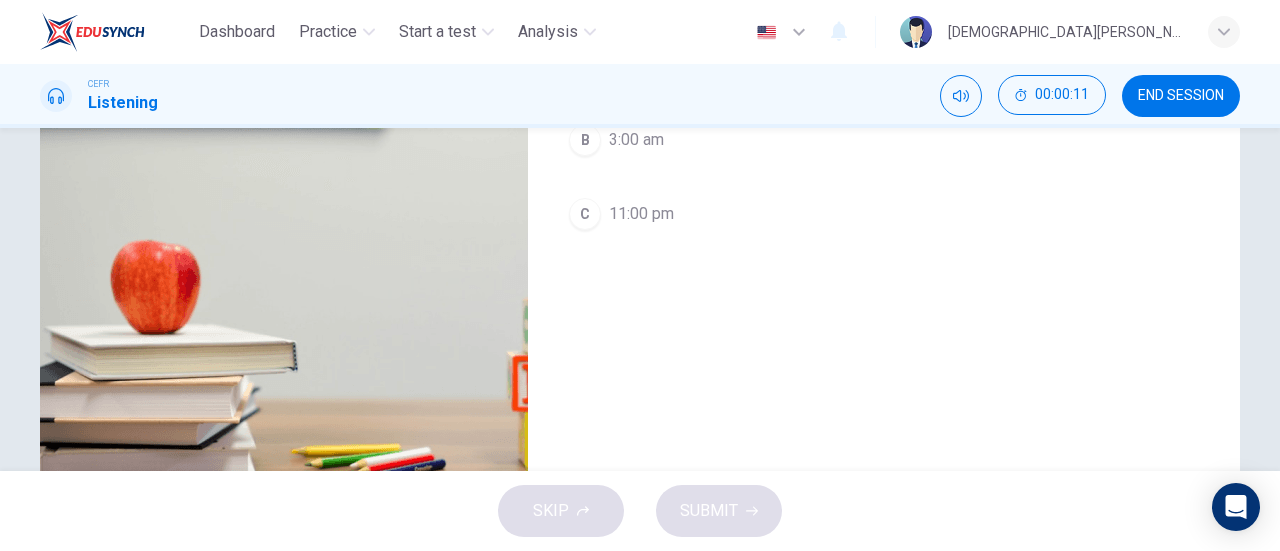 scroll, scrollTop: 31, scrollLeft: 0, axis: vertical 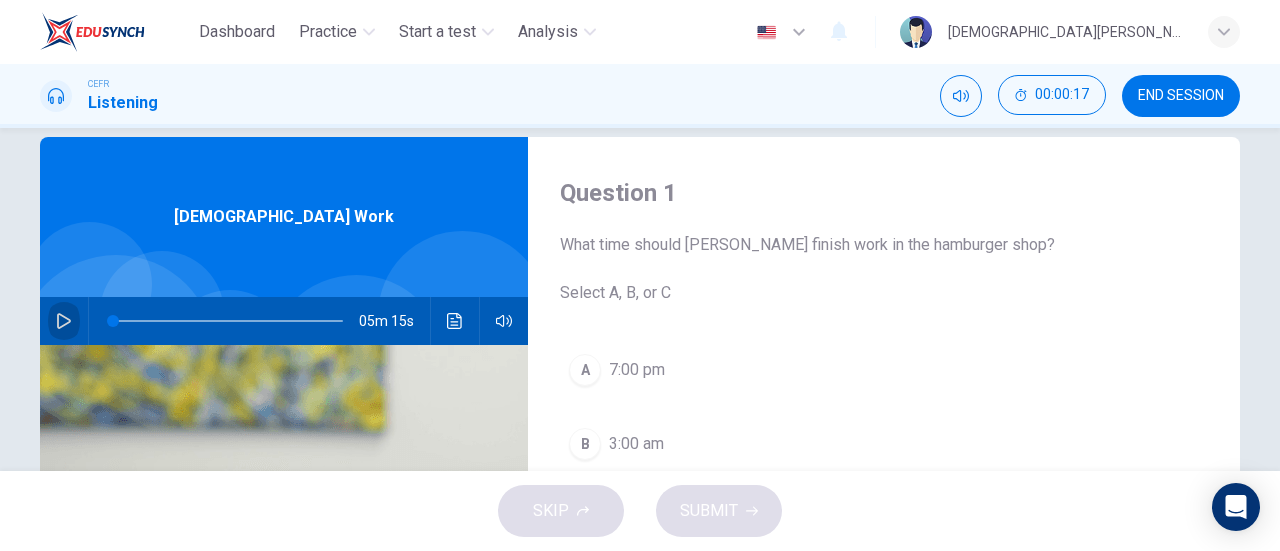 click 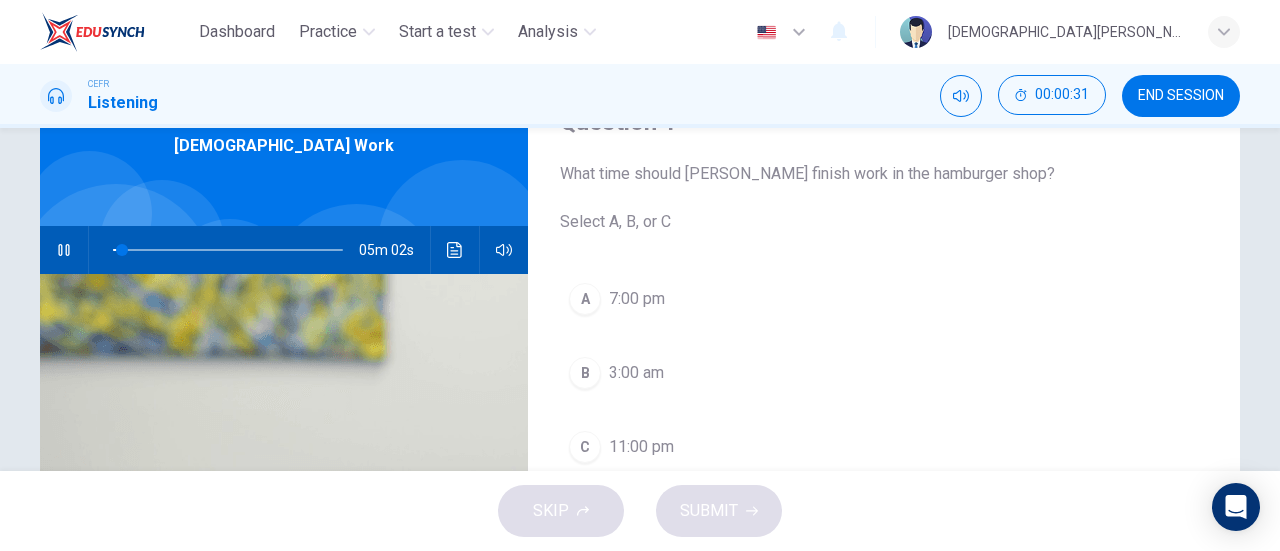 scroll, scrollTop: 103, scrollLeft: 0, axis: vertical 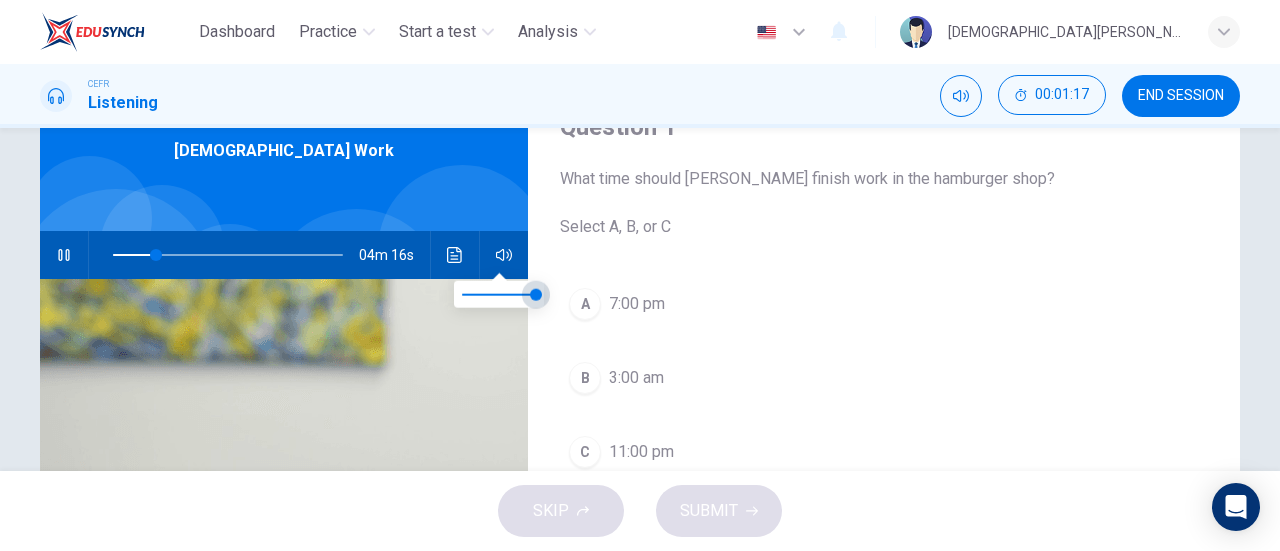 type on "19" 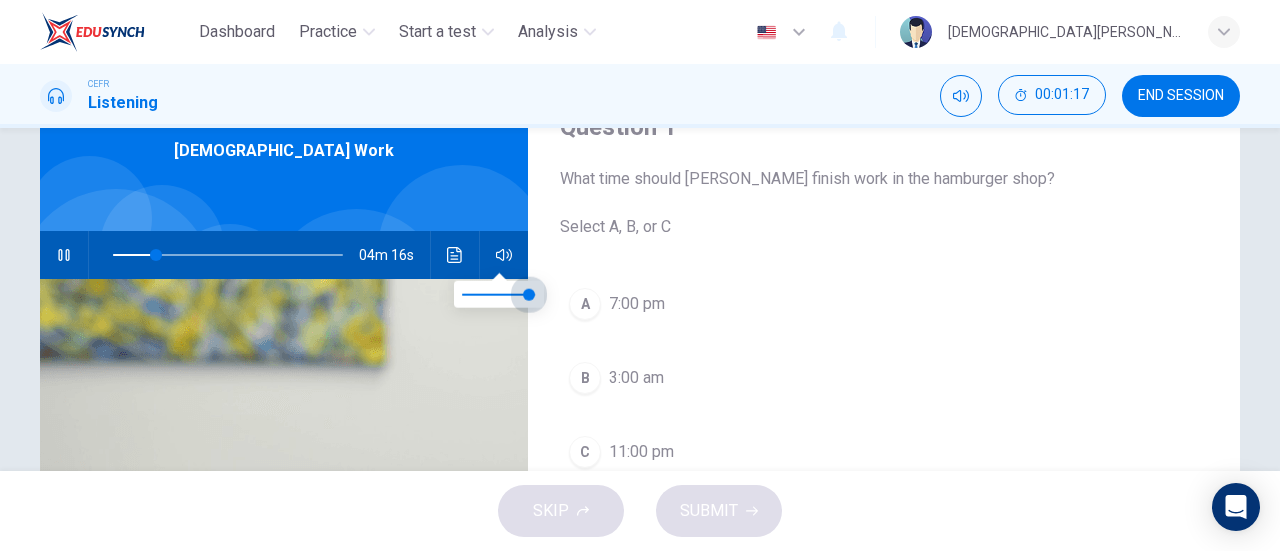 click at bounding box center [529, 294] 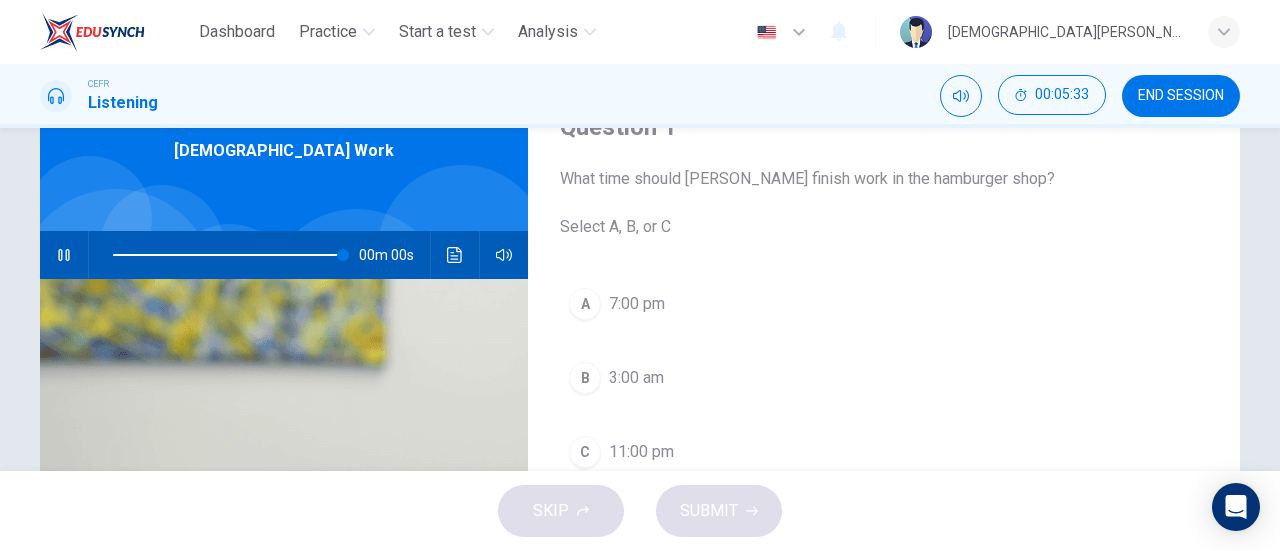 type on "0" 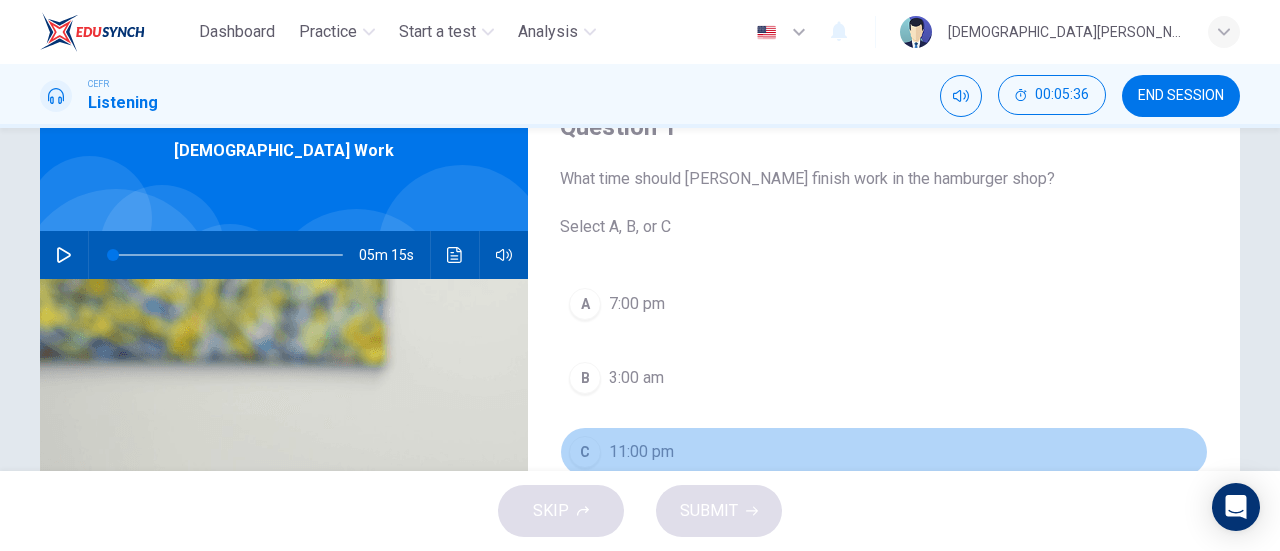 click on "11:00 pm" at bounding box center [641, 452] 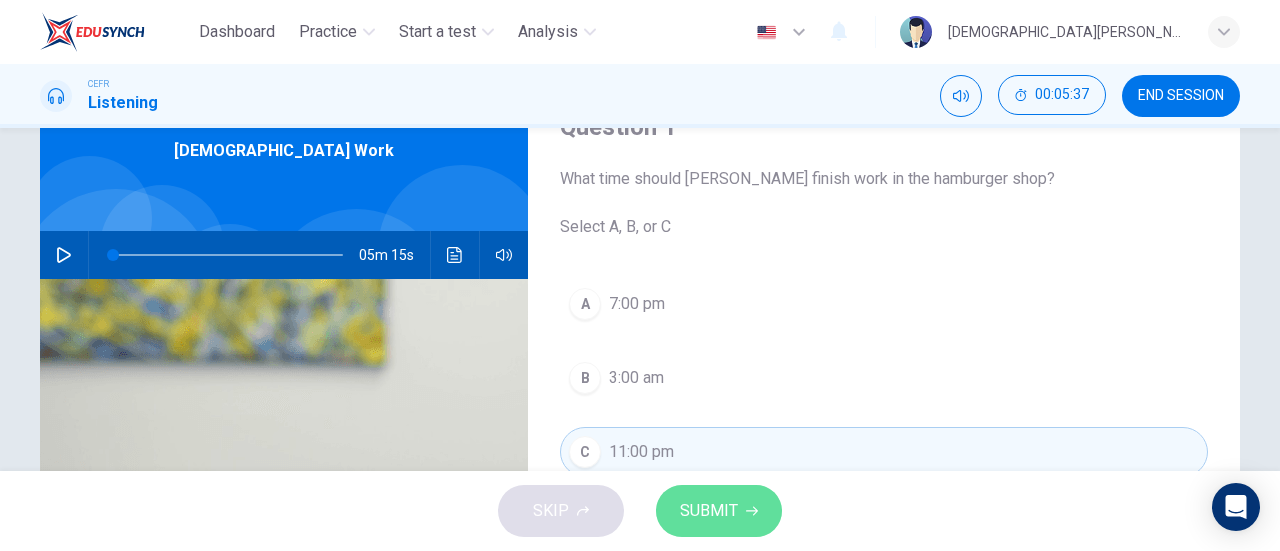 click on "SUBMIT" at bounding box center [709, 511] 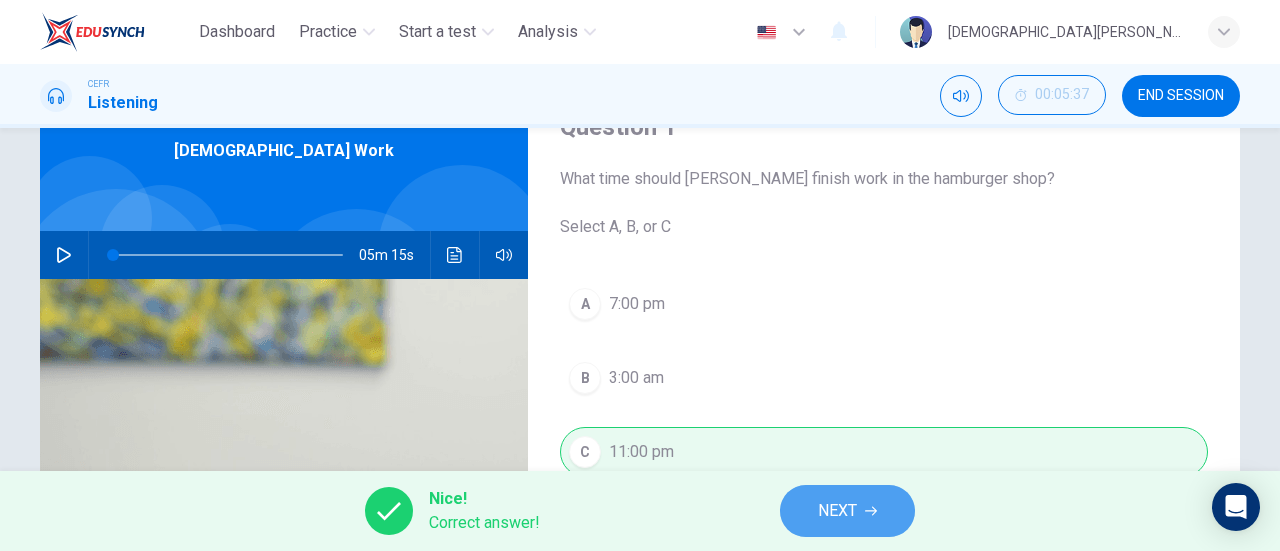 click on "NEXT" at bounding box center (837, 511) 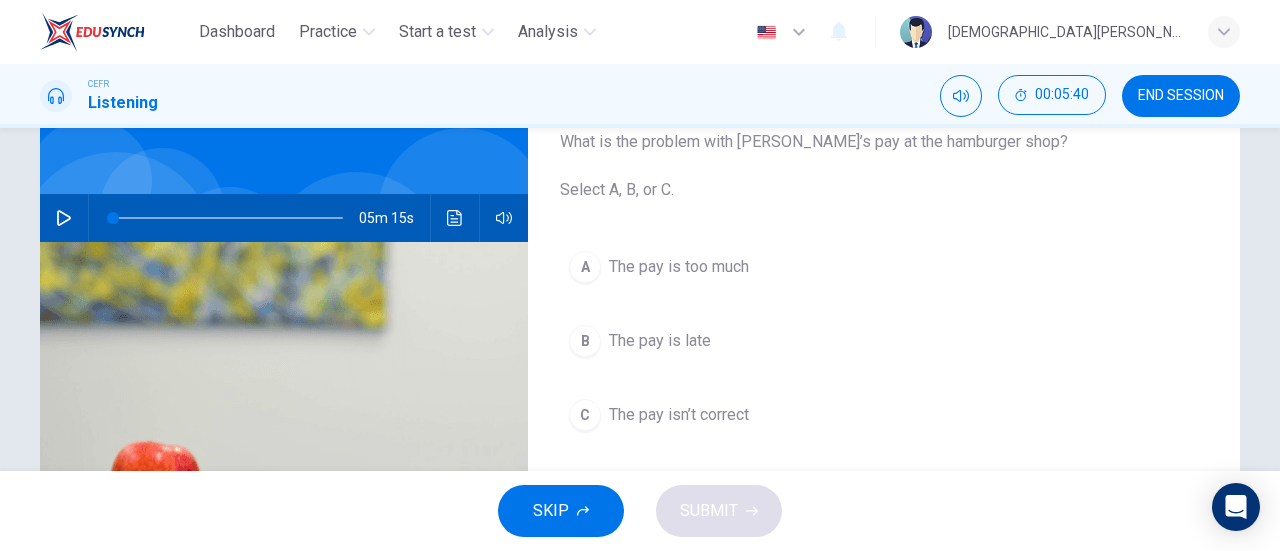scroll, scrollTop: 135, scrollLeft: 0, axis: vertical 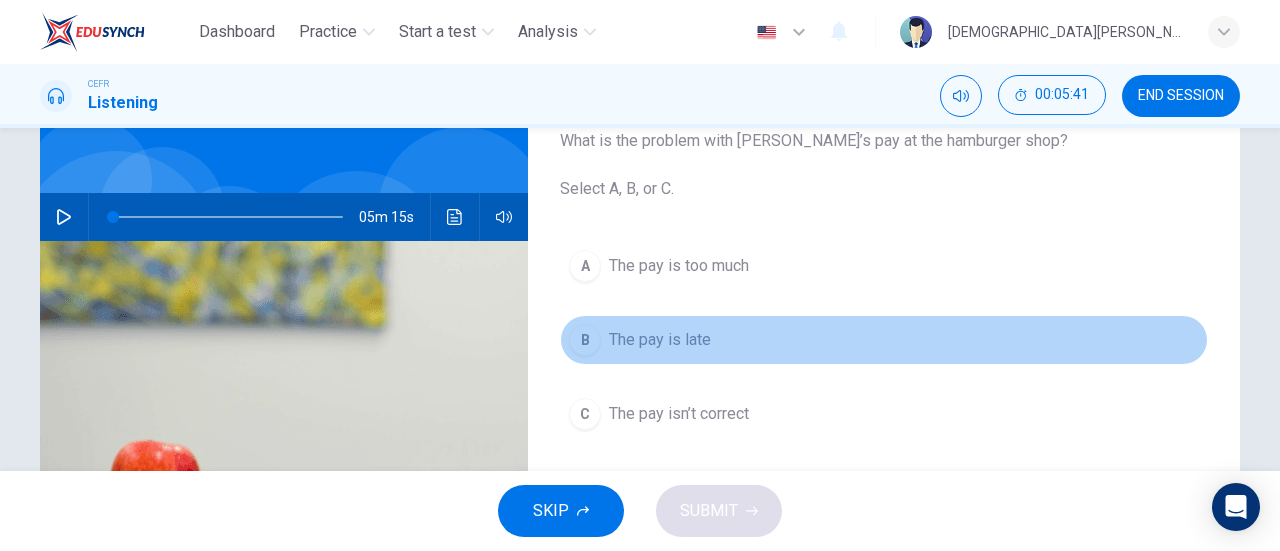 click on "B The pay is late" at bounding box center (884, 340) 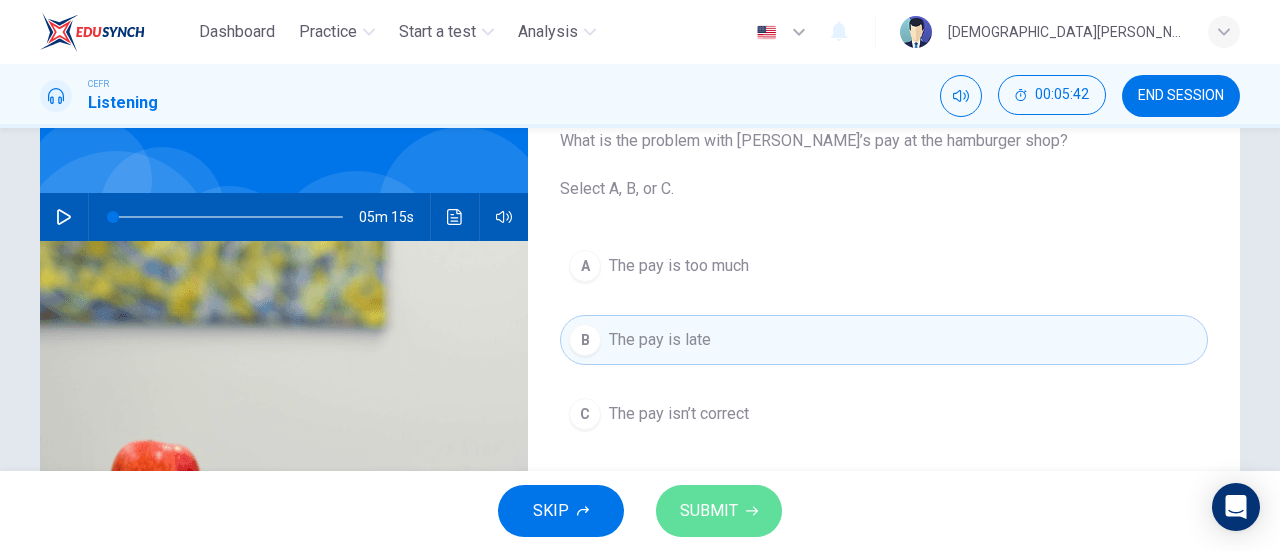 click on "SUBMIT" at bounding box center [709, 511] 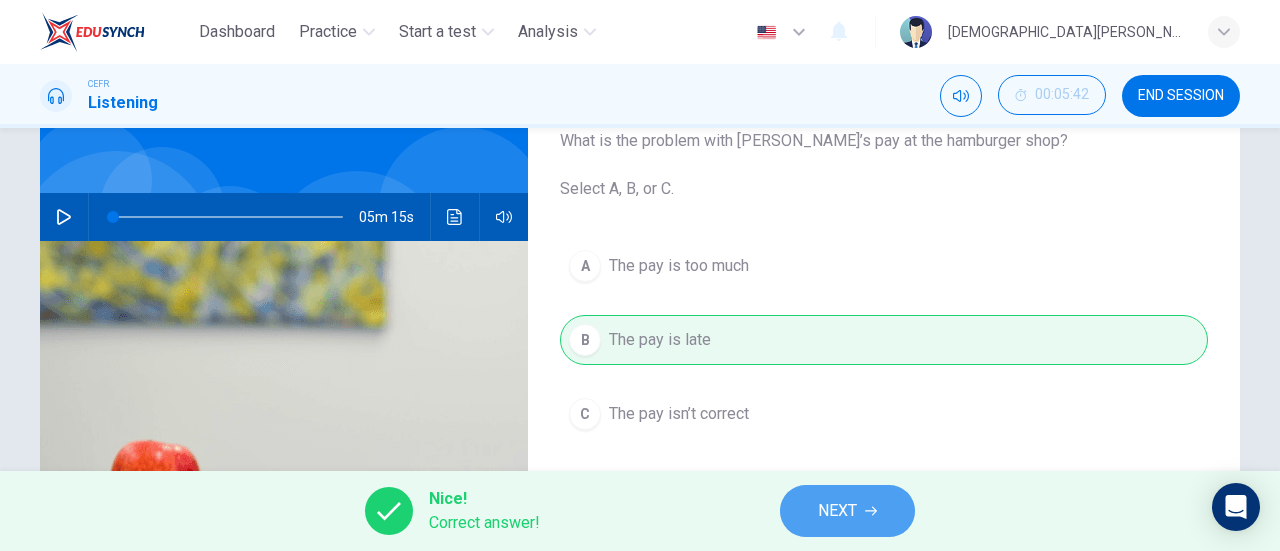 click on "NEXT" at bounding box center [847, 511] 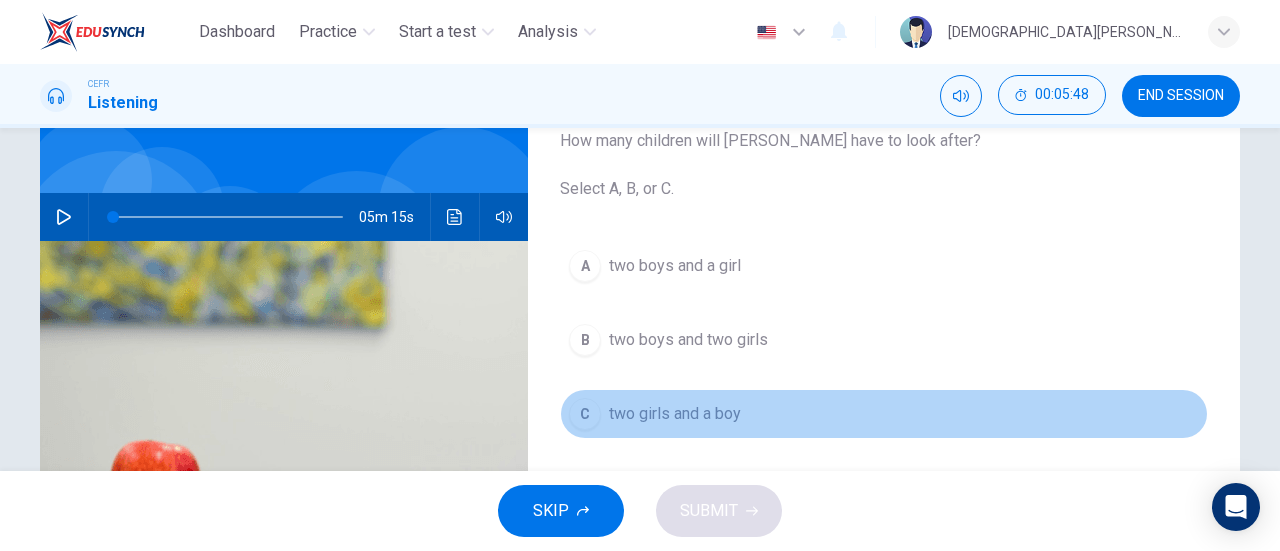 click on "two girls and a boy" at bounding box center (675, 414) 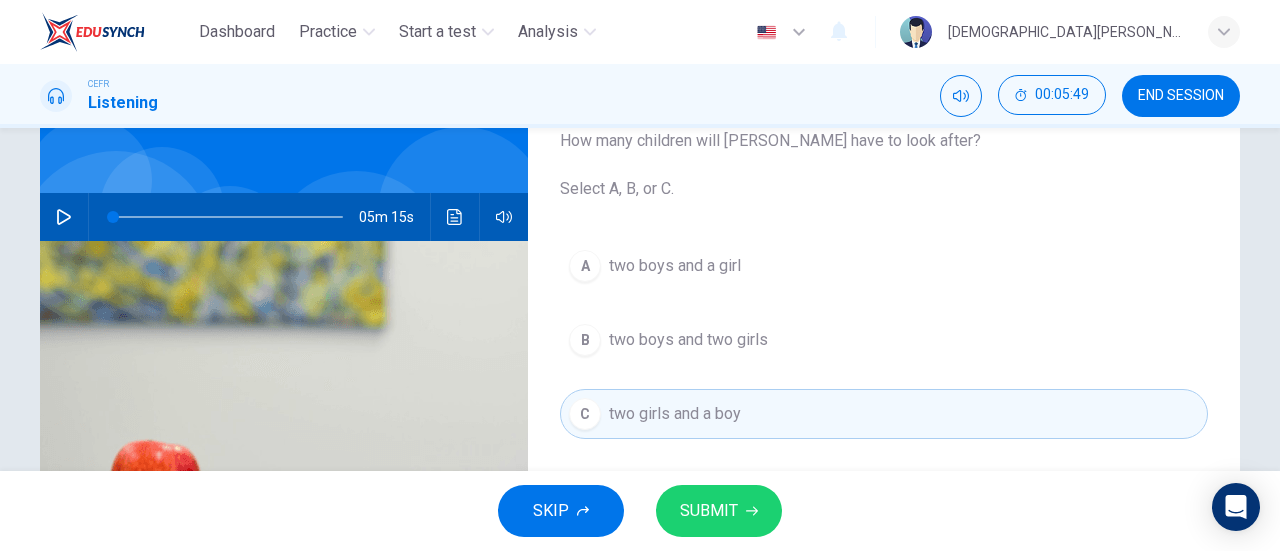 click on "SUBMIT" at bounding box center (709, 511) 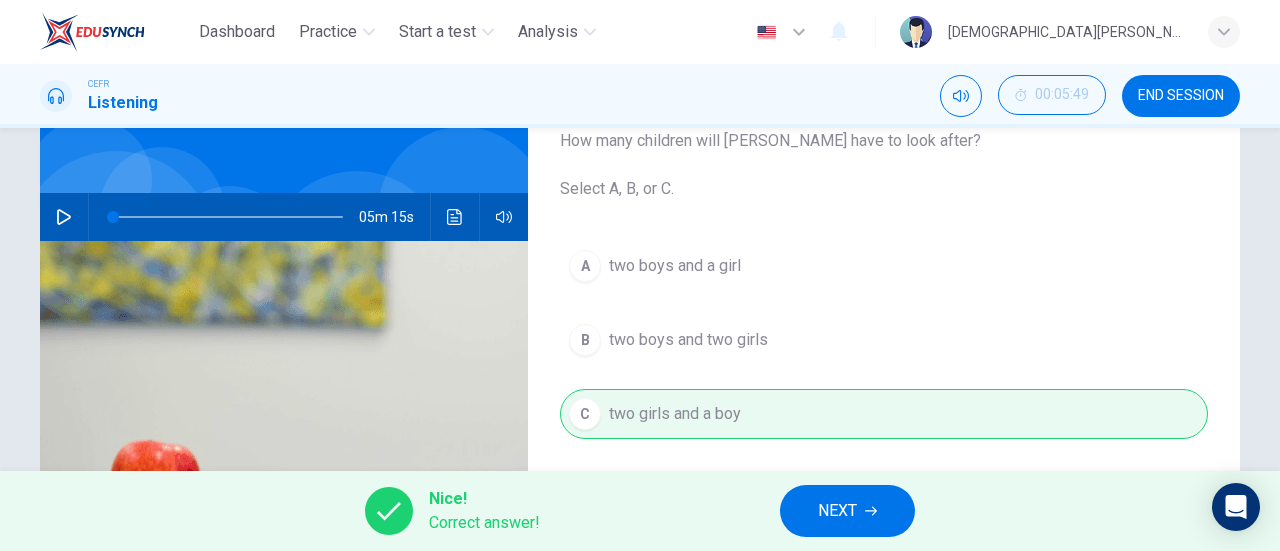 click on "NEXT" at bounding box center (847, 511) 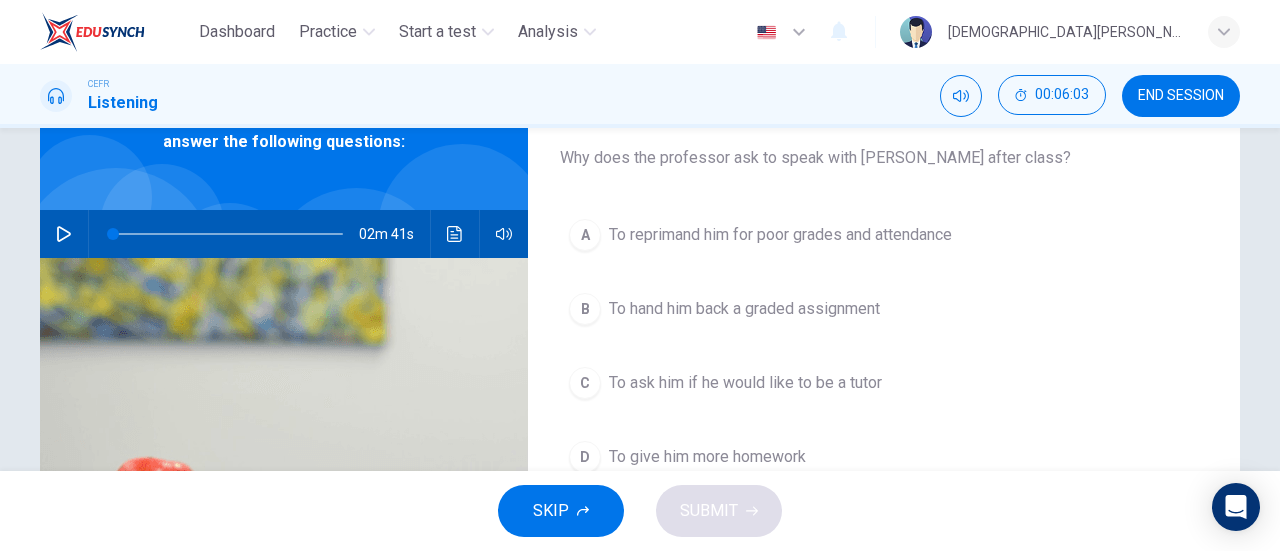 scroll, scrollTop: 114, scrollLeft: 0, axis: vertical 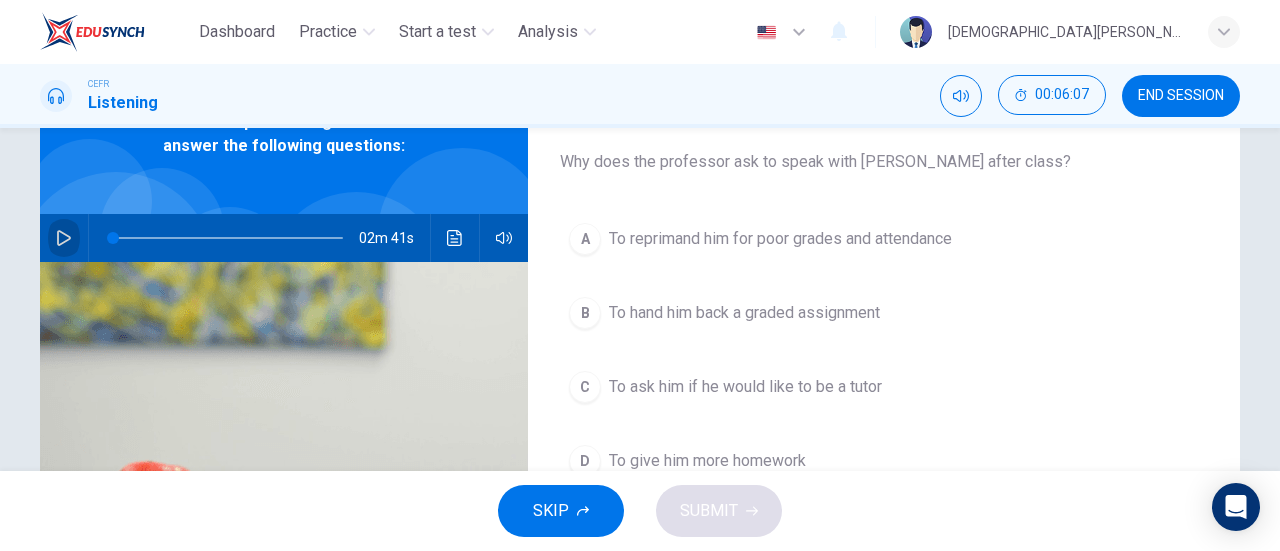 click 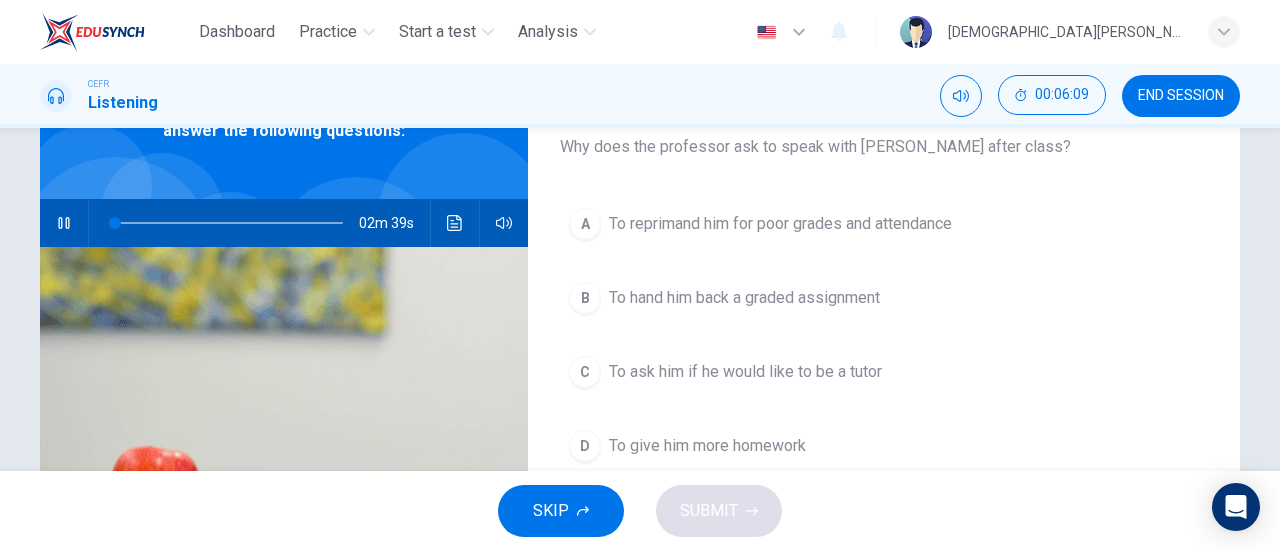 scroll, scrollTop: 130, scrollLeft: 0, axis: vertical 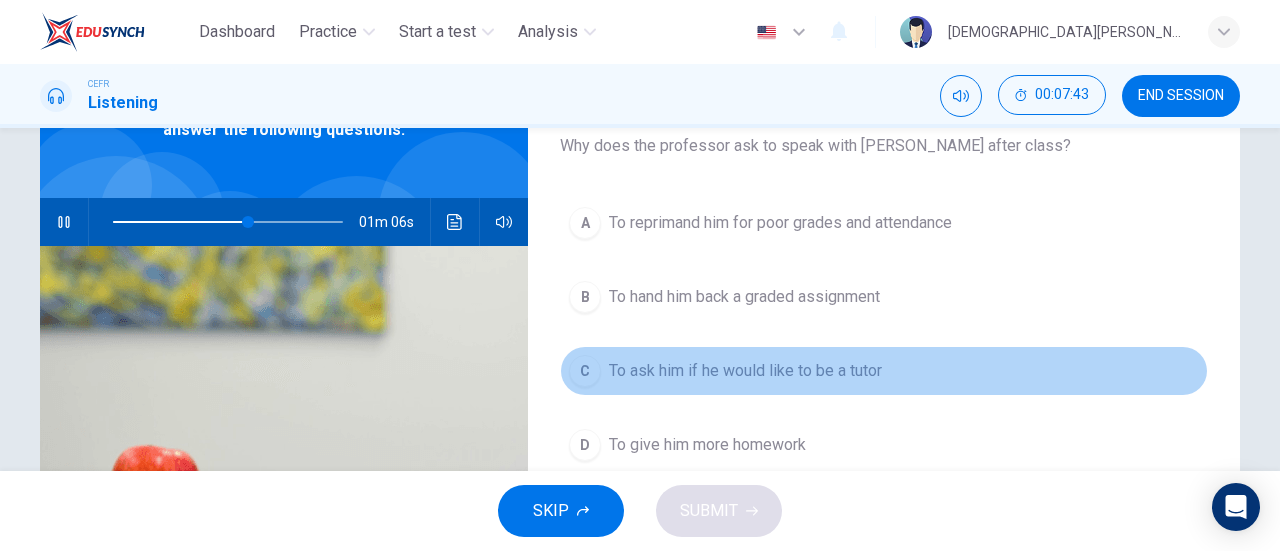 click on "To ask him if he would like to be a tutor" at bounding box center [745, 371] 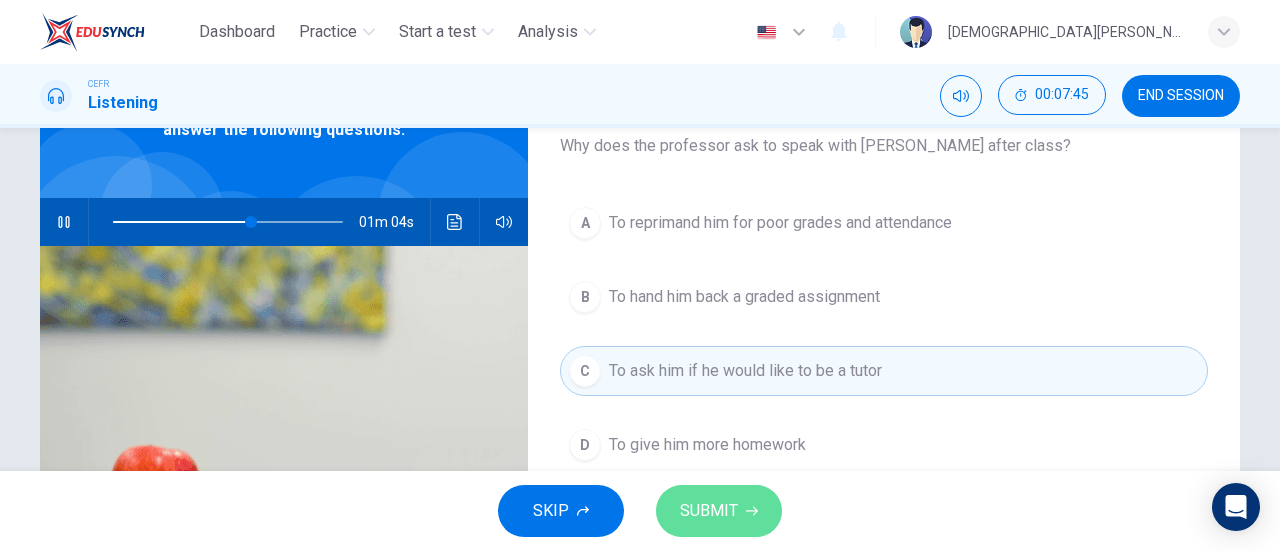 click on "SUBMIT" at bounding box center (719, 511) 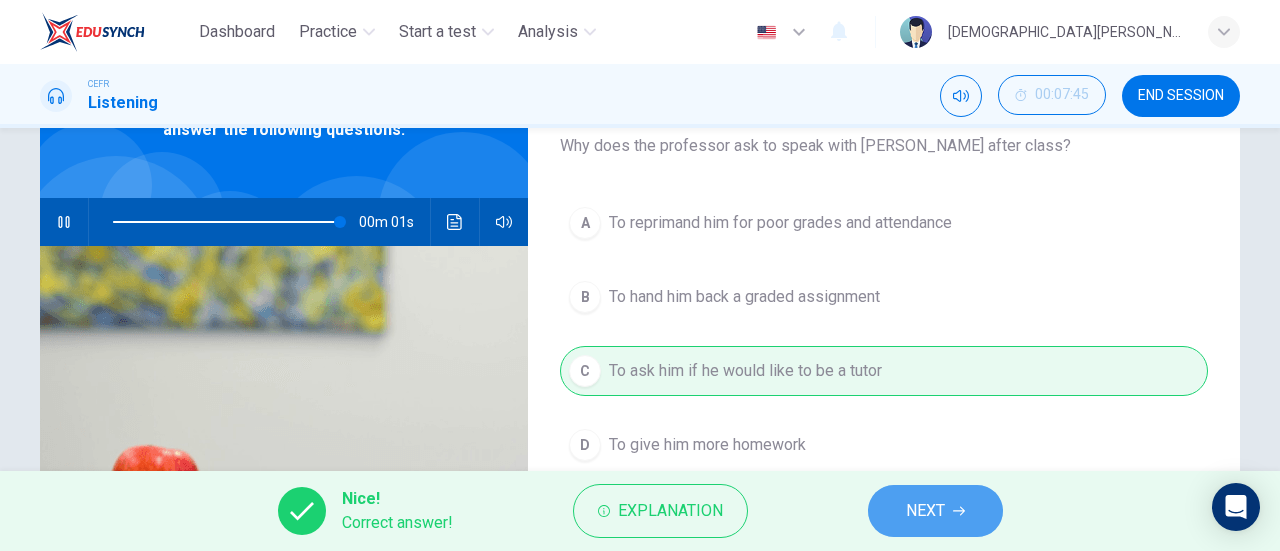 click on "NEXT" at bounding box center (935, 511) 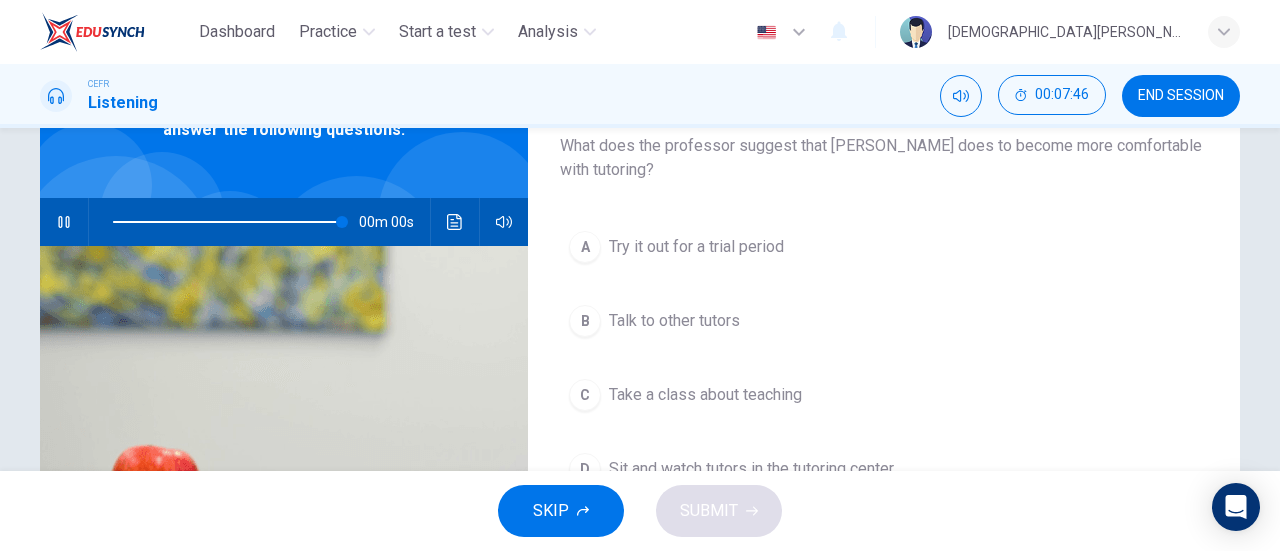 type on "0" 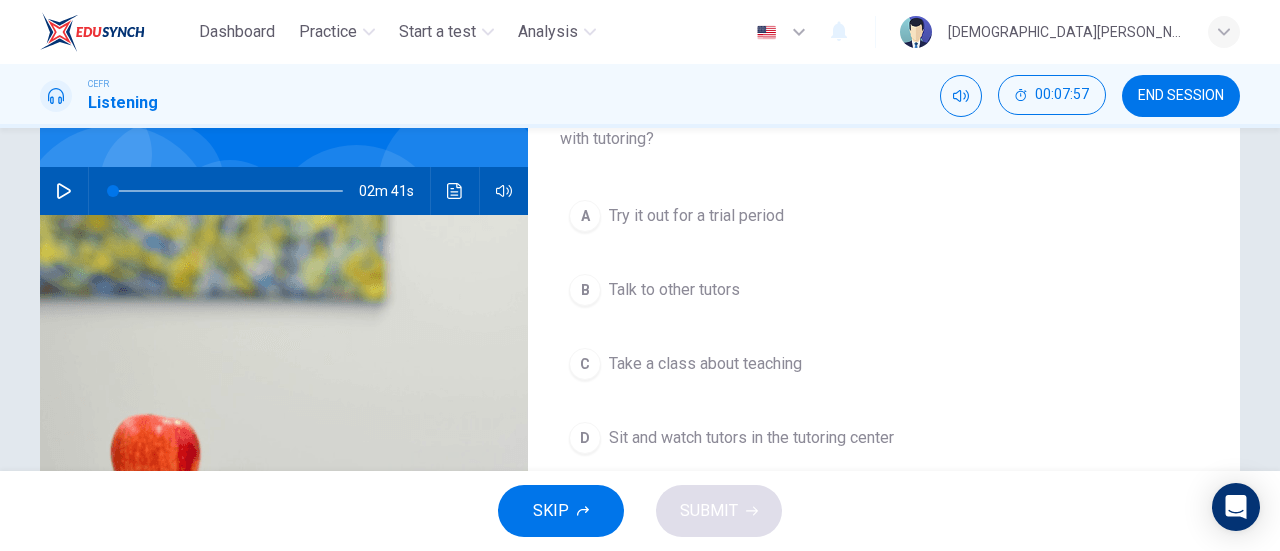 scroll, scrollTop: 162, scrollLeft: 0, axis: vertical 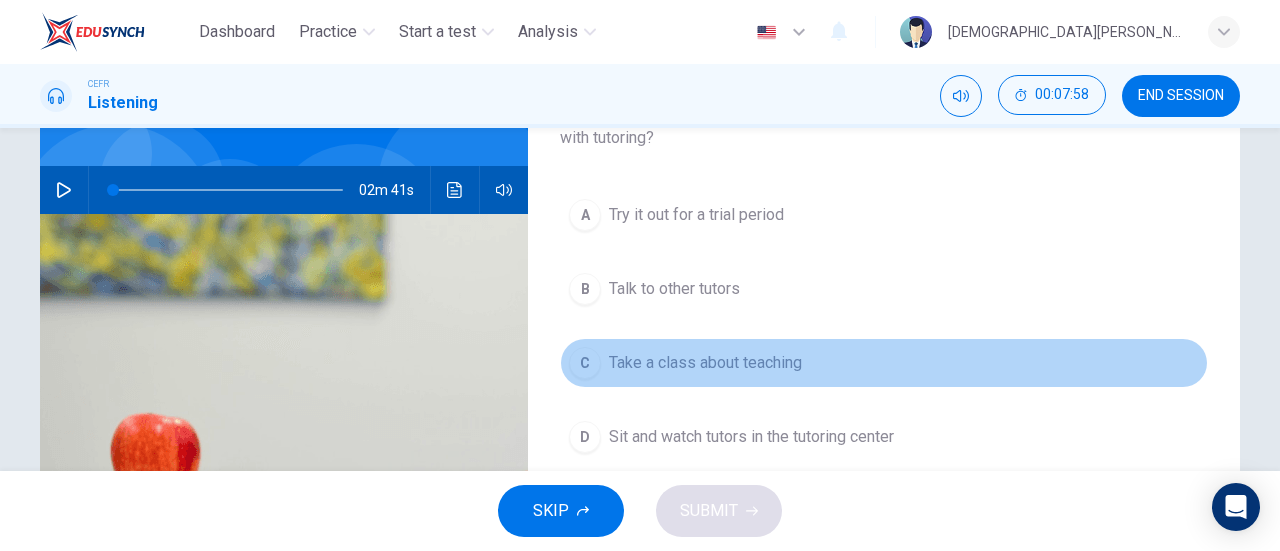 click on "Take a class about teaching" at bounding box center (705, 363) 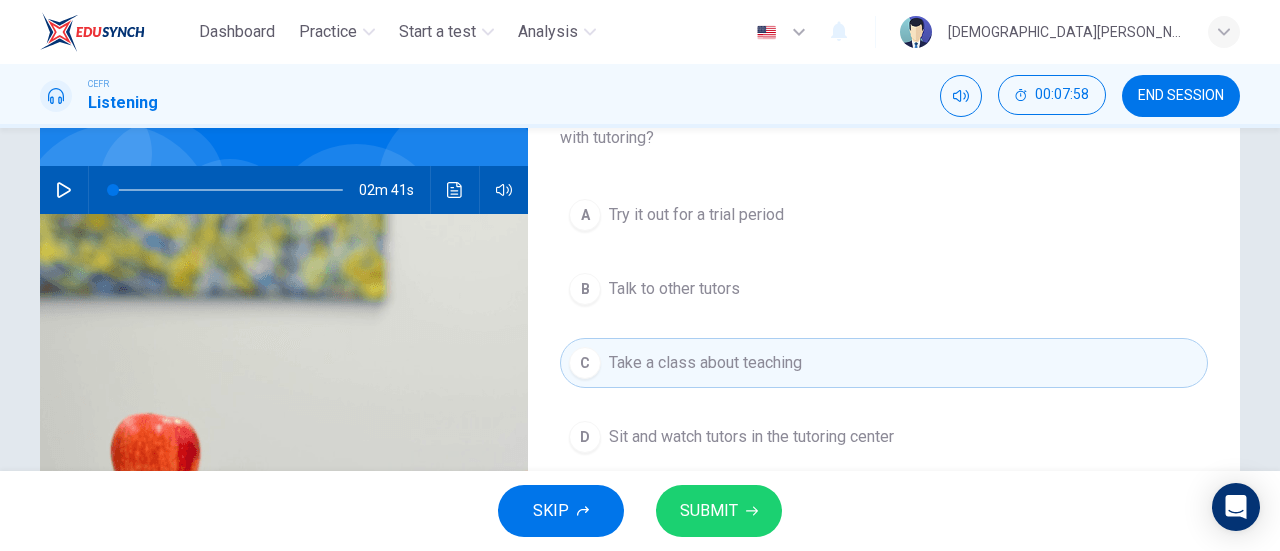 click on "SUBMIT" at bounding box center (709, 511) 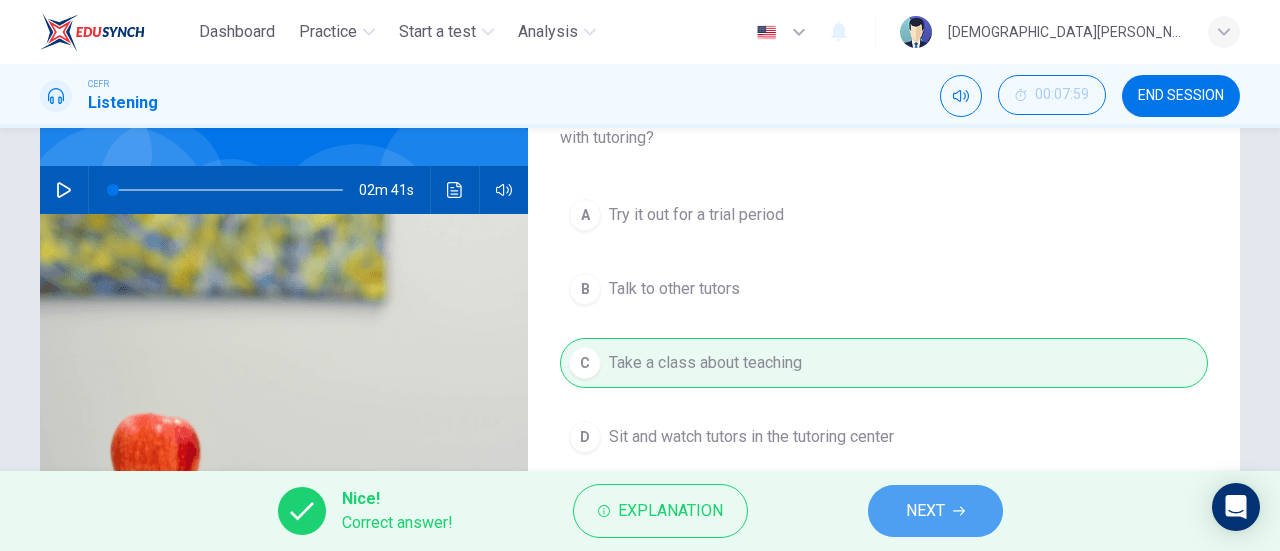 click on "NEXT" at bounding box center (935, 511) 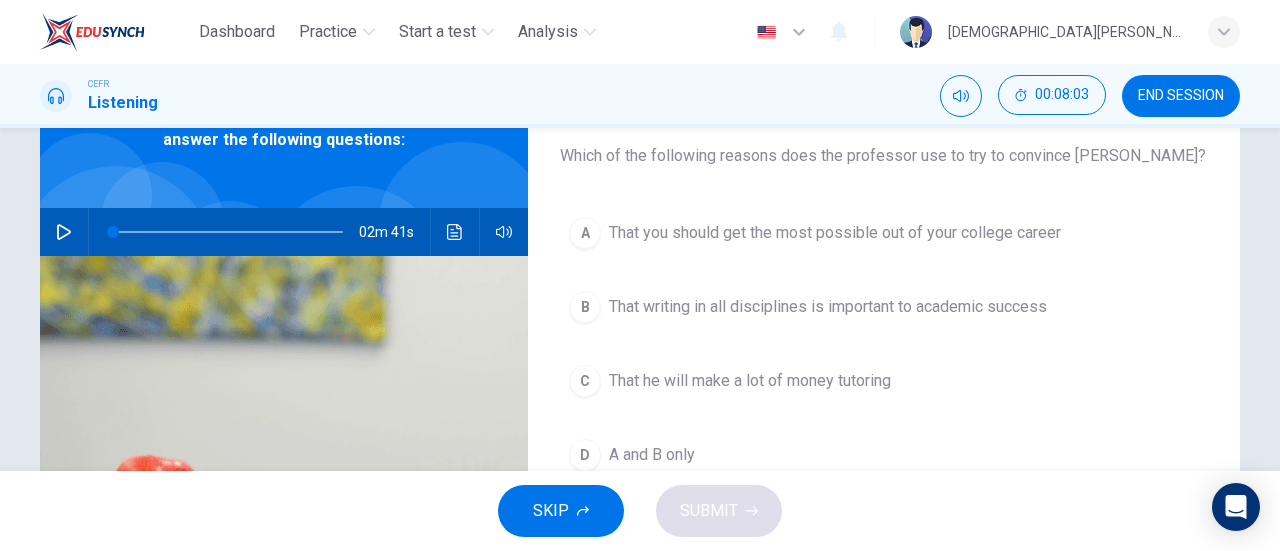 scroll, scrollTop: 126, scrollLeft: 0, axis: vertical 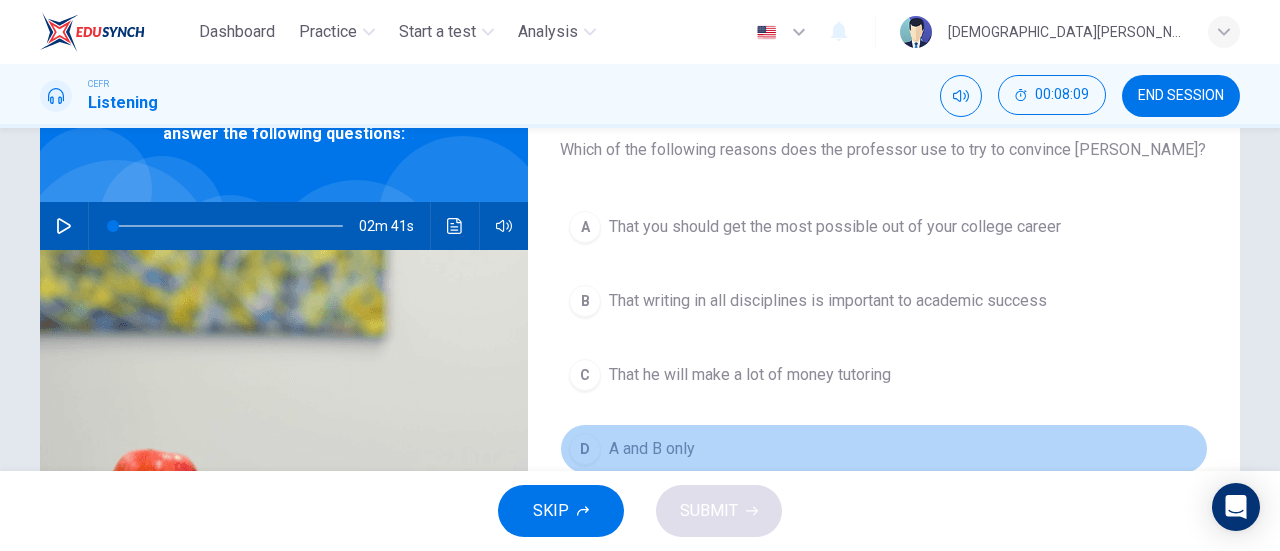 click on "A and B only" at bounding box center [652, 449] 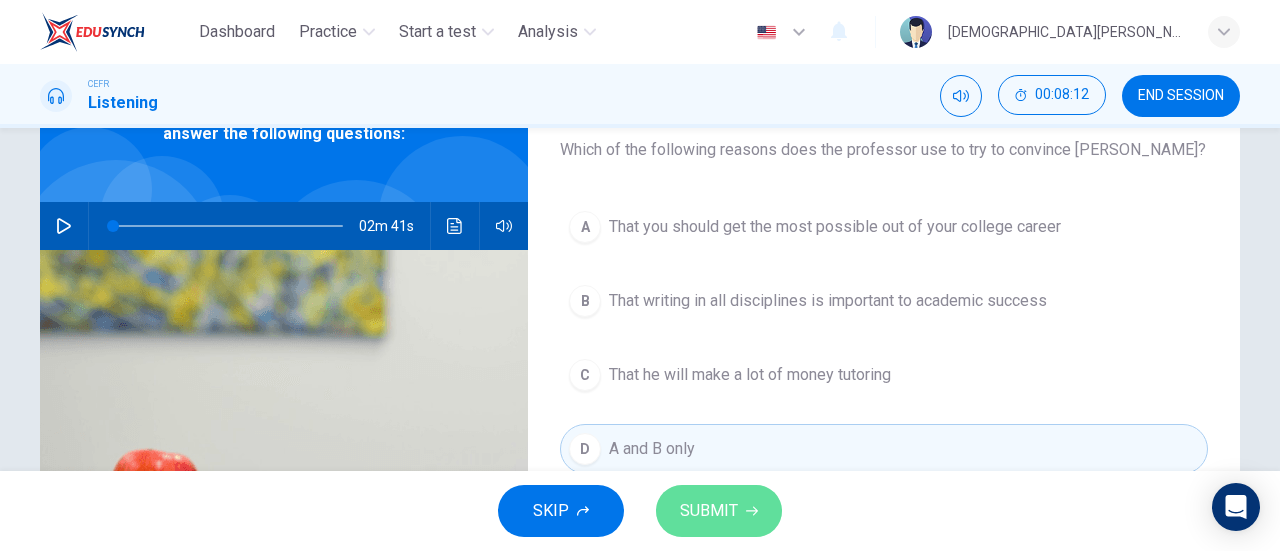 click on "SUBMIT" at bounding box center (709, 511) 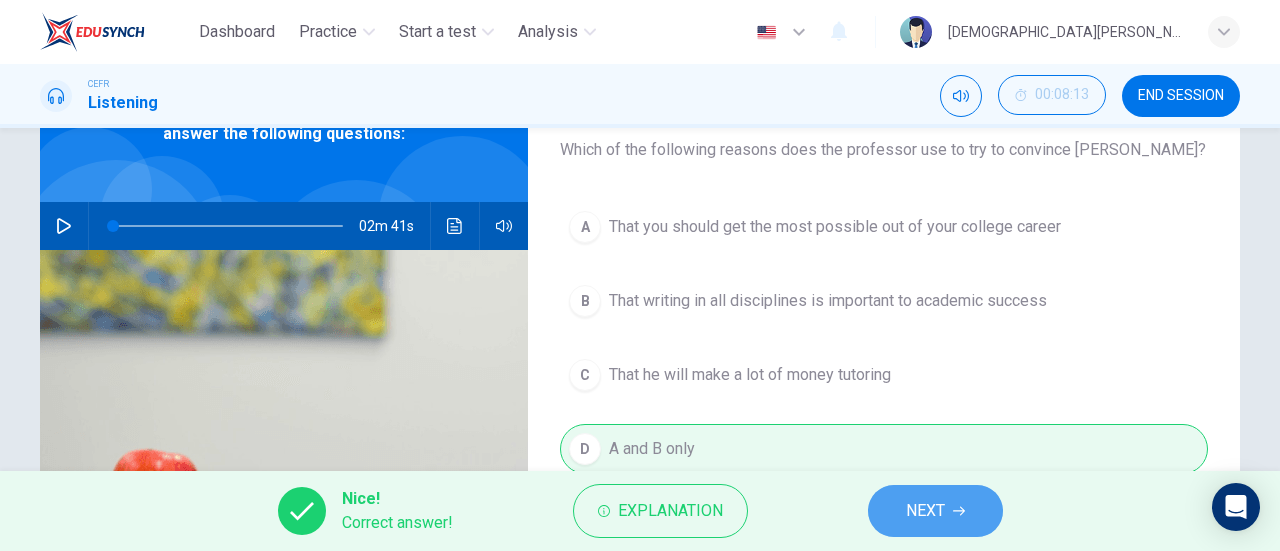 click on "NEXT" at bounding box center (925, 511) 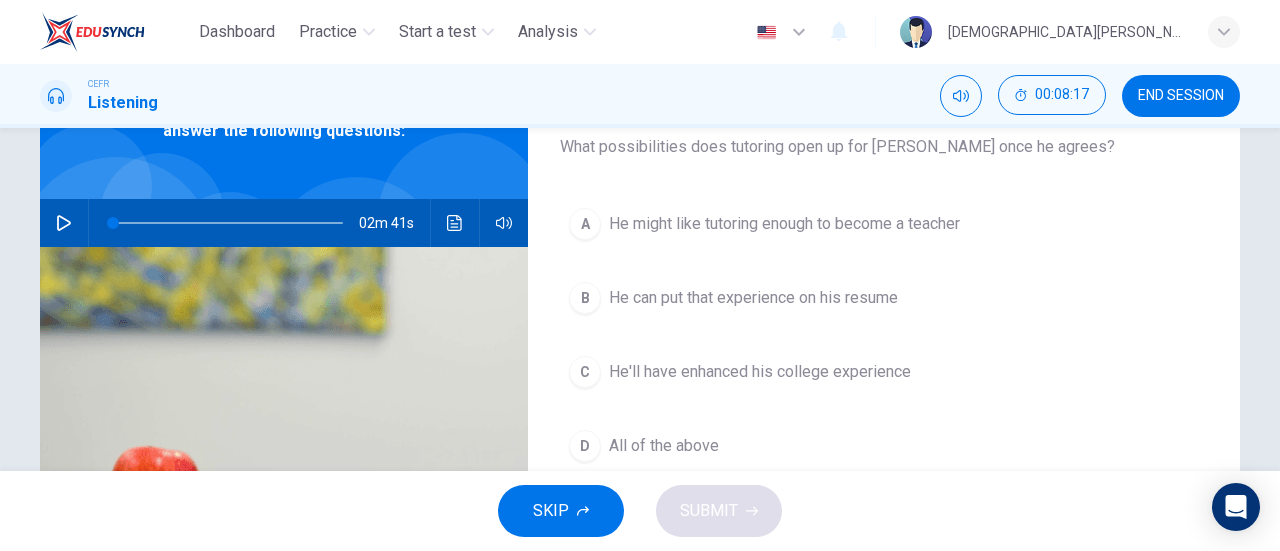 scroll, scrollTop: 128, scrollLeft: 0, axis: vertical 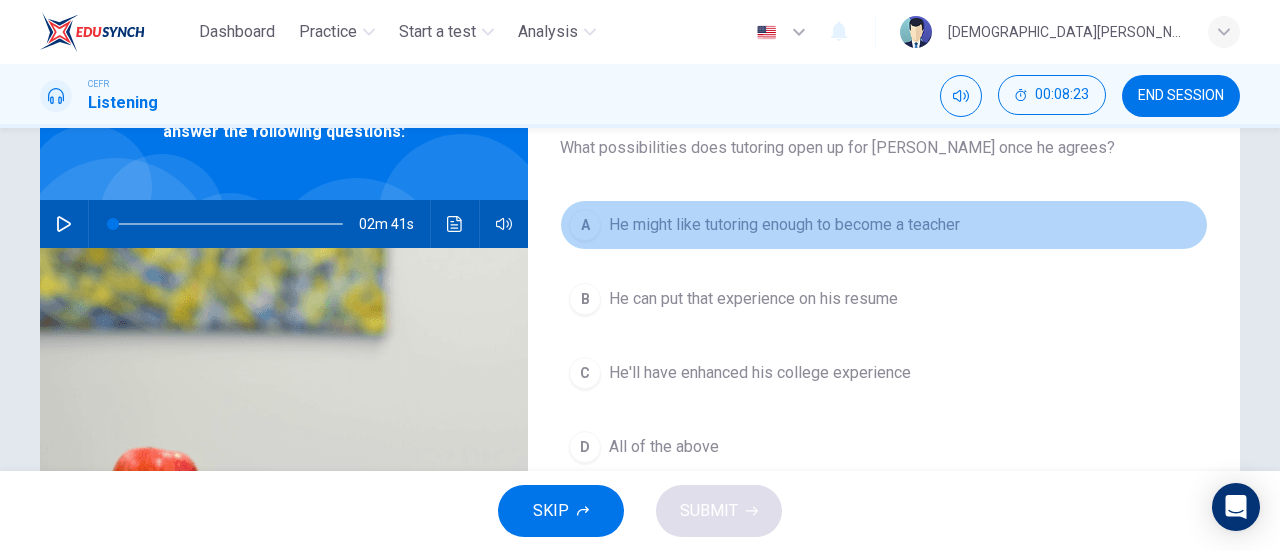 click on "A He might like tutoring enough to become a teacher" at bounding box center (884, 225) 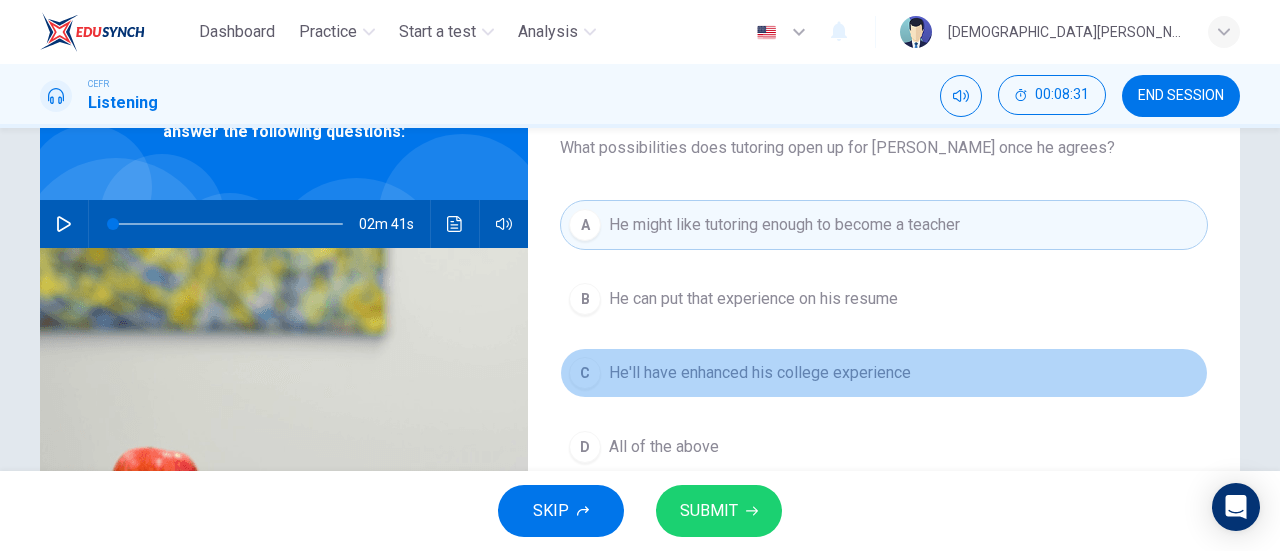 click on "He'll have enhanced his college experience" at bounding box center [760, 373] 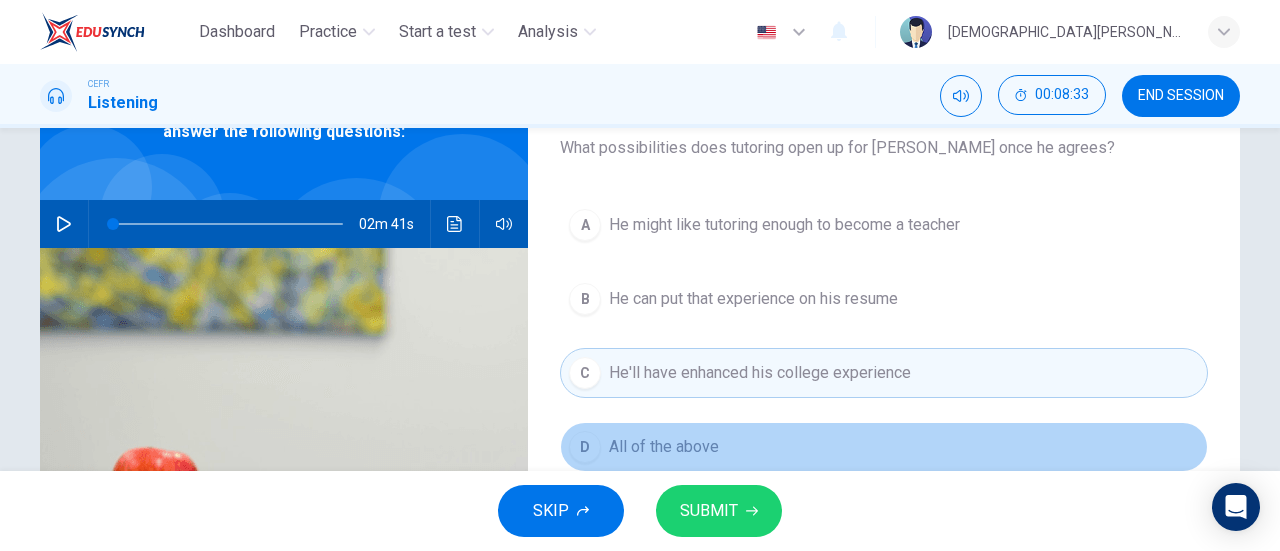 click on "D All of the above" at bounding box center (884, 447) 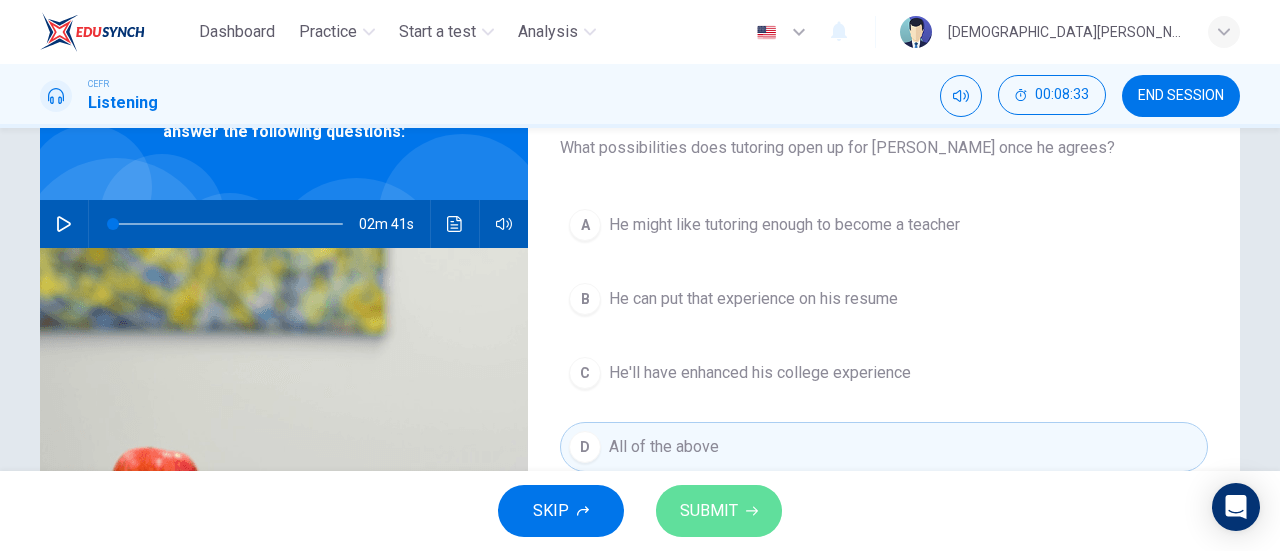 click on "SUBMIT" at bounding box center [709, 511] 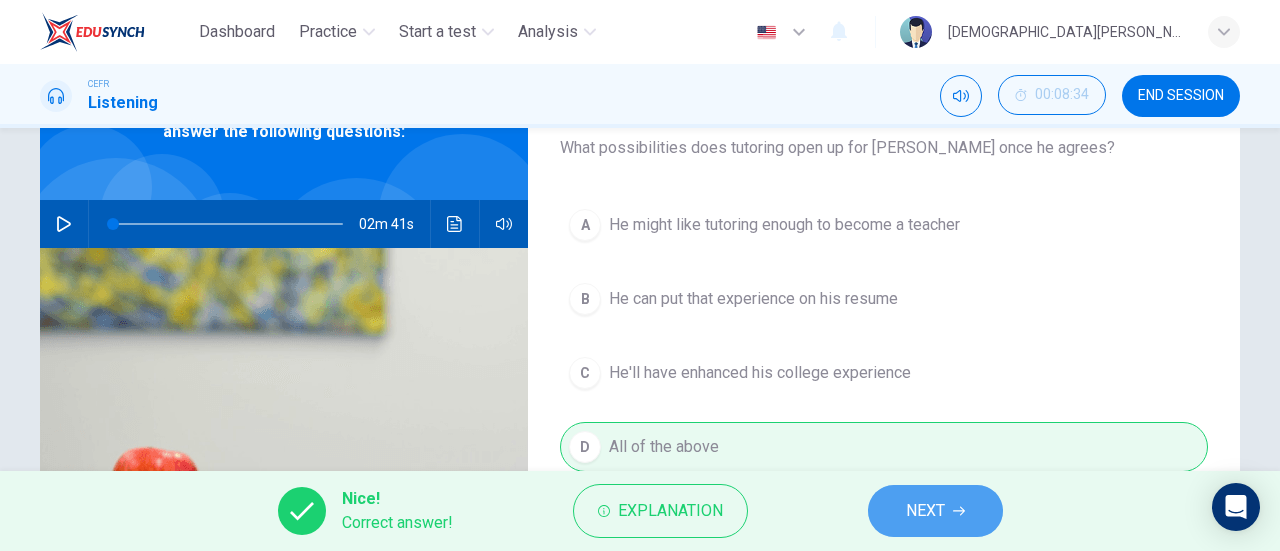 click on "NEXT" at bounding box center (935, 511) 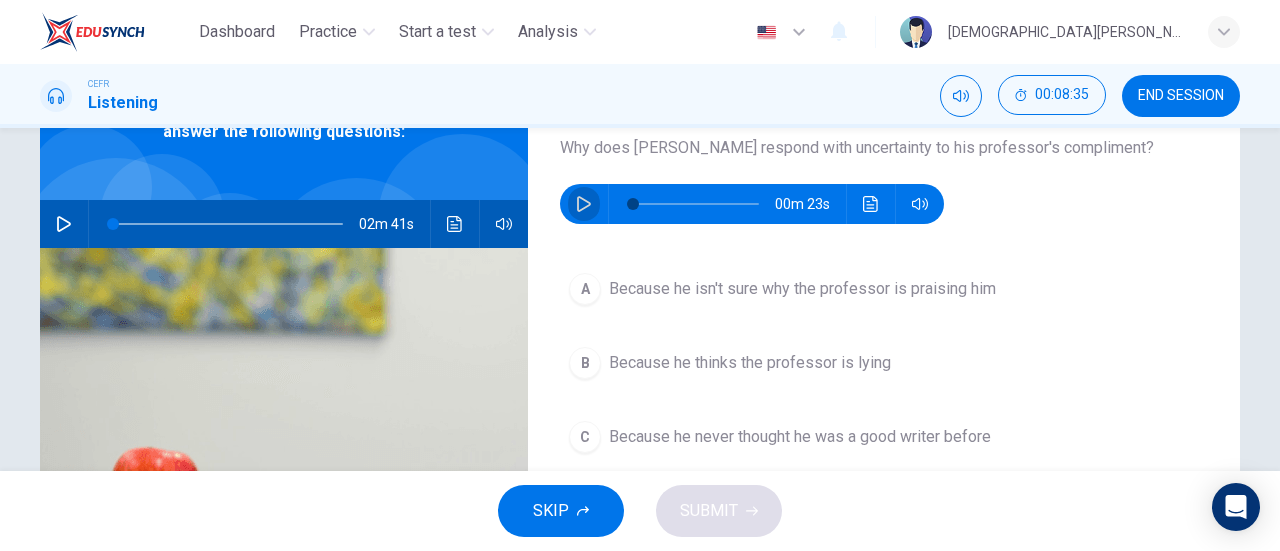 click at bounding box center [584, 204] 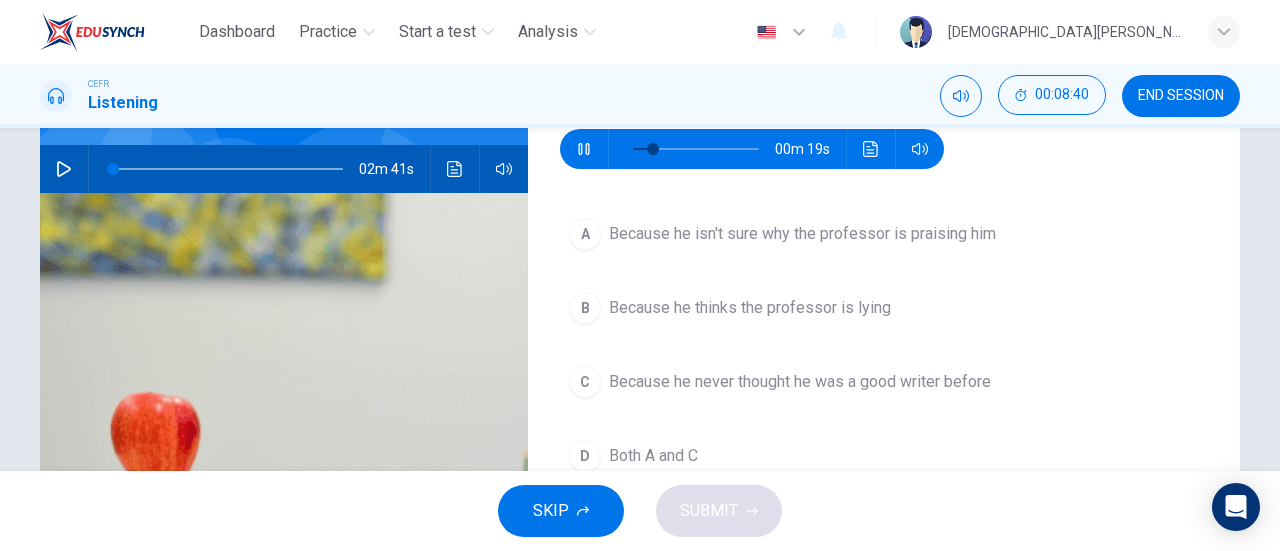 scroll, scrollTop: 181, scrollLeft: 0, axis: vertical 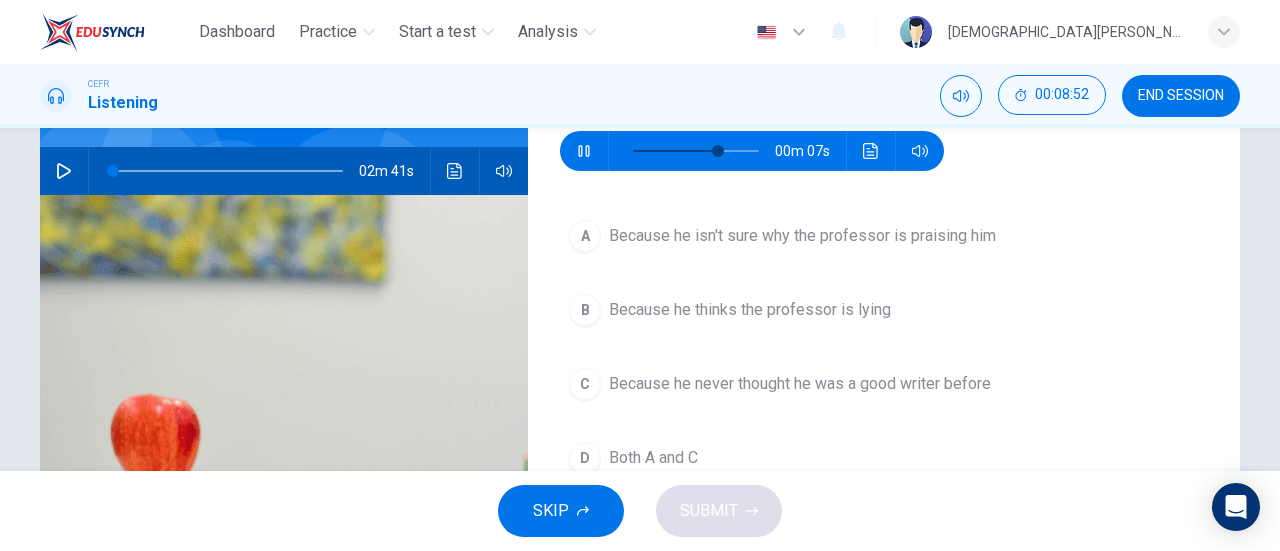 click on "Both A and C" at bounding box center (653, 458) 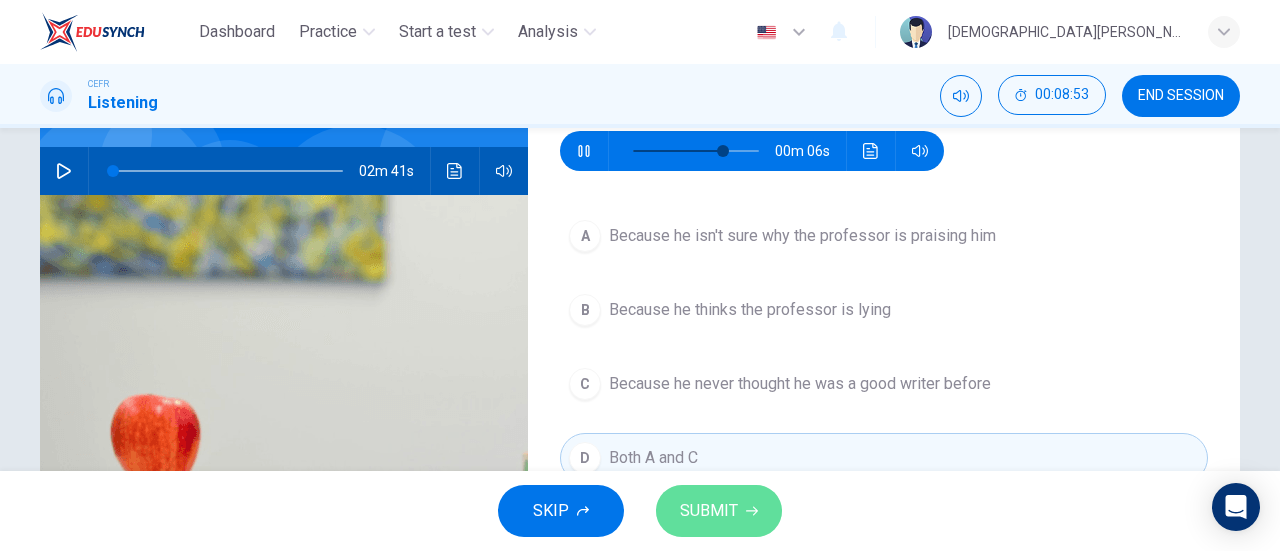 click on "SUBMIT" at bounding box center [719, 511] 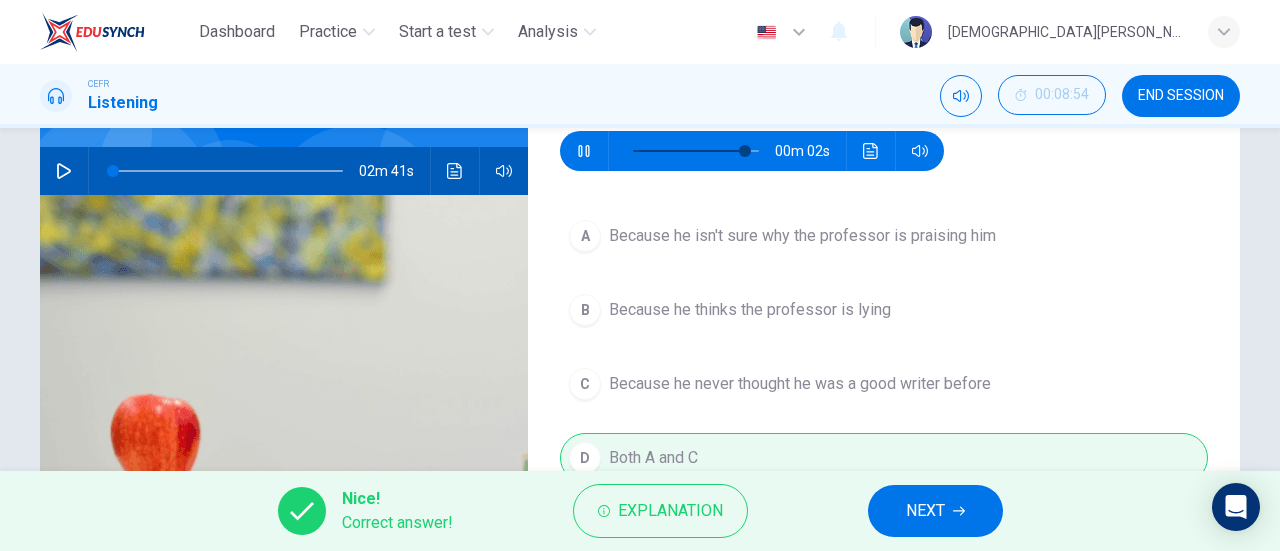 type on "93" 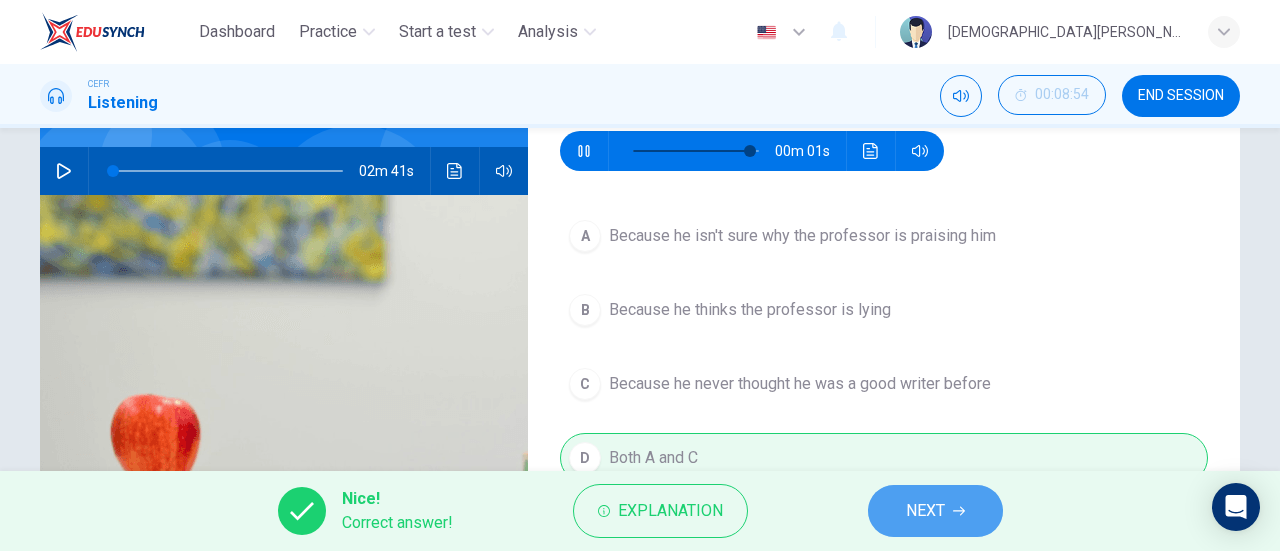 click on "NEXT" at bounding box center (925, 511) 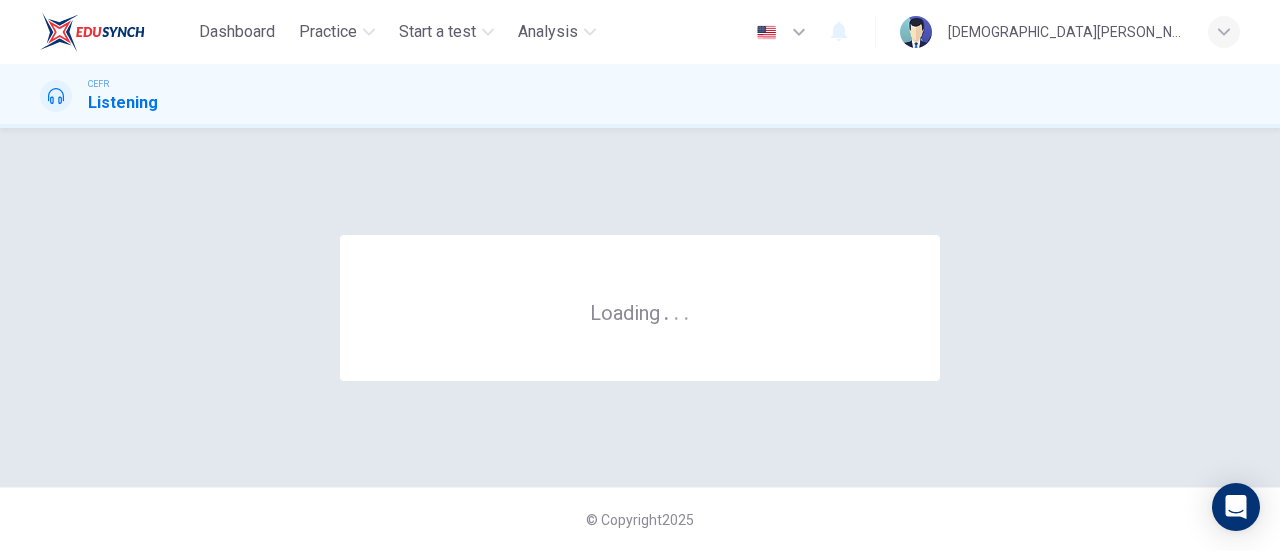 scroll, scrollTop: 0, scrollLeft: 0, axis: both 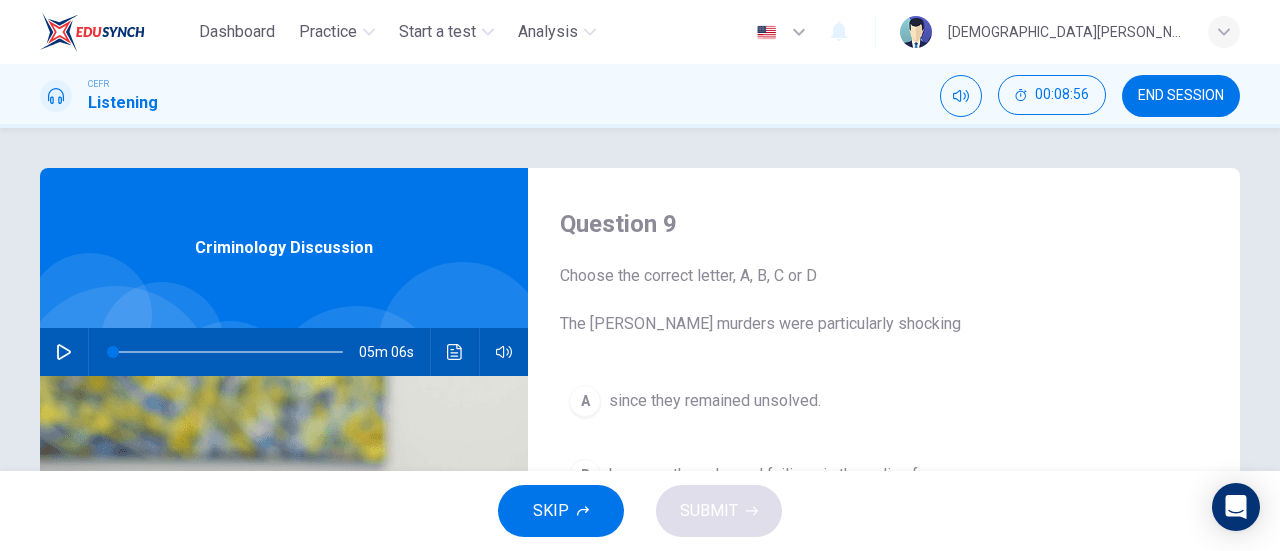 click on "END SESSION" at bounding box center (1181, 96) 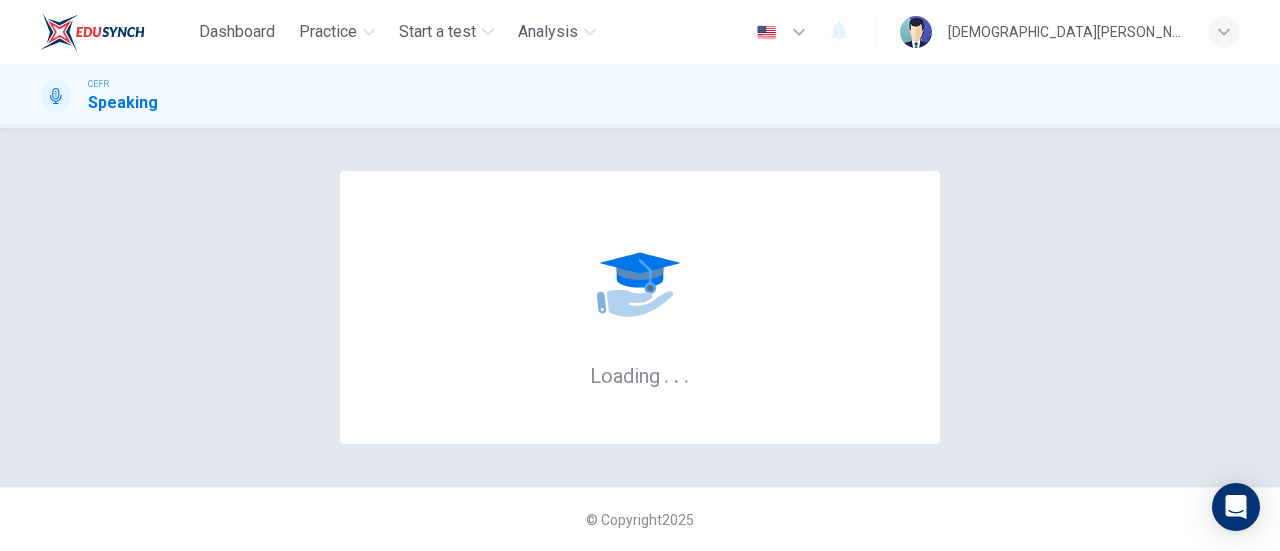 scroll, scrollTop: 0, scrollLeft: 0, axis: both 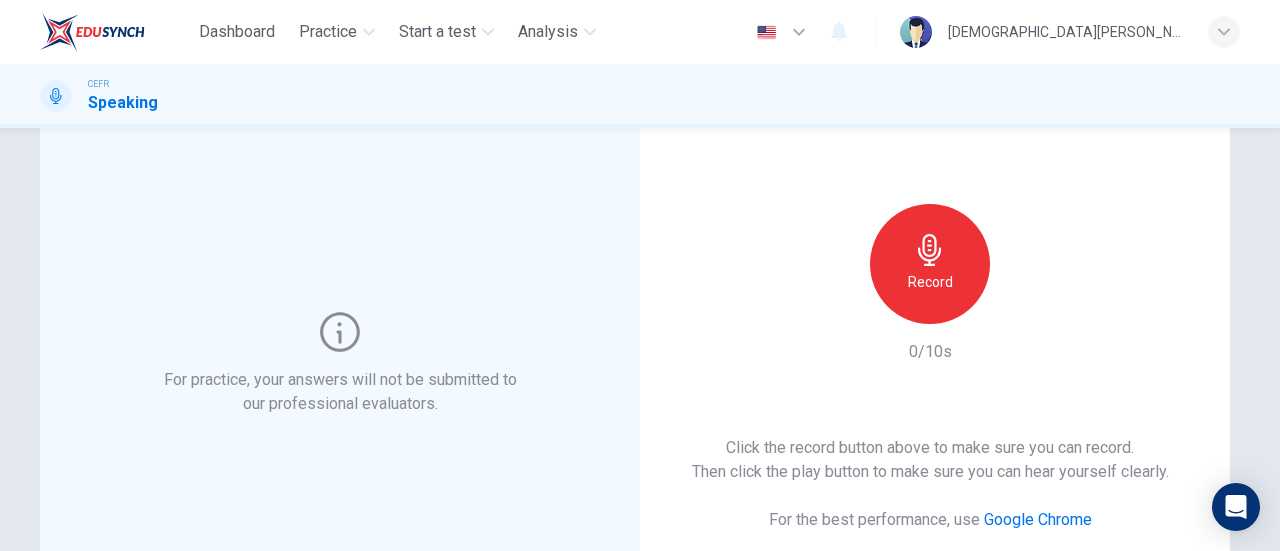 click on "Record" at bounding box center (930, 264) 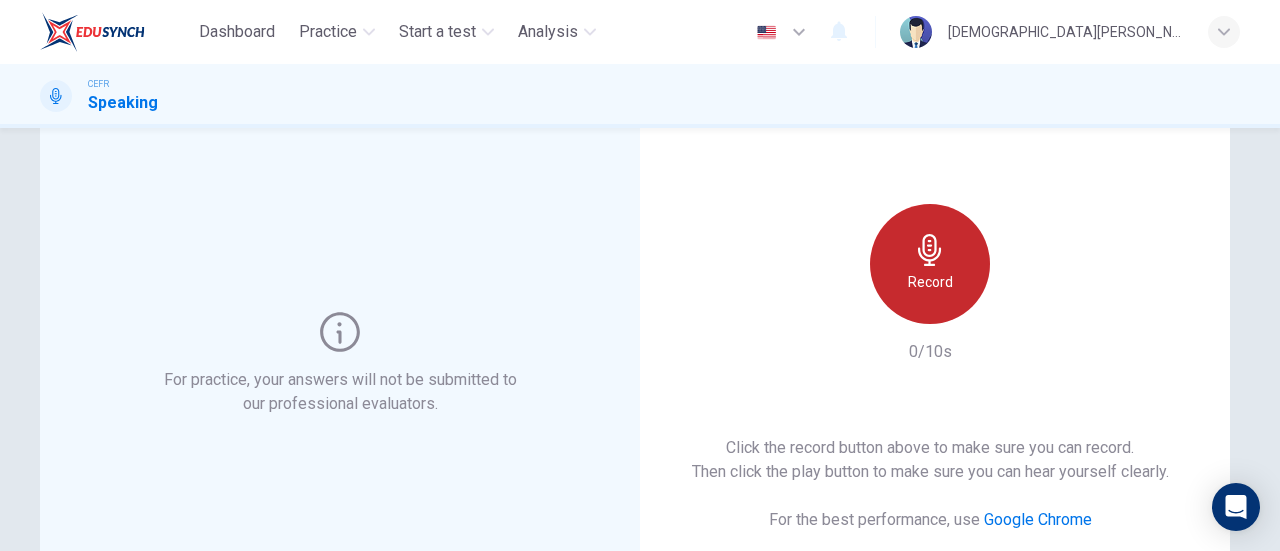 click on "Record" at bounding box center [930, 282] 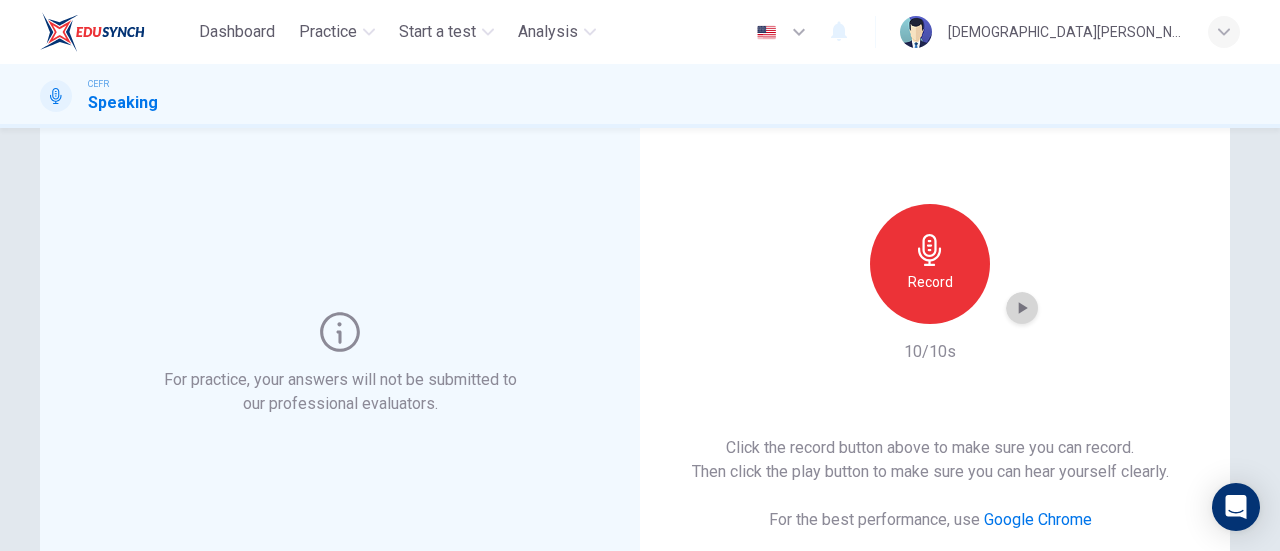click 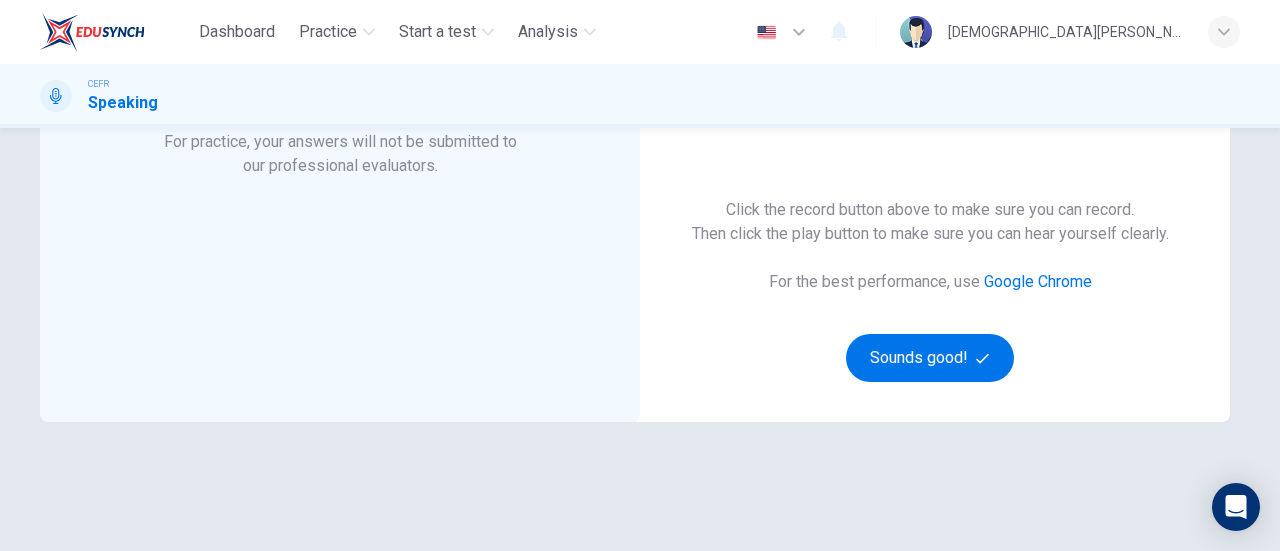 scroll, scrollTop: 342, scrollLeft: 0, axis: vertical 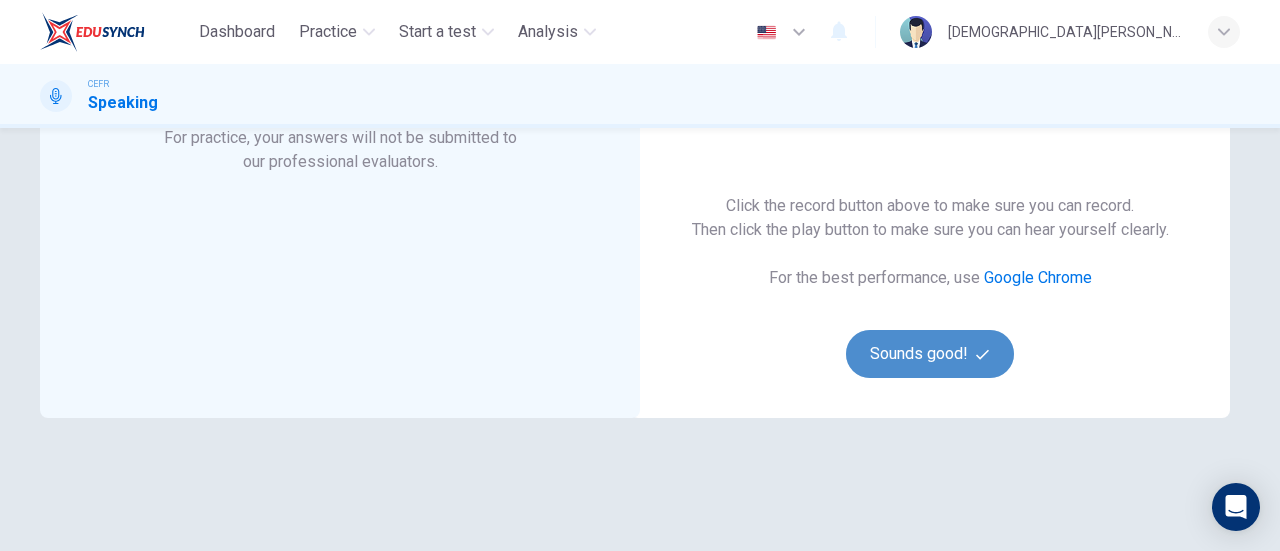 click on "Sounds good!" at bounding box center (930, 354) 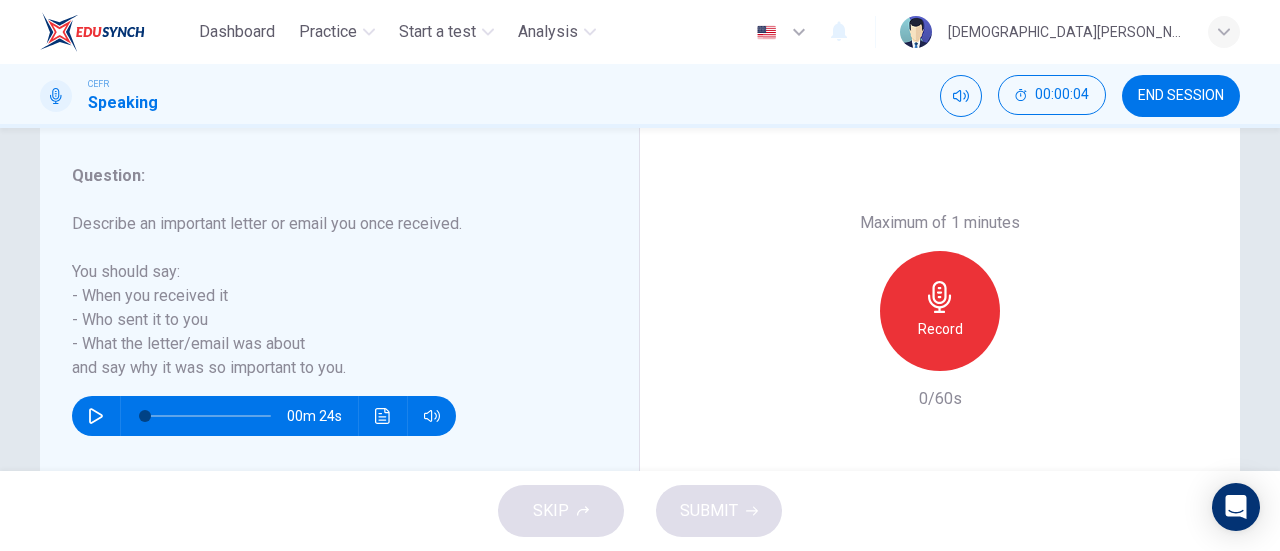 scroll, scrollTop: 364, scrollLeft: 0, axis: vertical 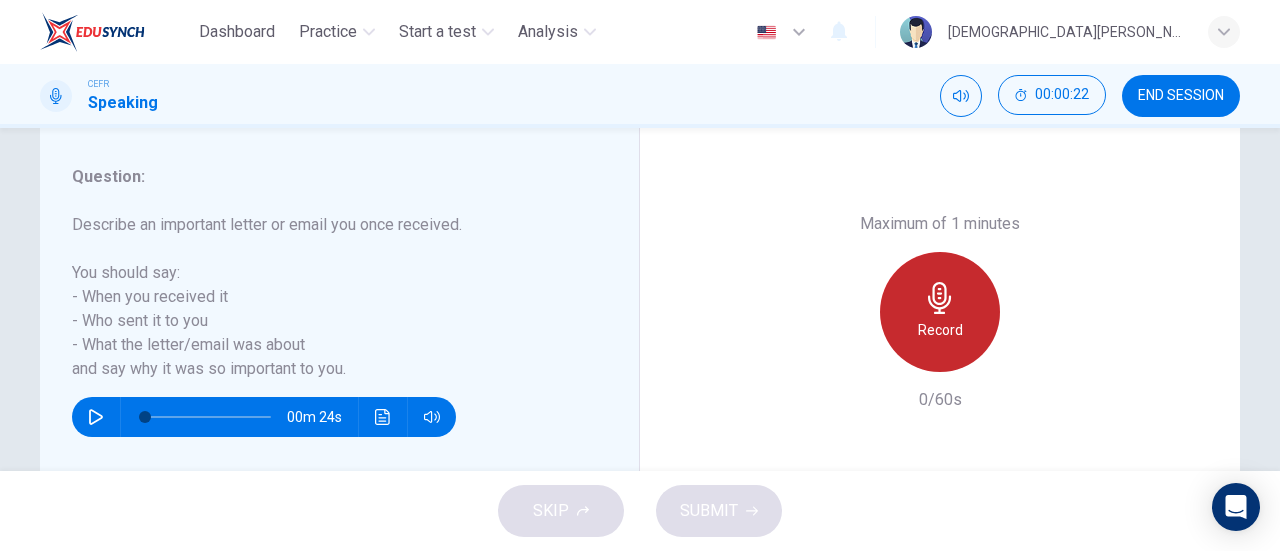 click on "Record" at bounding box center [940, 312] 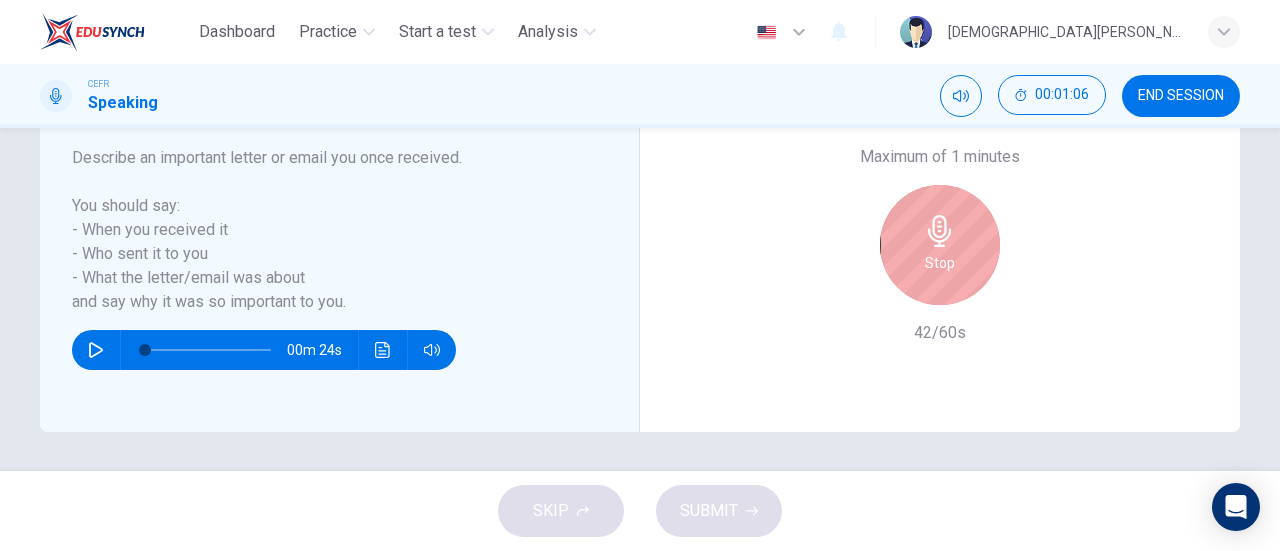 scroll, scrollTop: 429, scrollLeft: 0, axis: vertical 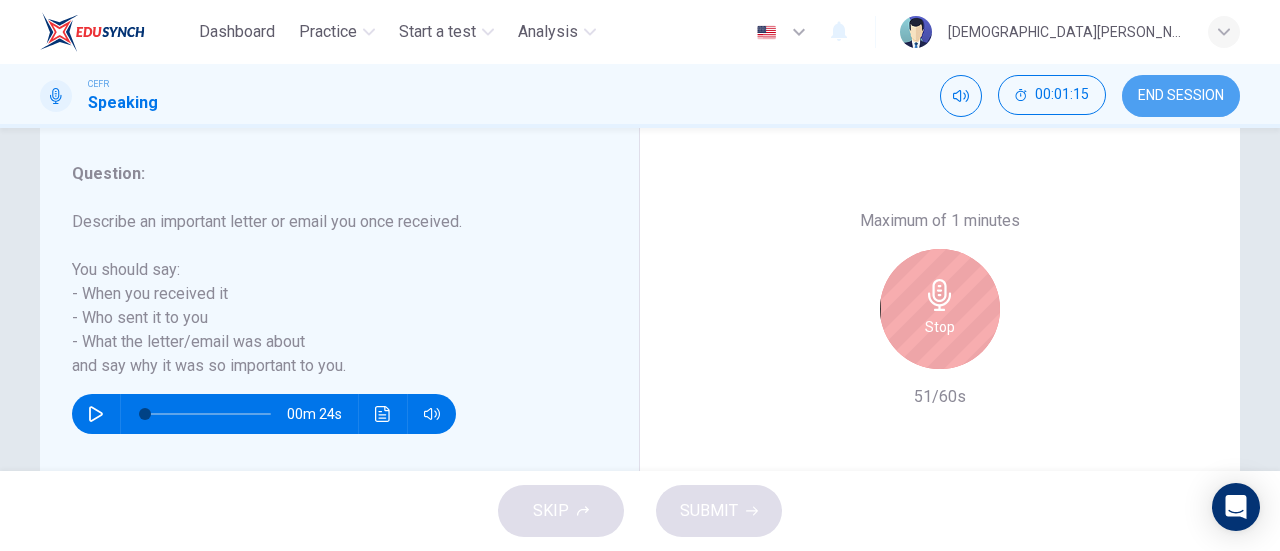 click on "END SESSION" at bounding box center (1181, 96) 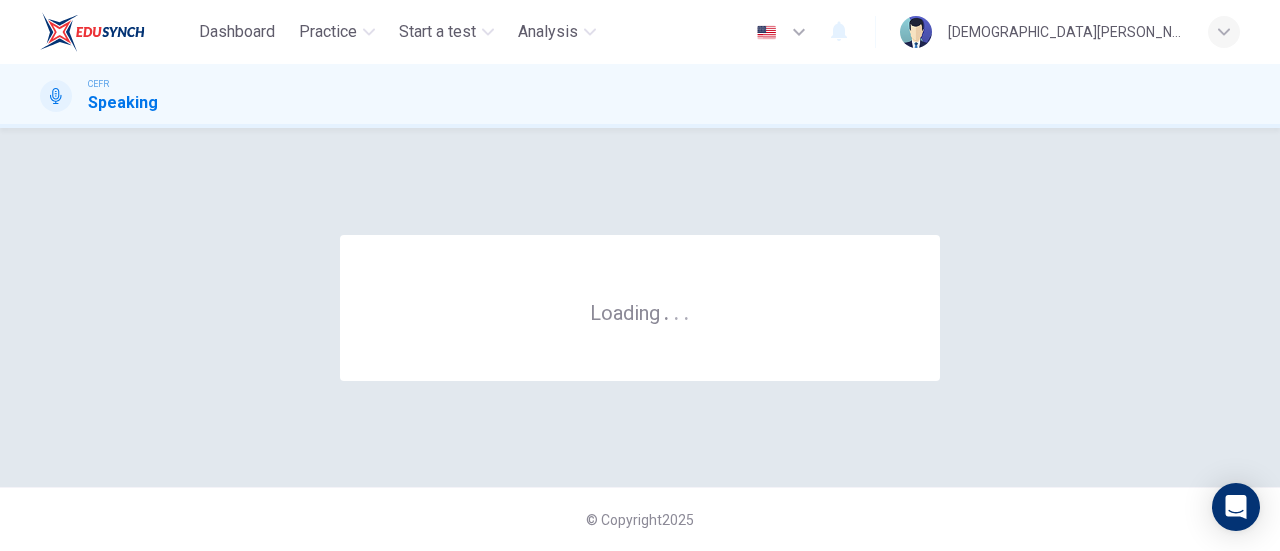 scroll, scrollTop: 0, scrollLeft: 0, axis: both 